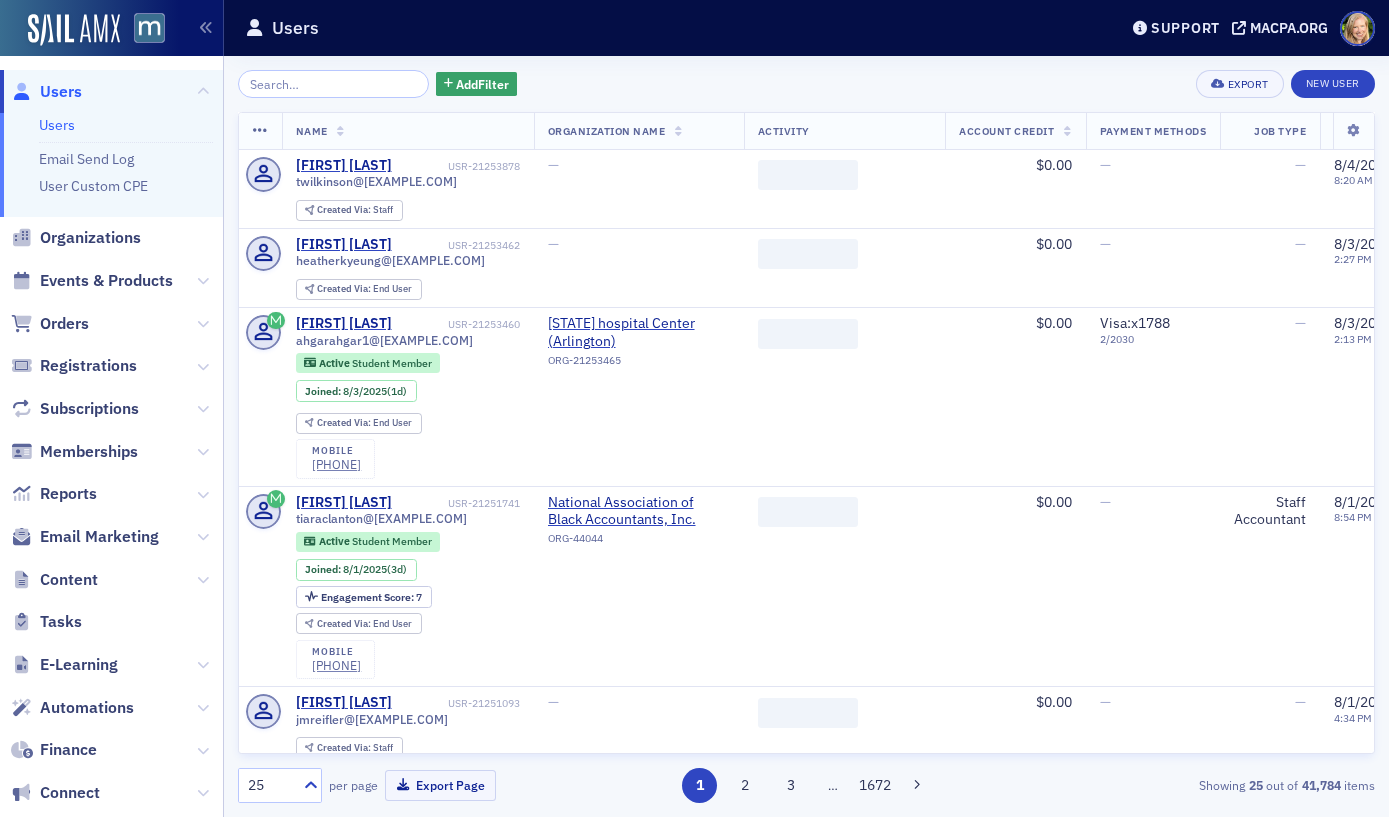 scroll, scrollTop: 0, scrollLeft: 0, axis: both 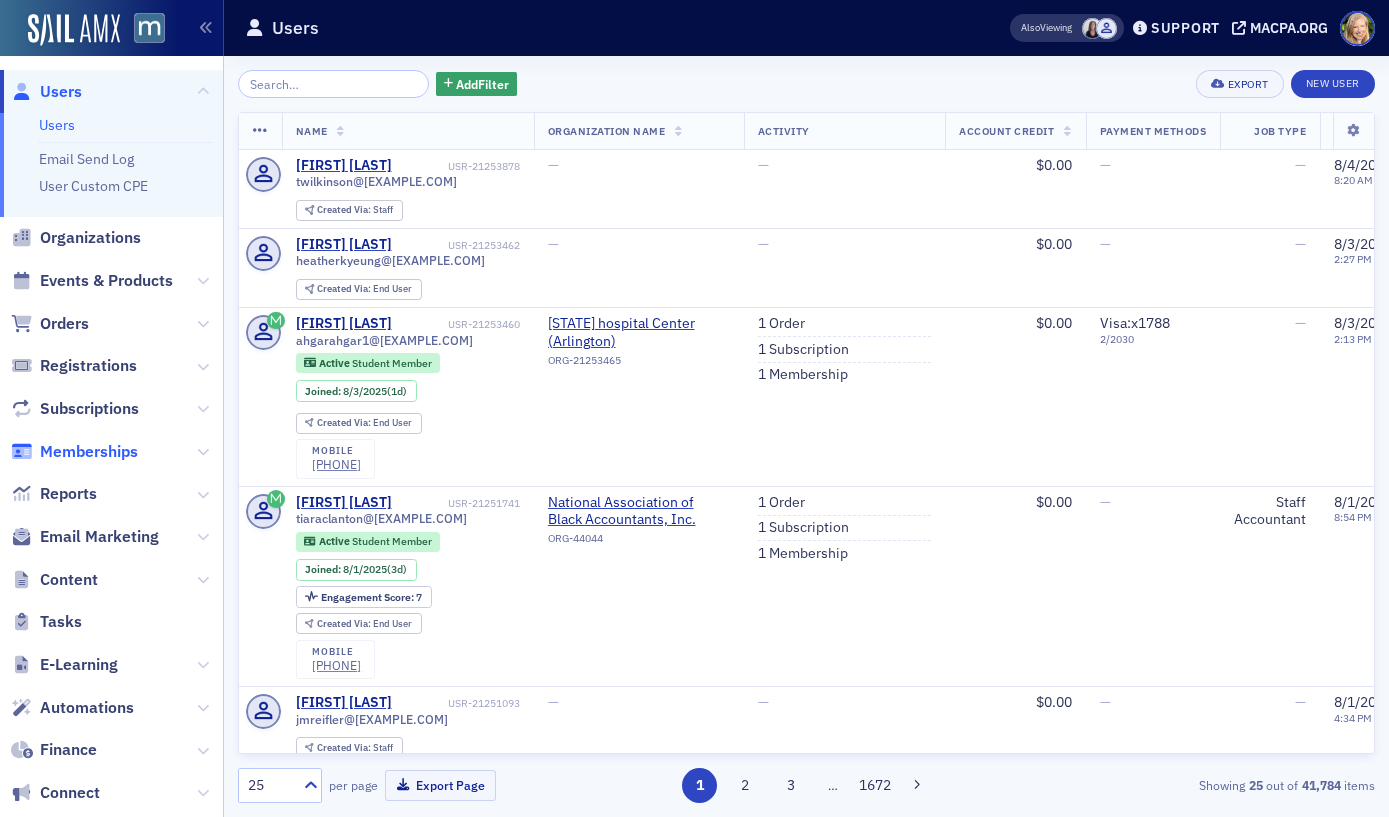 click on "Memberships" 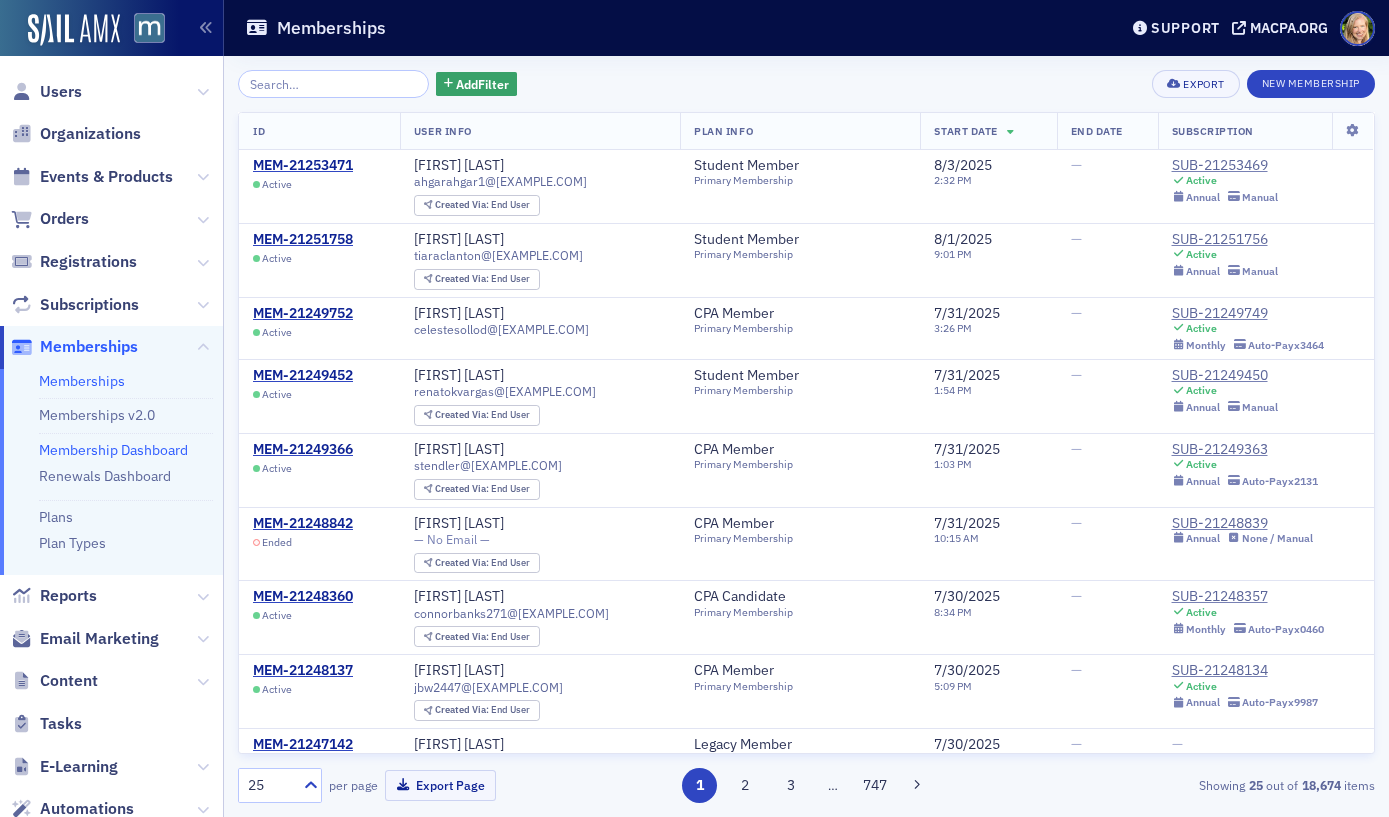 click on "Membership Dashboard" 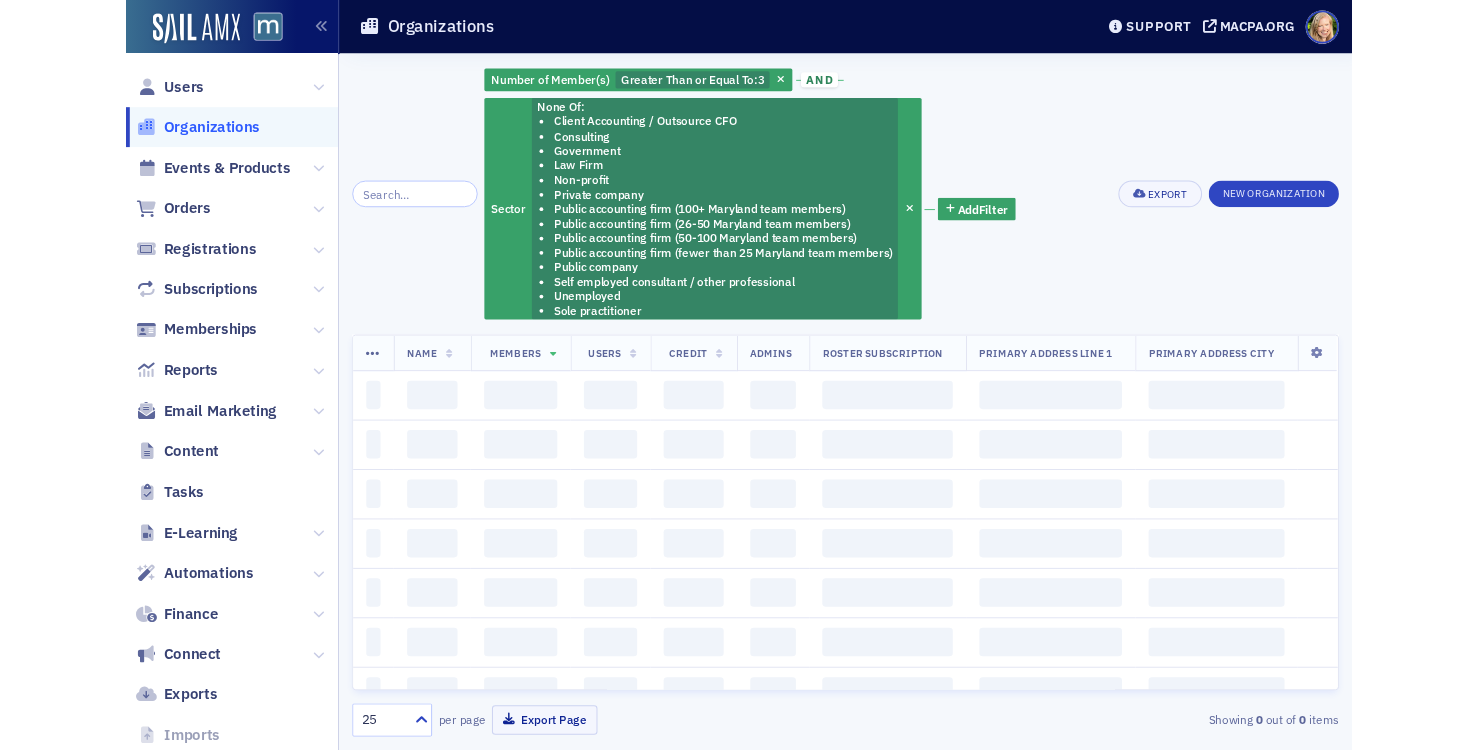 scroll, scrollTop: 0, scrollLeft: 0, axis: both 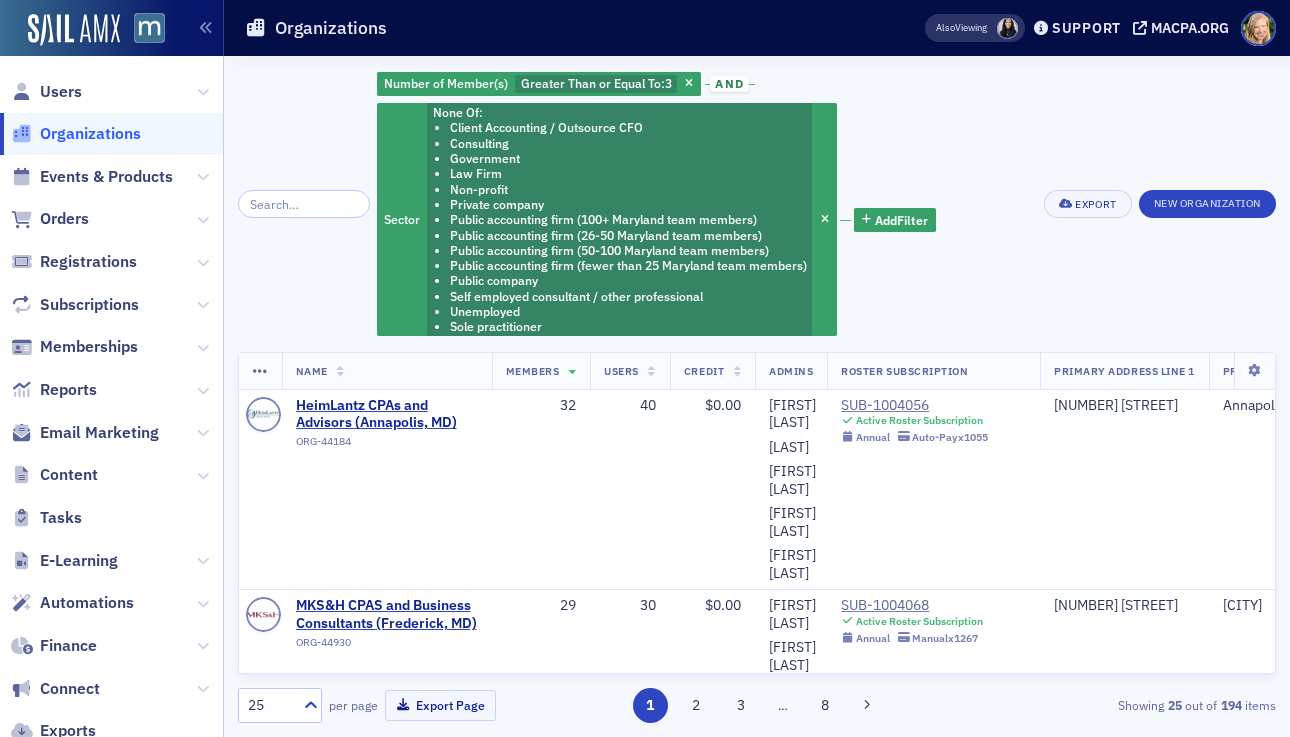click on "Number of Member(s) Greater Than or Equal To :  [NUMBER] and Sector None Of :  [SECTOR] [SECTOR] [SECTOR] [SECTOR] [SECTOR] [SECTOR] [SECTOR] [SECTOR] [SECTOR] [SECTOR] [SECTOR] [SECTOR] Add  Filter" 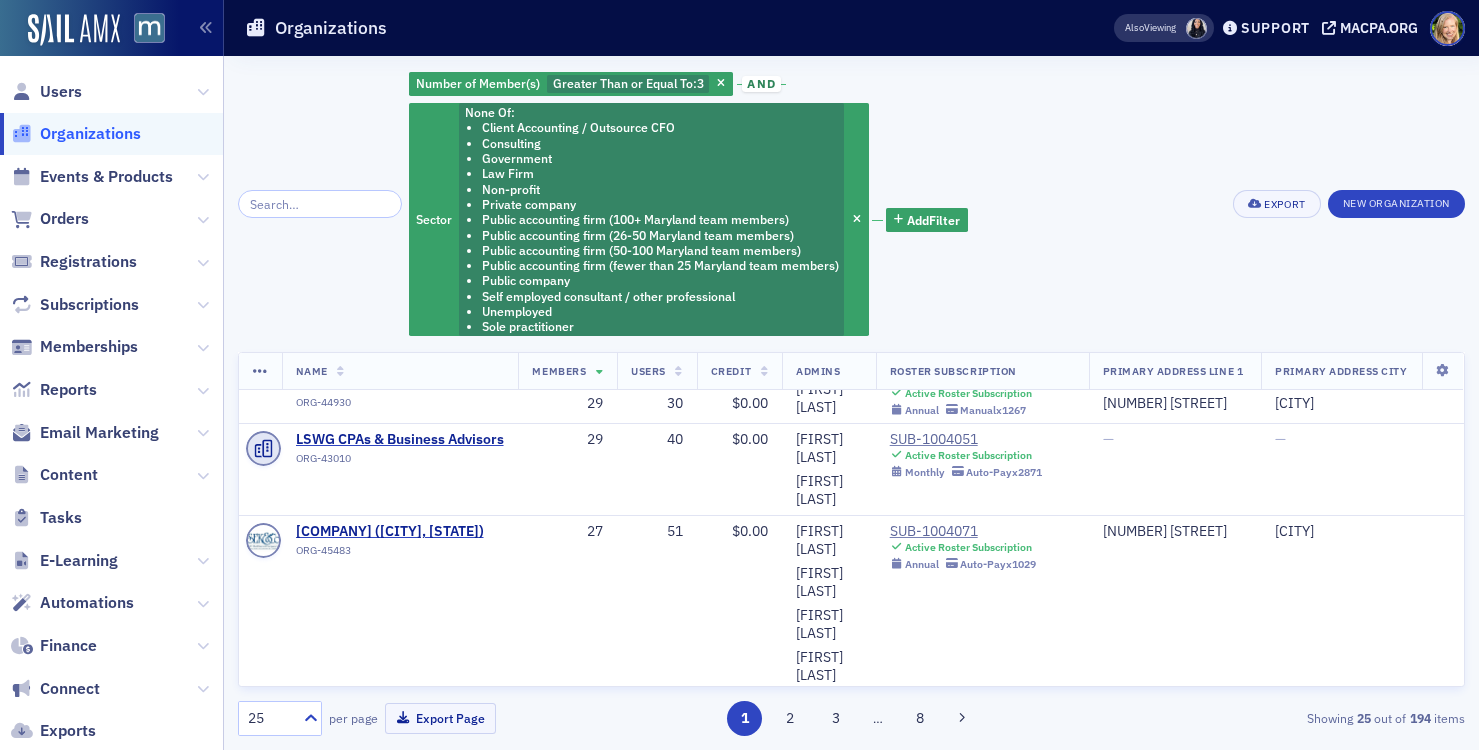 scroll, scrollTop: 0, scrollLeft: 0, axis: both 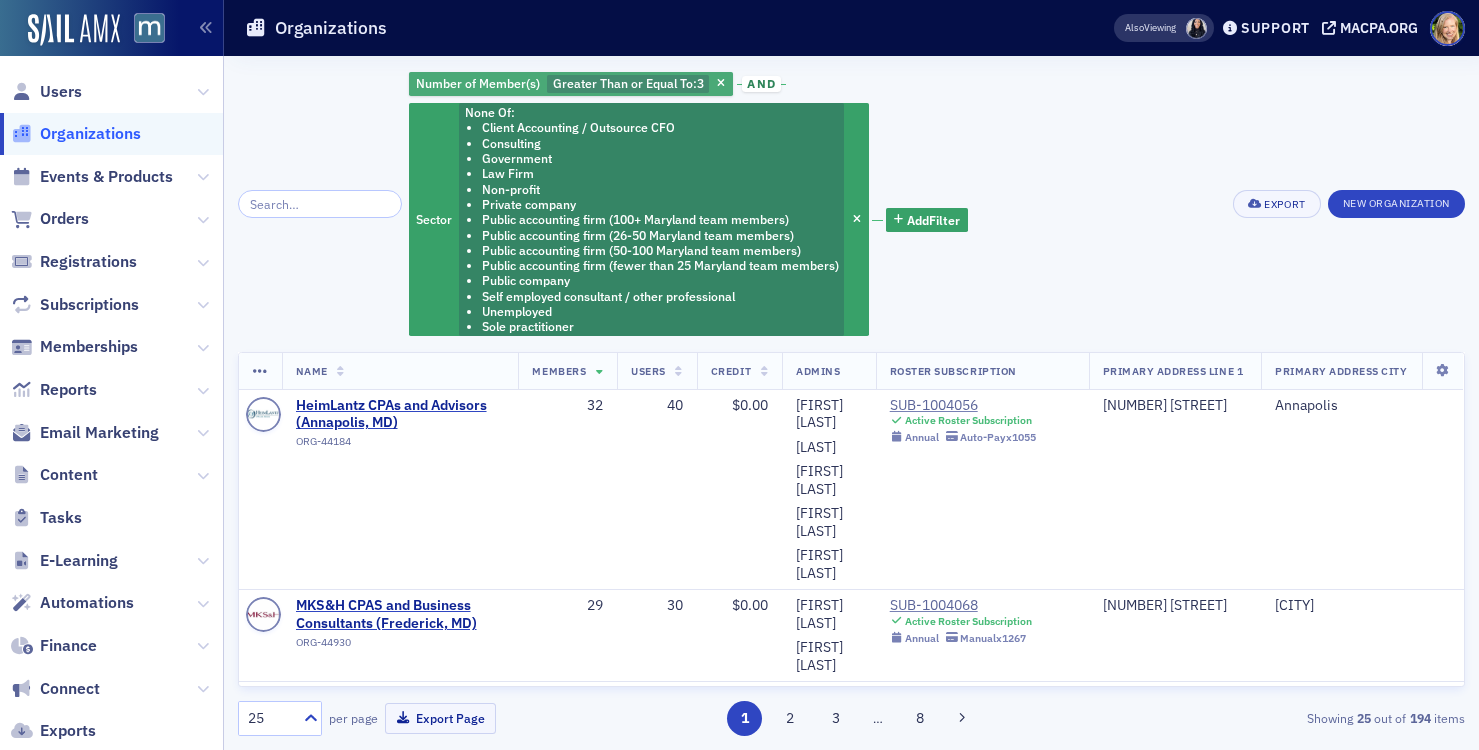 click on "Greater Than or Equal To :" 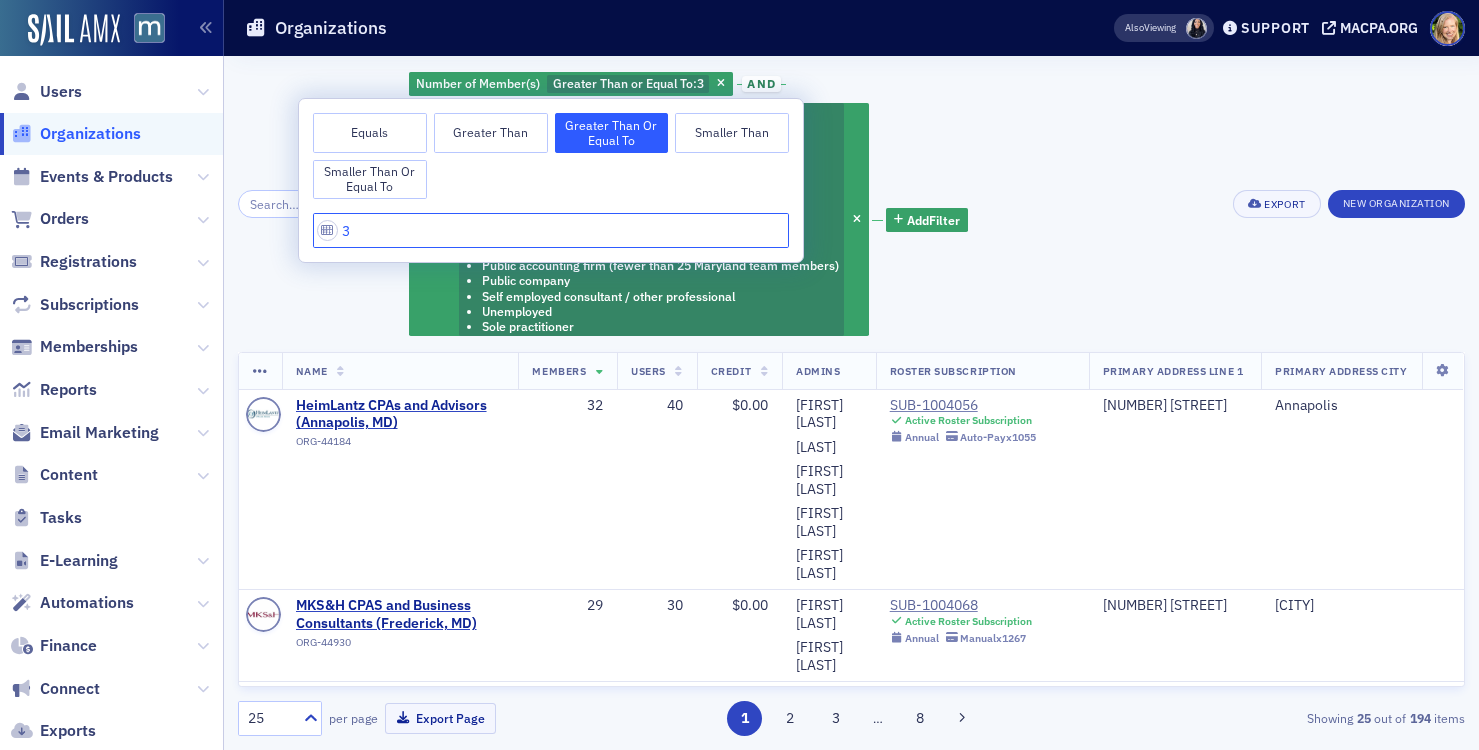 click on "3" at bounding box center [551, 230] 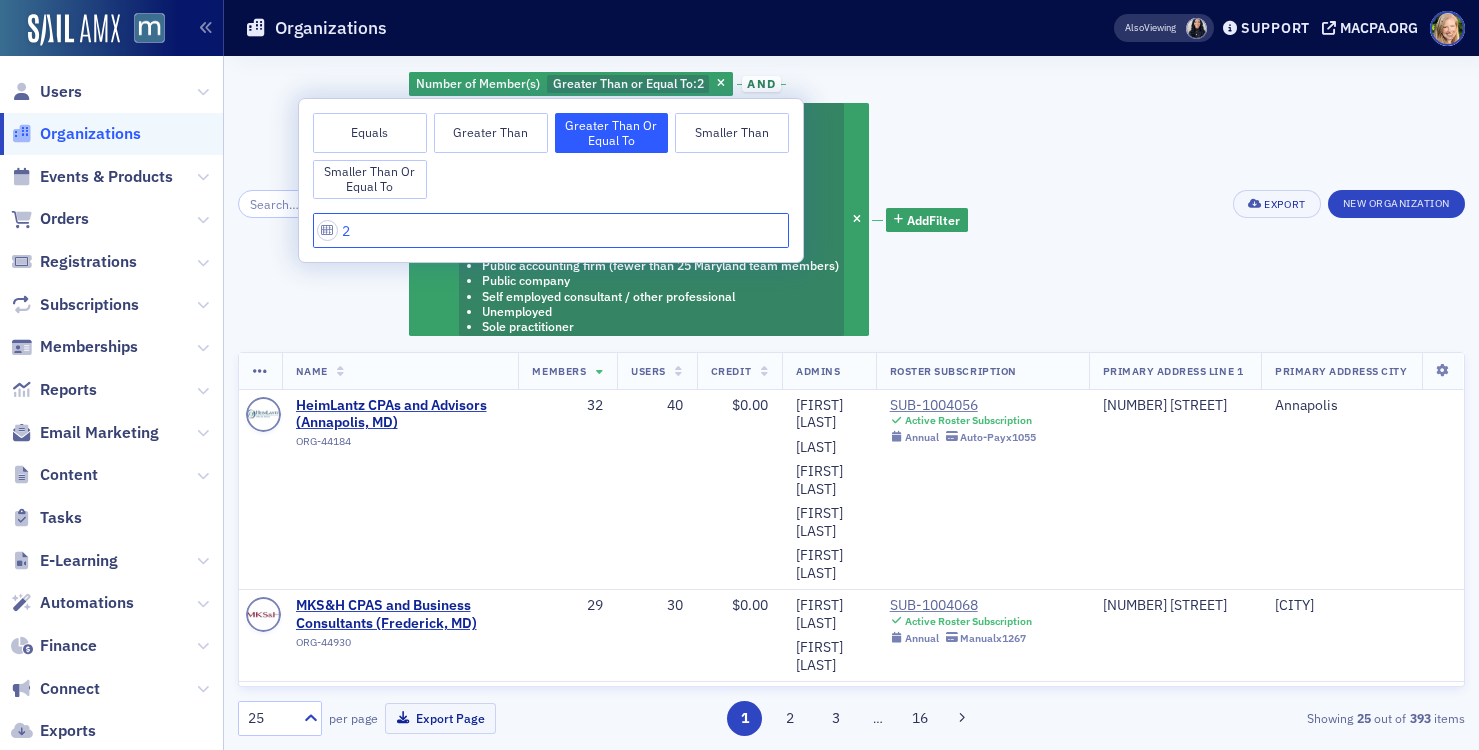 type on "2" 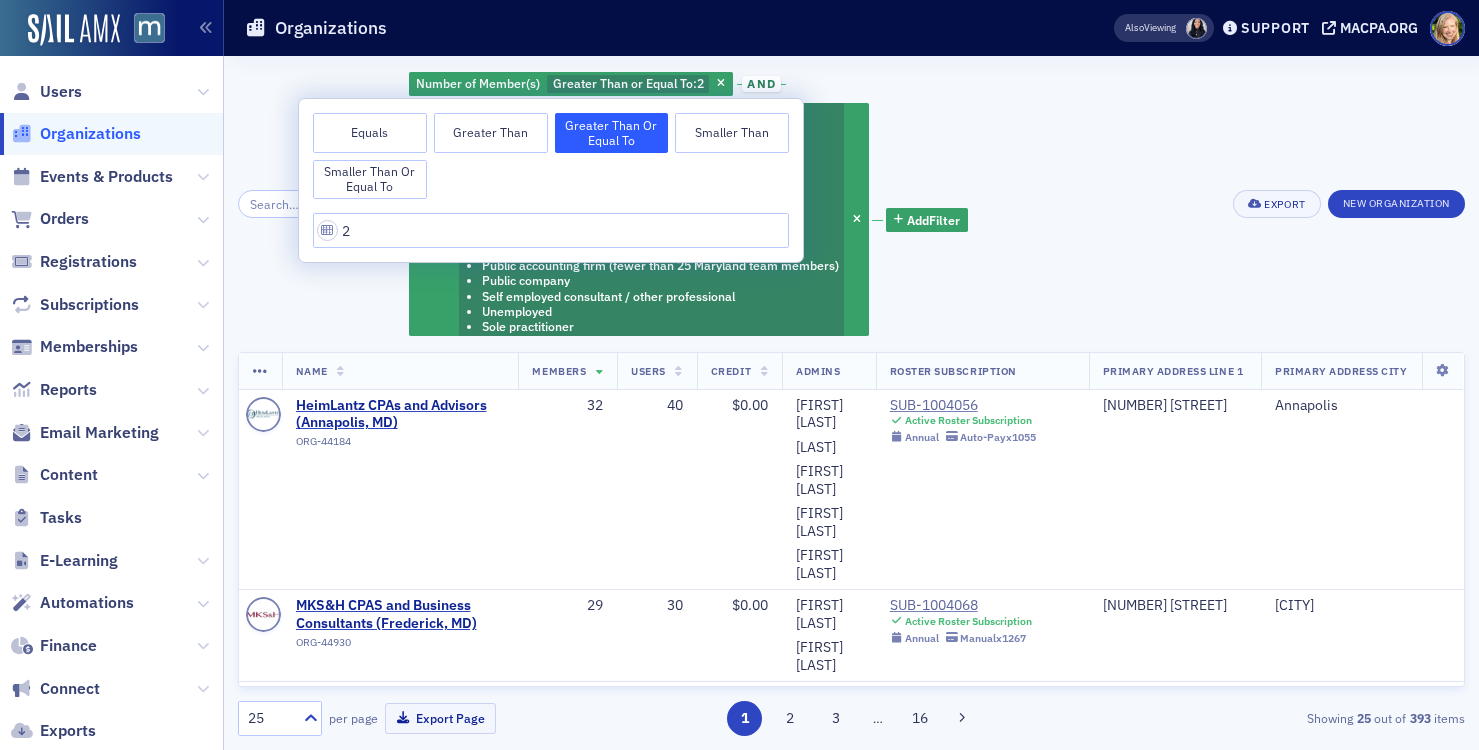 click on "Number of Member(s) Greater Than or Equal To :  2 and Sector None Of :  Client Accounting / Outsource CFO Consulting Government Law Firm Non-profit Private company Public accounting firm (100+ Maryland team members) Public accounting firm (26-50 Maryland team members) Public accounting firm (50-100 Maryland team members) Public accounting firm (fewer than 25 Maryland team members) Public company Self employed consultant / other professional Unemployed Sole practitioner Add  Filter" 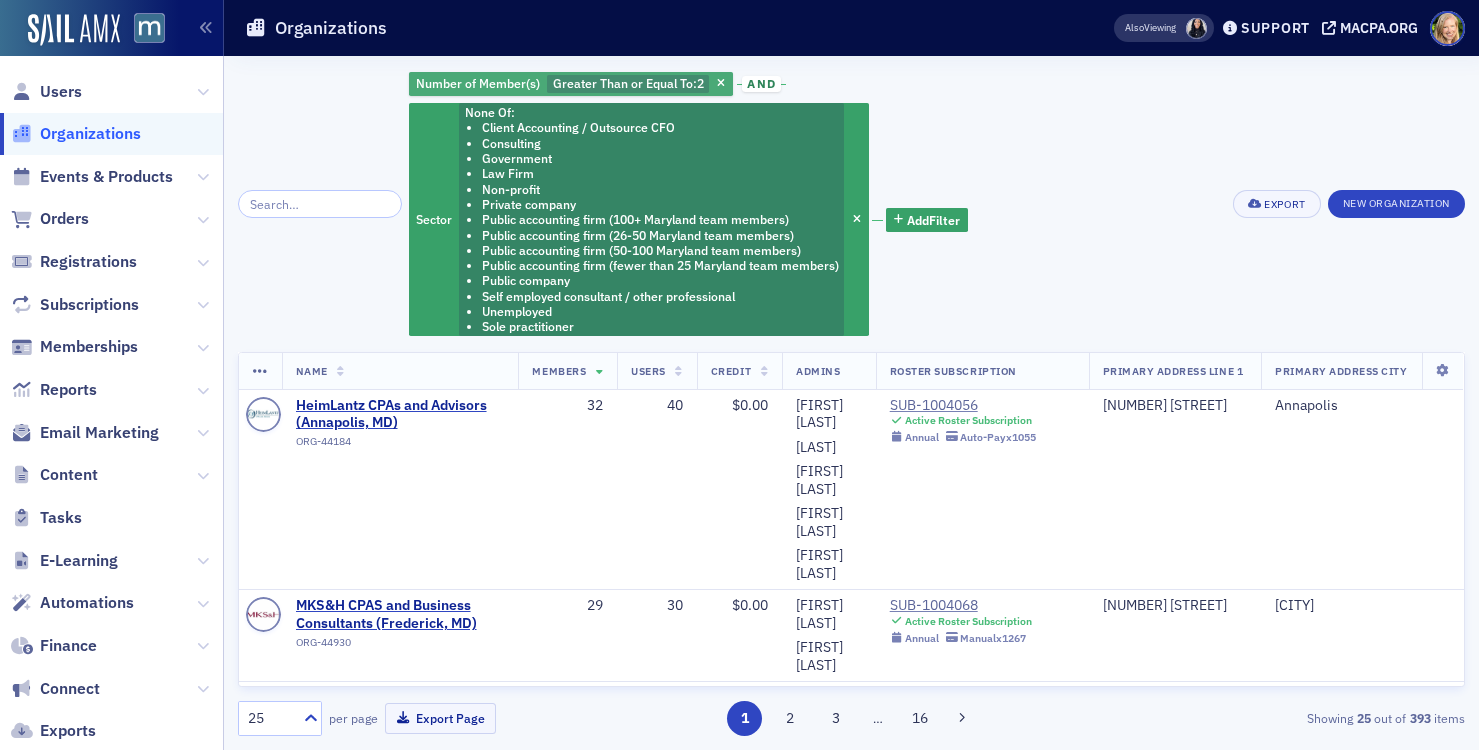 click on "Greater Than or Equal To :" 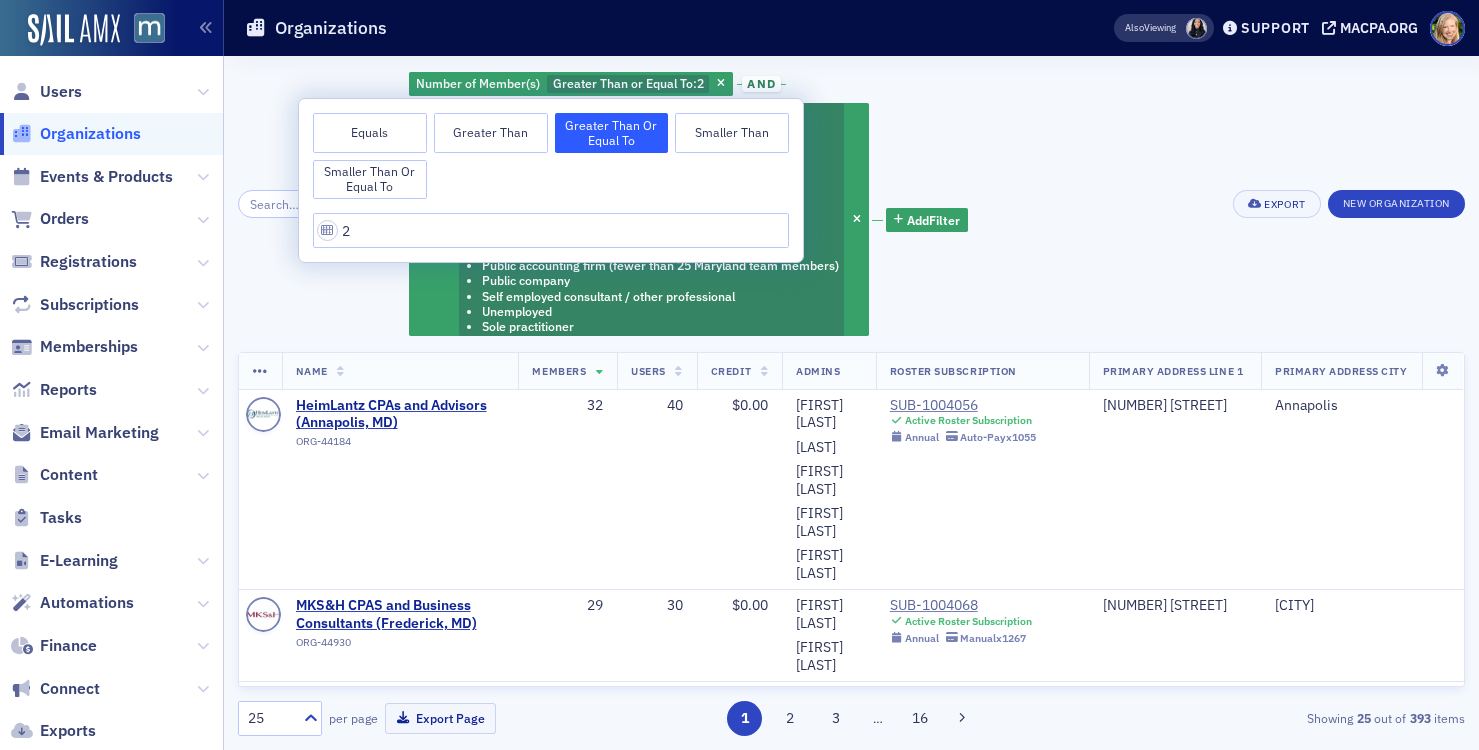 click on "Number of Member(s) Greater Than or Equal To :  2 and Sector None Of :  Client Accounting / Outsource CFO Consulting Government Law Firm Non-profit Private company Public accounting firm (100+ Maryland team members) Public accounting firm (26-50 Maryland team members) Public accounting firm (50-100 Maryland team members) Public accounting firm (fewer than 25 Maryland team members) Public company Self employed consultant / other professional Unemployed Sole practitioner Add  Filter Export New Organization   Name   Members   Users   Credit   Admins   Roster Subscription   Primary Address Line 1   Primary Address City   HeimLantz CPAs and Advisors (Annapolis, MD) ORG-44184 32 40 $0.00 Laura Macauley Kathi Lynch Noreen Haenn Lorraine Bull Jessica Clarke SUB-1004056 Active Roster Subscription Annual   Auto-Pay  x1055 180 Admiral Cochrane Drive Annapolis MKS&H CPAS and Business Consultants (Frederick, MD) ORG-44930 29 30 $0.00 Elizabeth Oxendine Julianna Riddle SUB-1004068 Active Roster Subscription Annual   Manual" 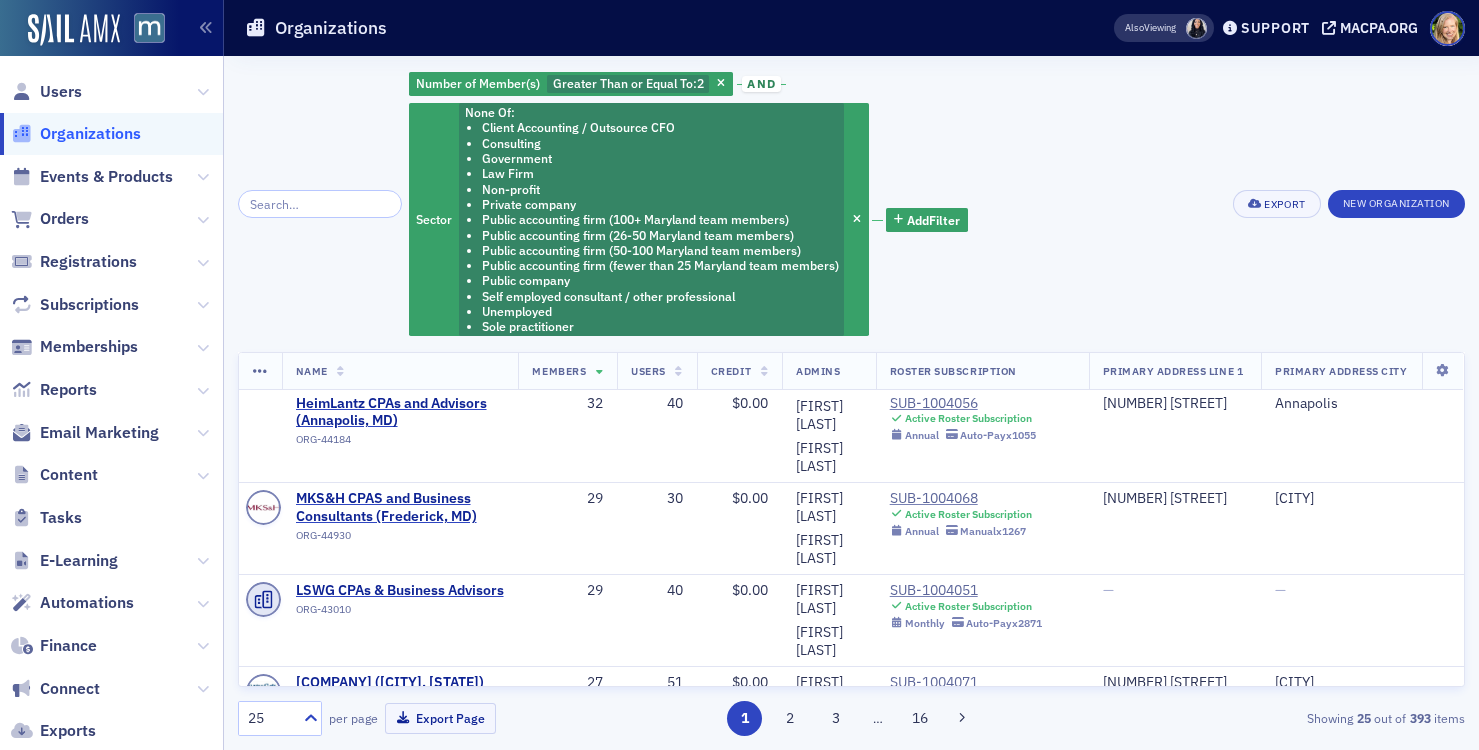 scroll, scrollTop: 0, scrollLeft: 0, axis: both 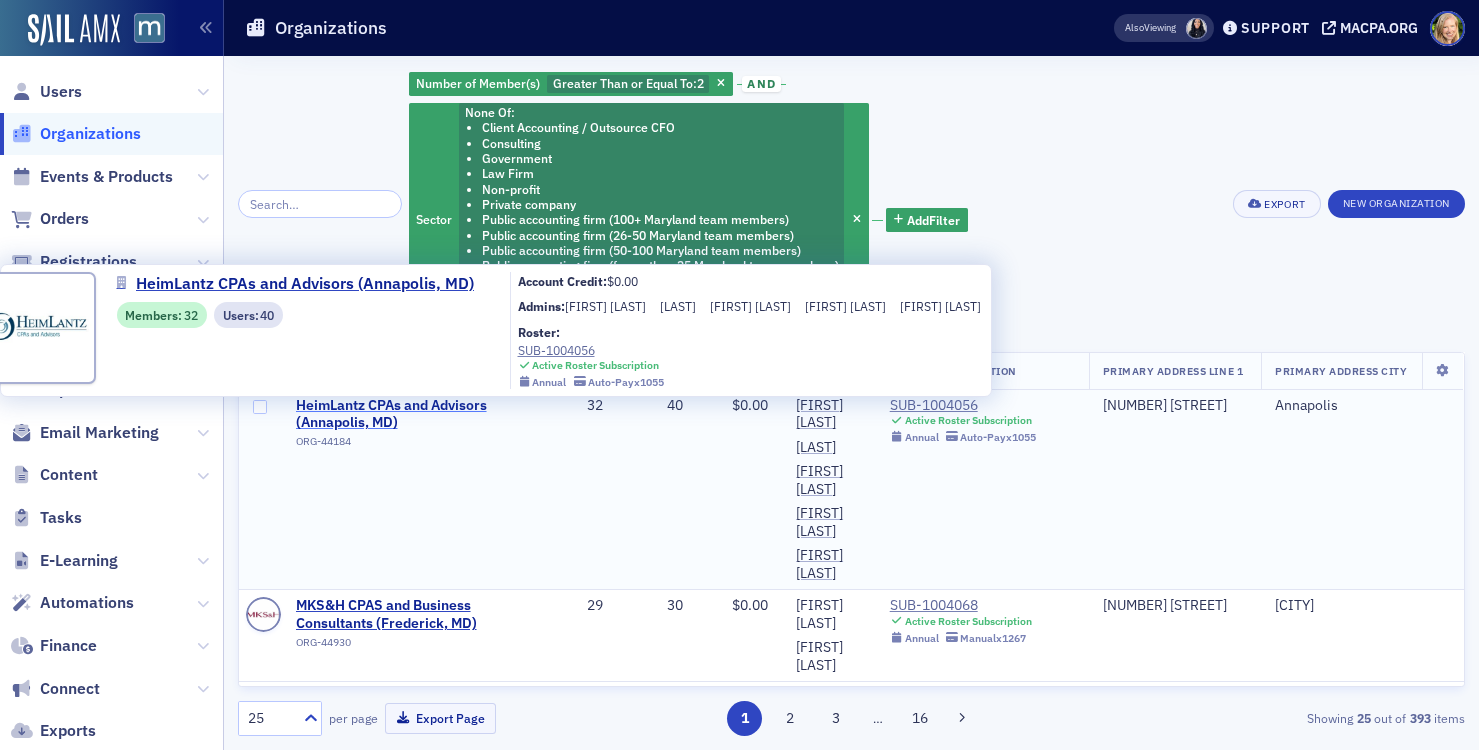 click on "HeimLantz CPAs and Advisors (Annapolis, MD)" 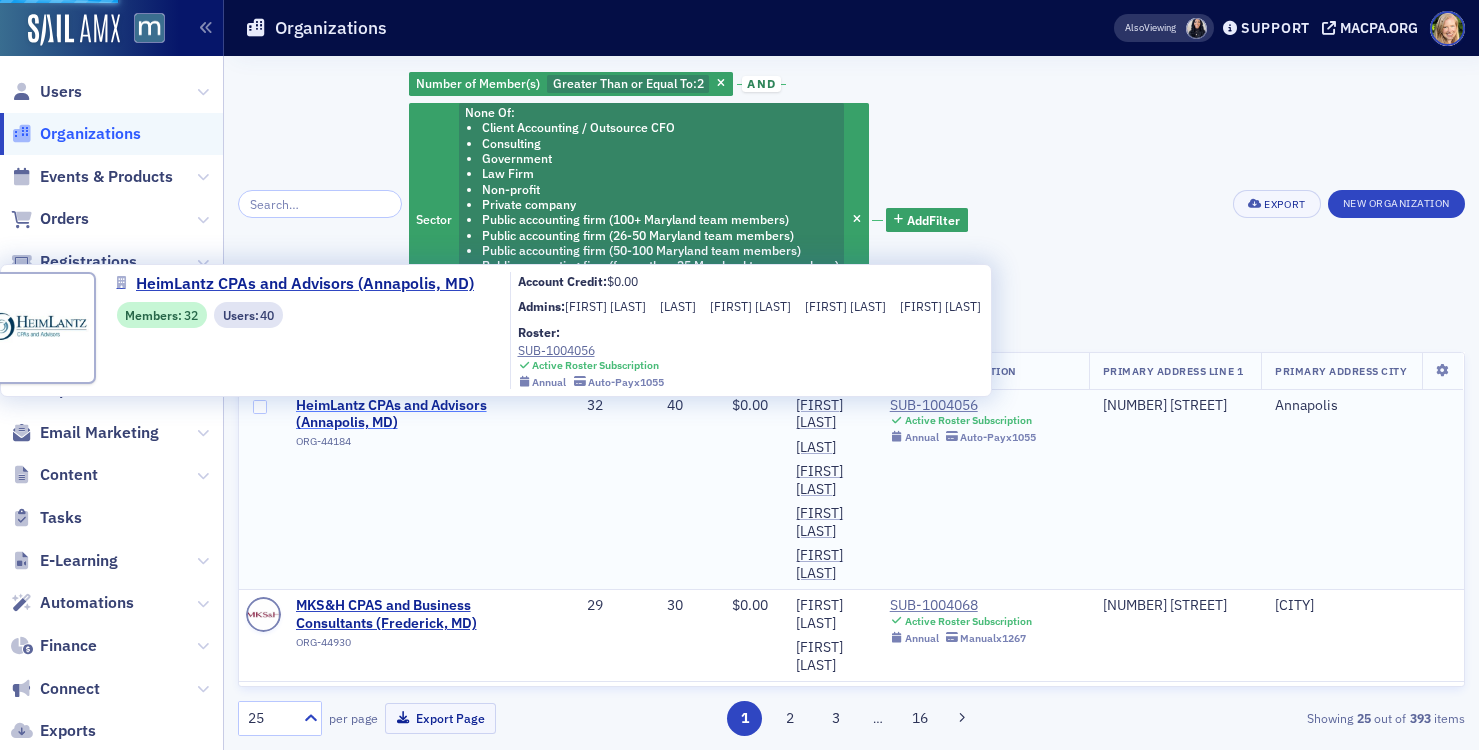 select on "US" 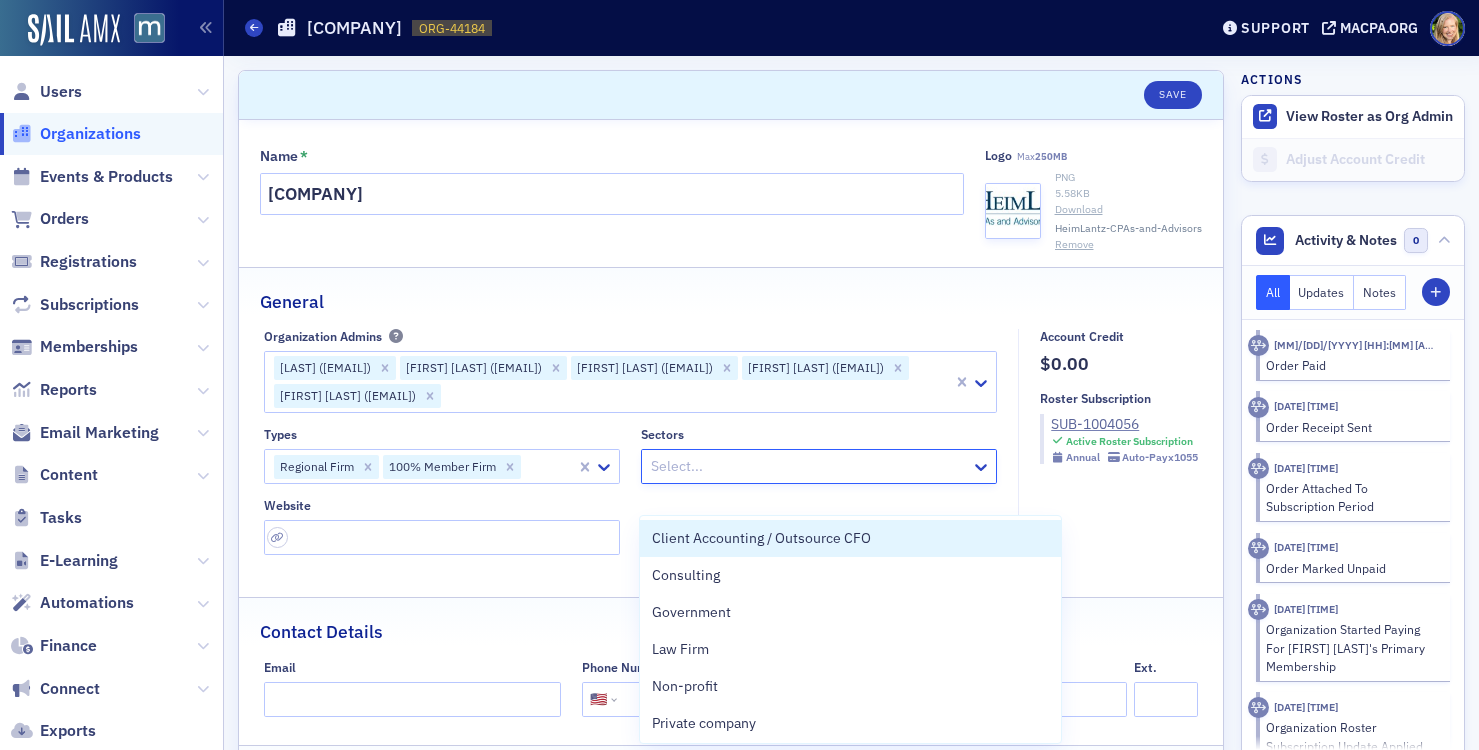 click 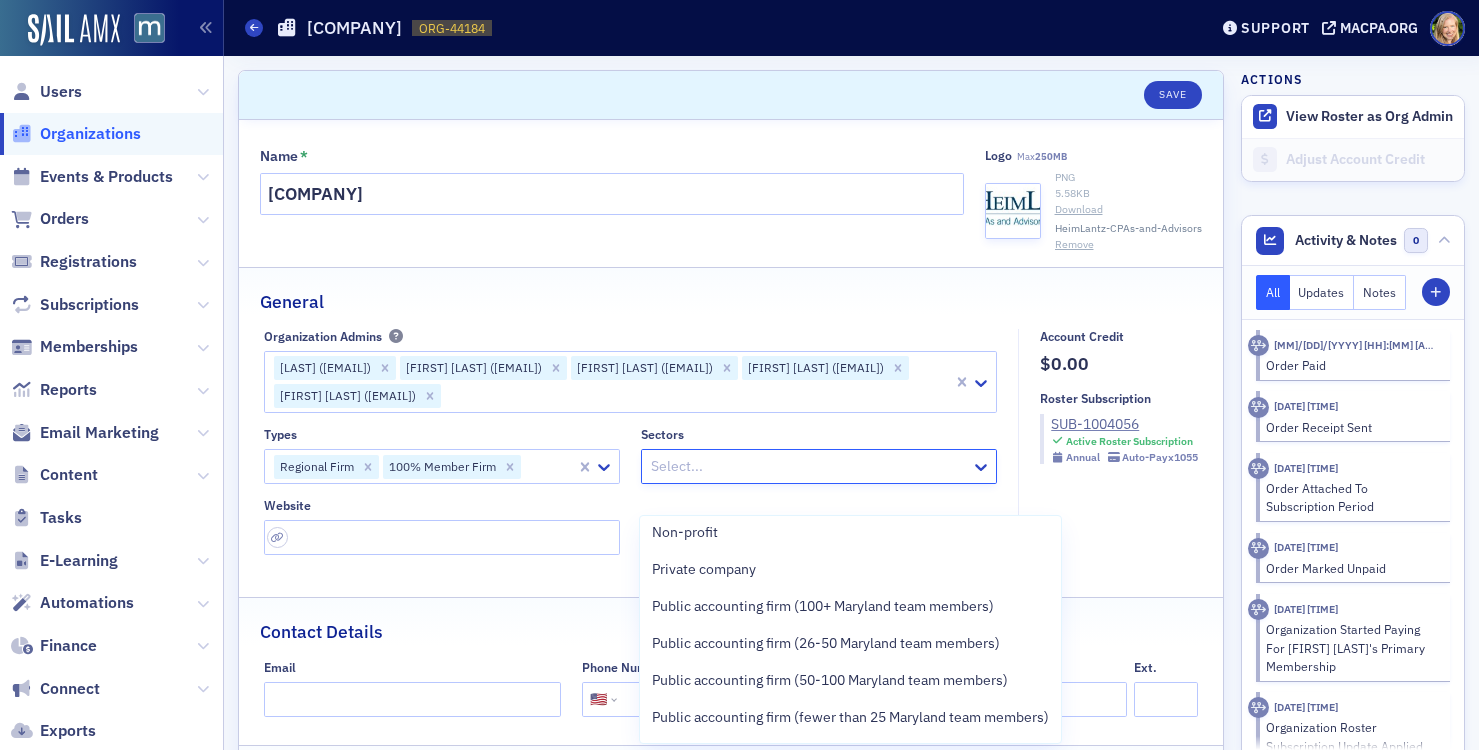 scroll, scrollTop: 159, scrollLeft: 0, axis: vertical 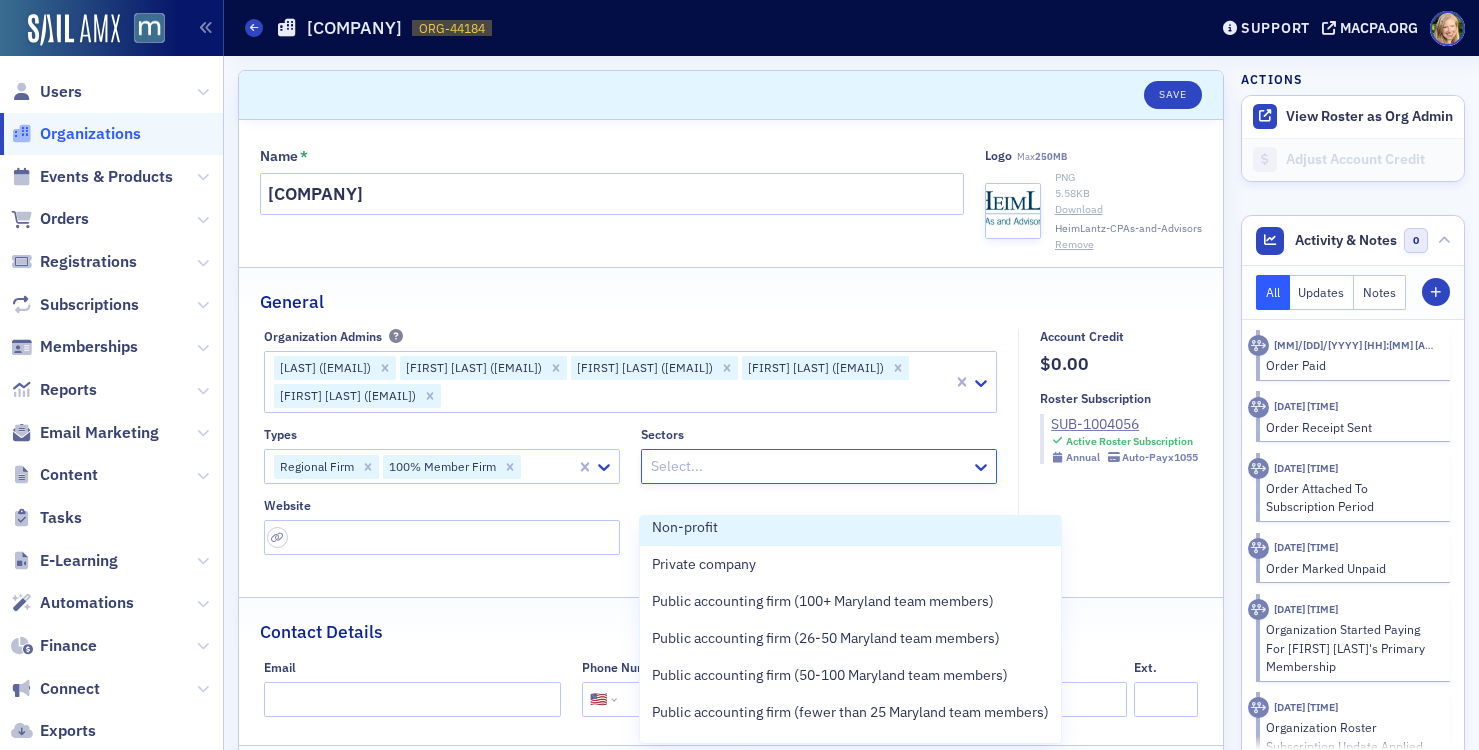 click on "Organization Admins Laura Macauley (laura.macauley@heimlantz.com) Kathi Lynch (kathi.lynch@heimlantz.com) Noreen Haenn (noreen.haenn@heimlantz.com) Lorraine Bull (lorraine.bull@heimlantz.com) Jessica Clarke (jessica.clarke@heimlantz.com) Types Regional Firm 100% Member Firm Sectors Non-profit, 5 of 14. 14 results available. Use Up and Down to choose options, press Enter to select the currently focused option, press Escape to exit the menu, press Tab to select the option and exit the menu. Select... Website" 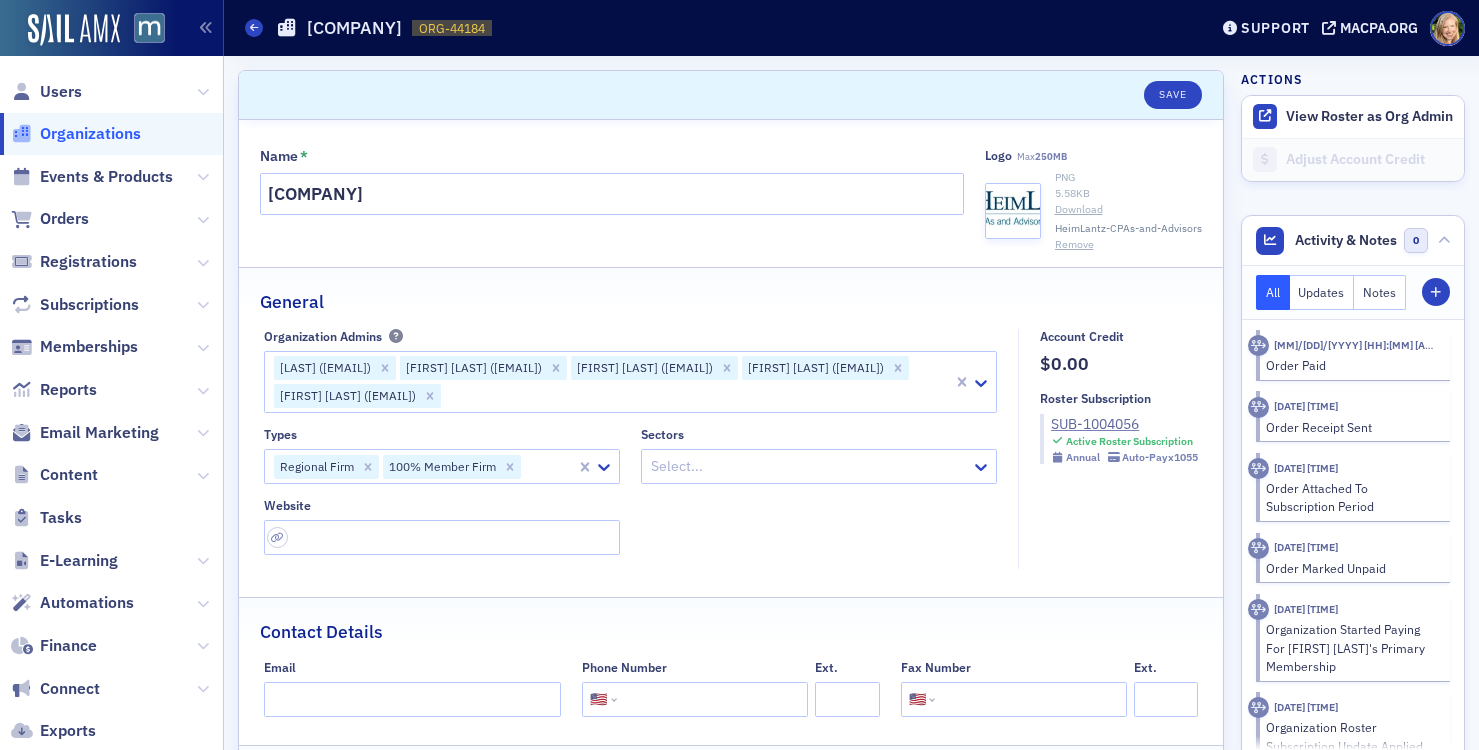 click 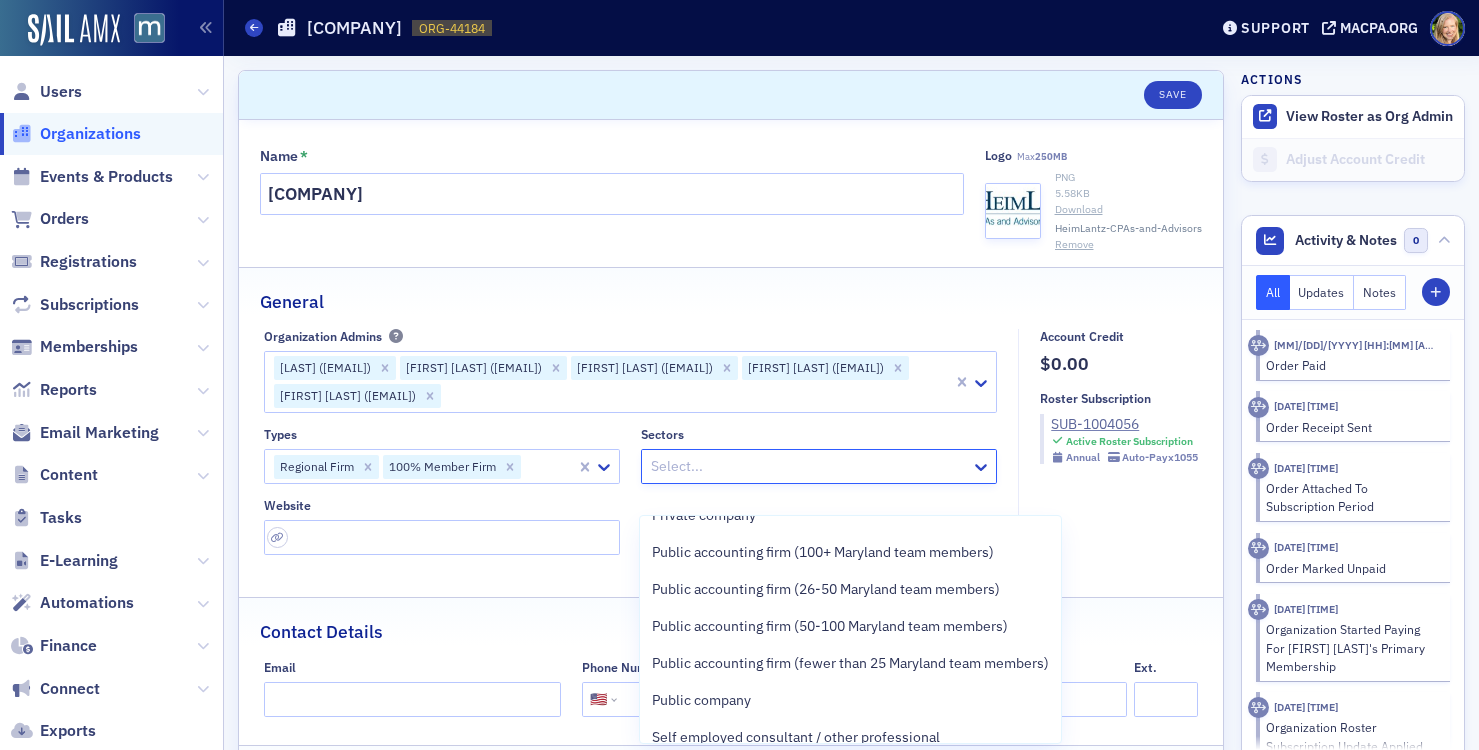 scroll, scrollTop: 207, scrollLeft: 0, axis: vertical 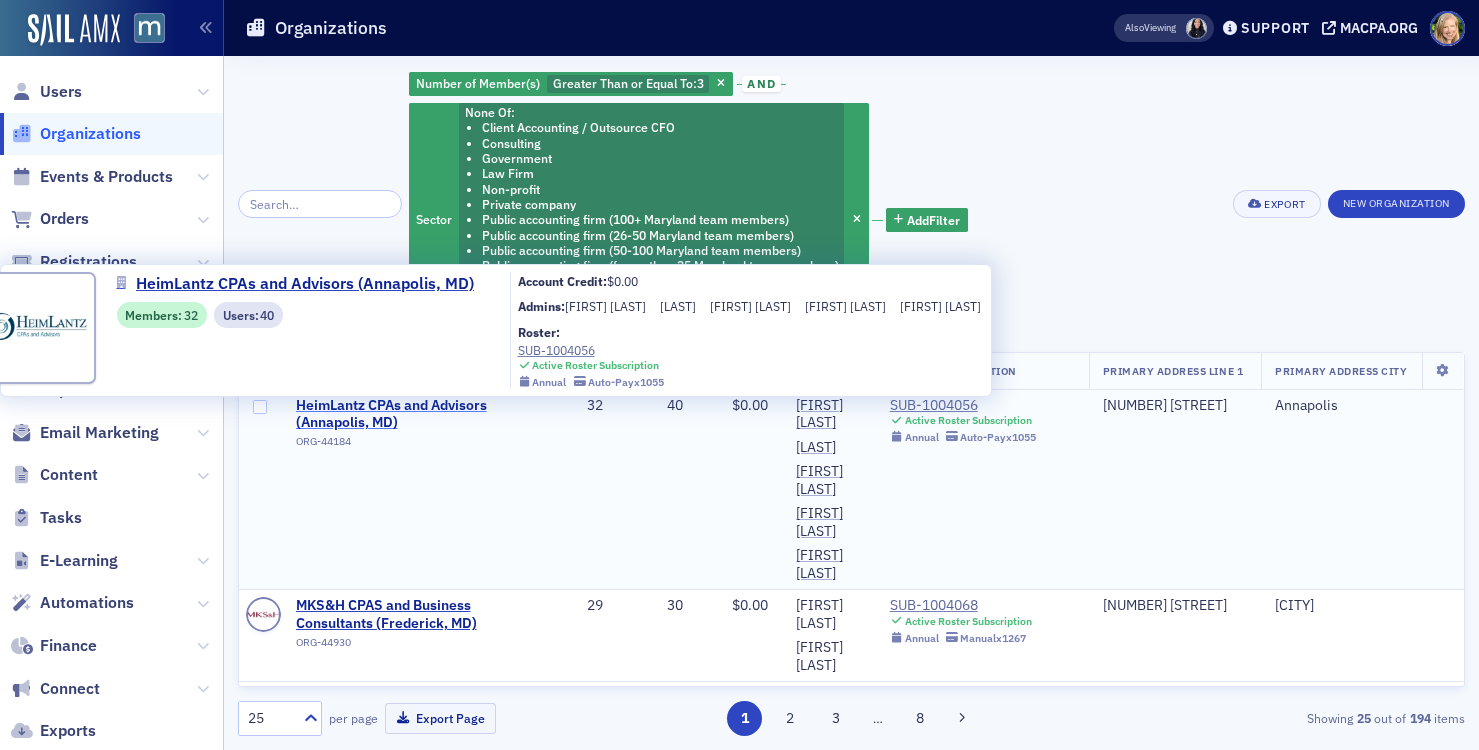 click on "HeimLantz CPAs and Advisors (Annapolis, MD)" 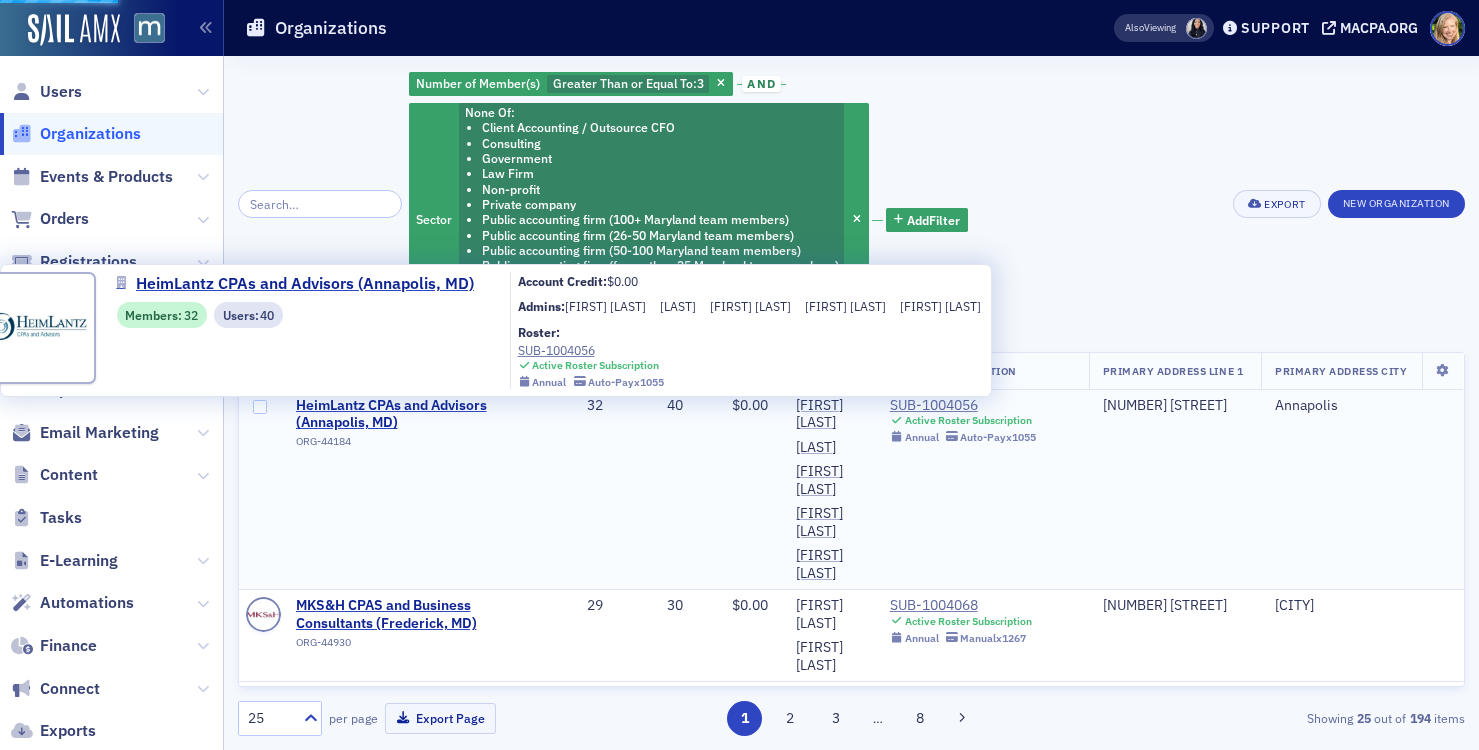 select on "US" 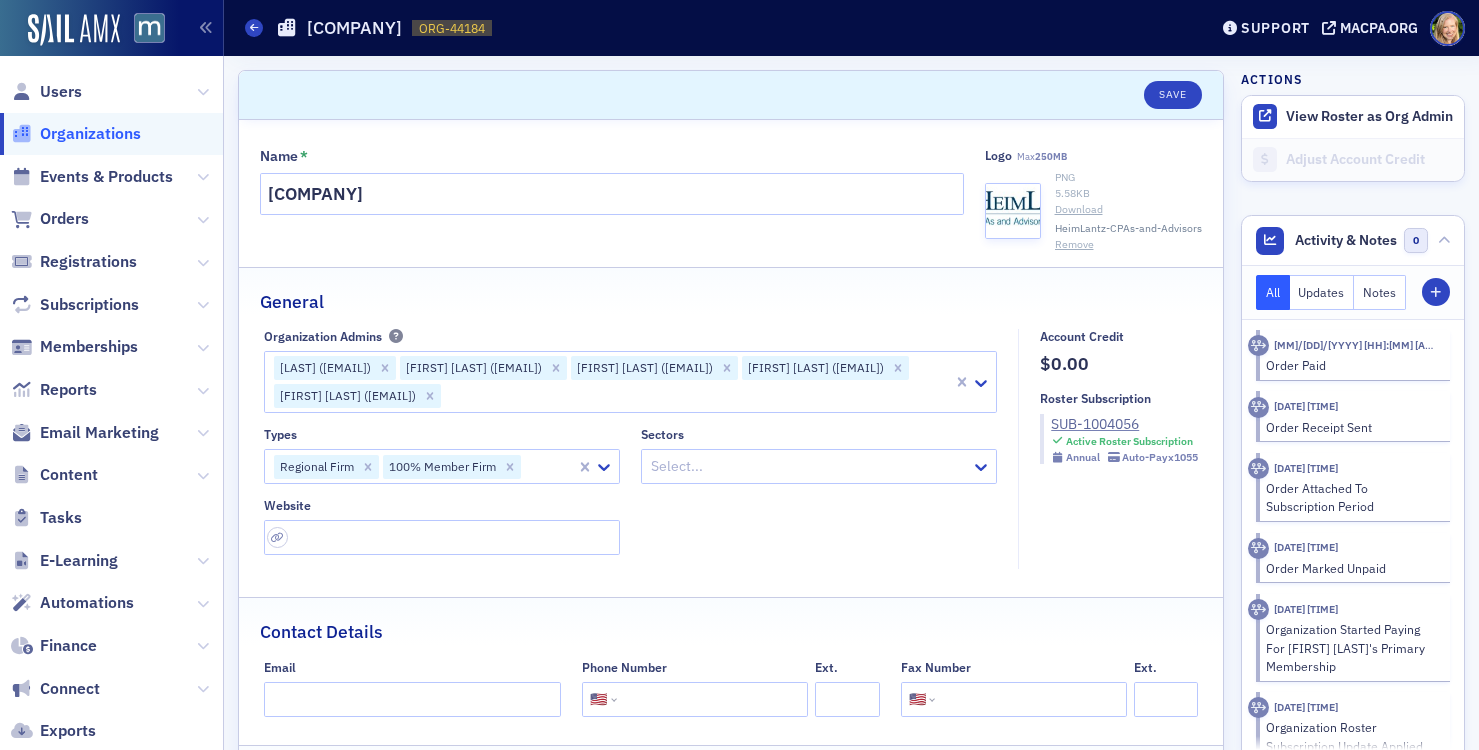 click 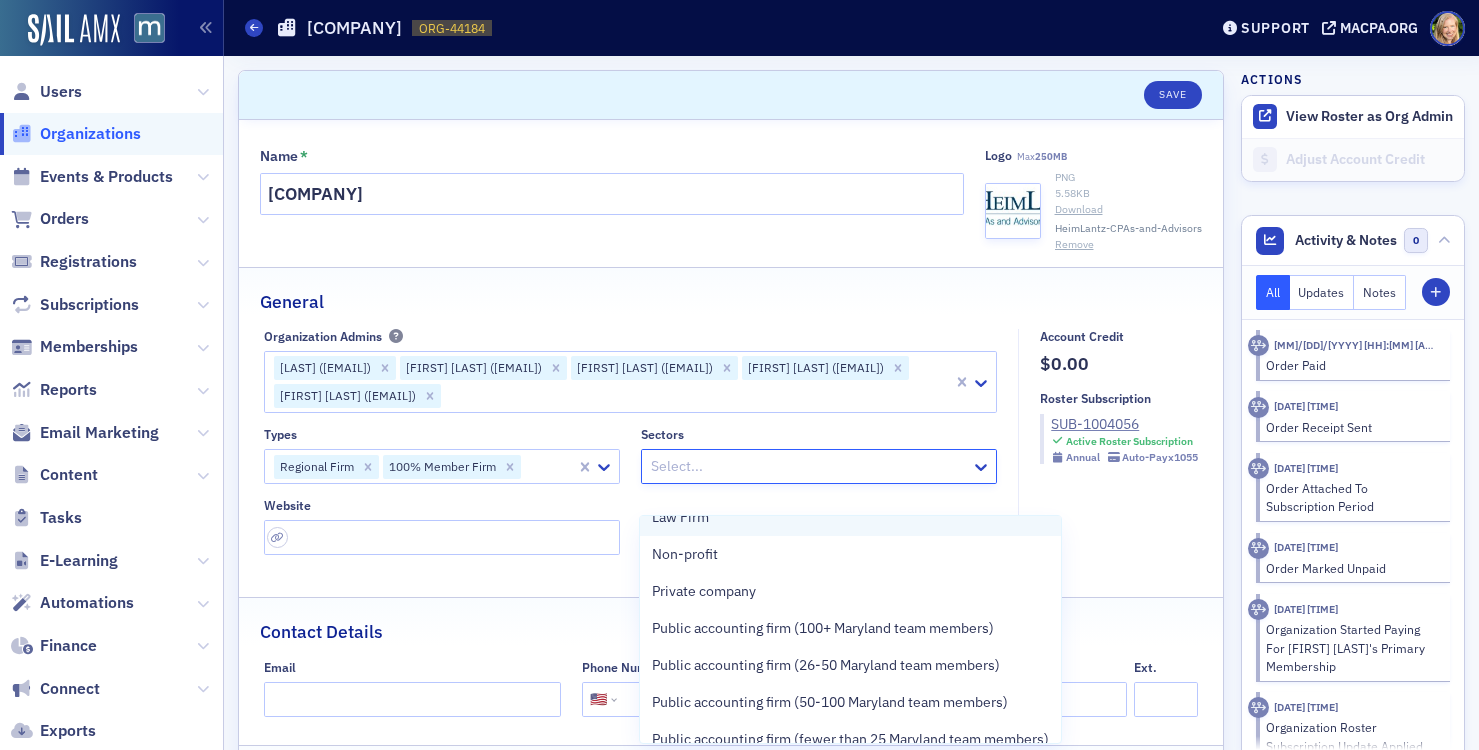 scroll, scrollTop: 160, scrollLeft: 0, axis: vertical 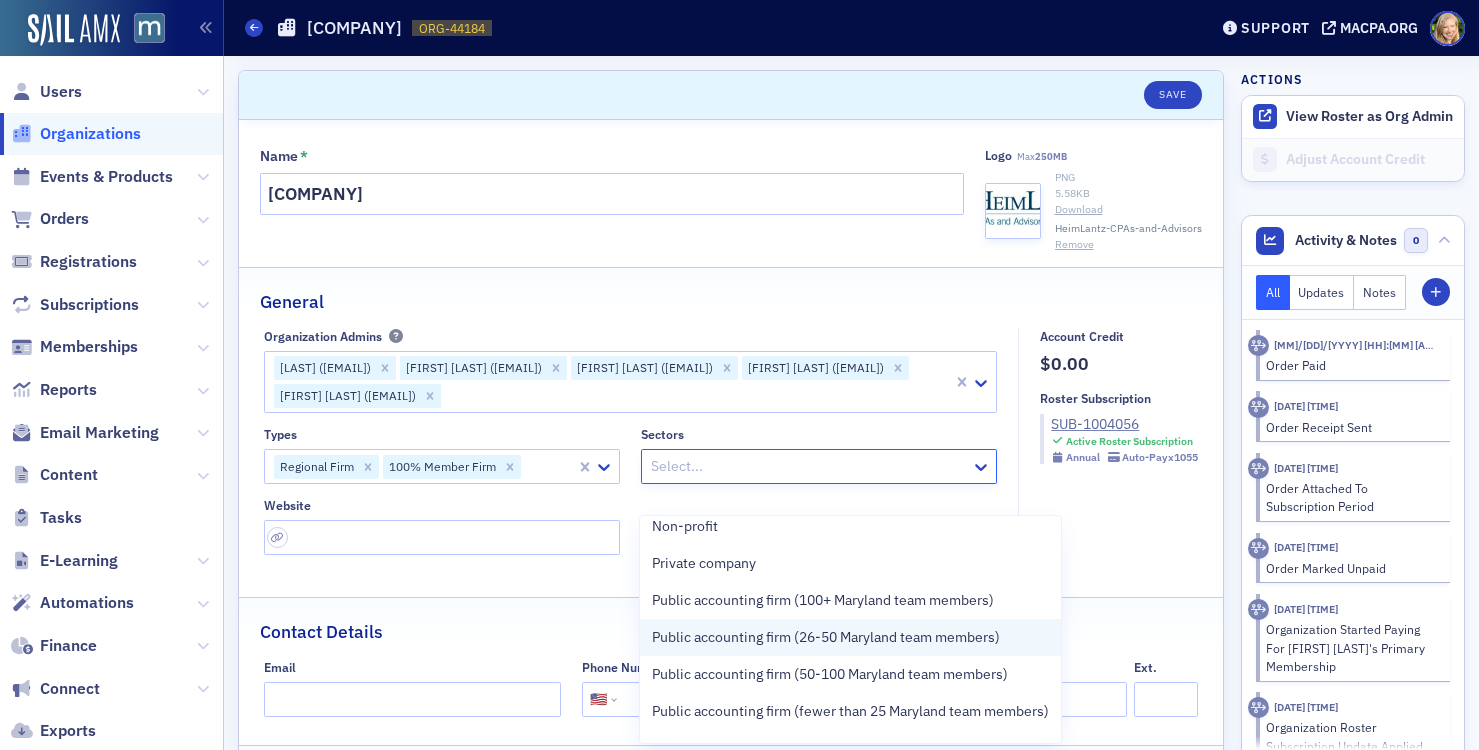 click on "Public accounting firm (26-50 Maryland team members)" at bounding box center (826, 637) 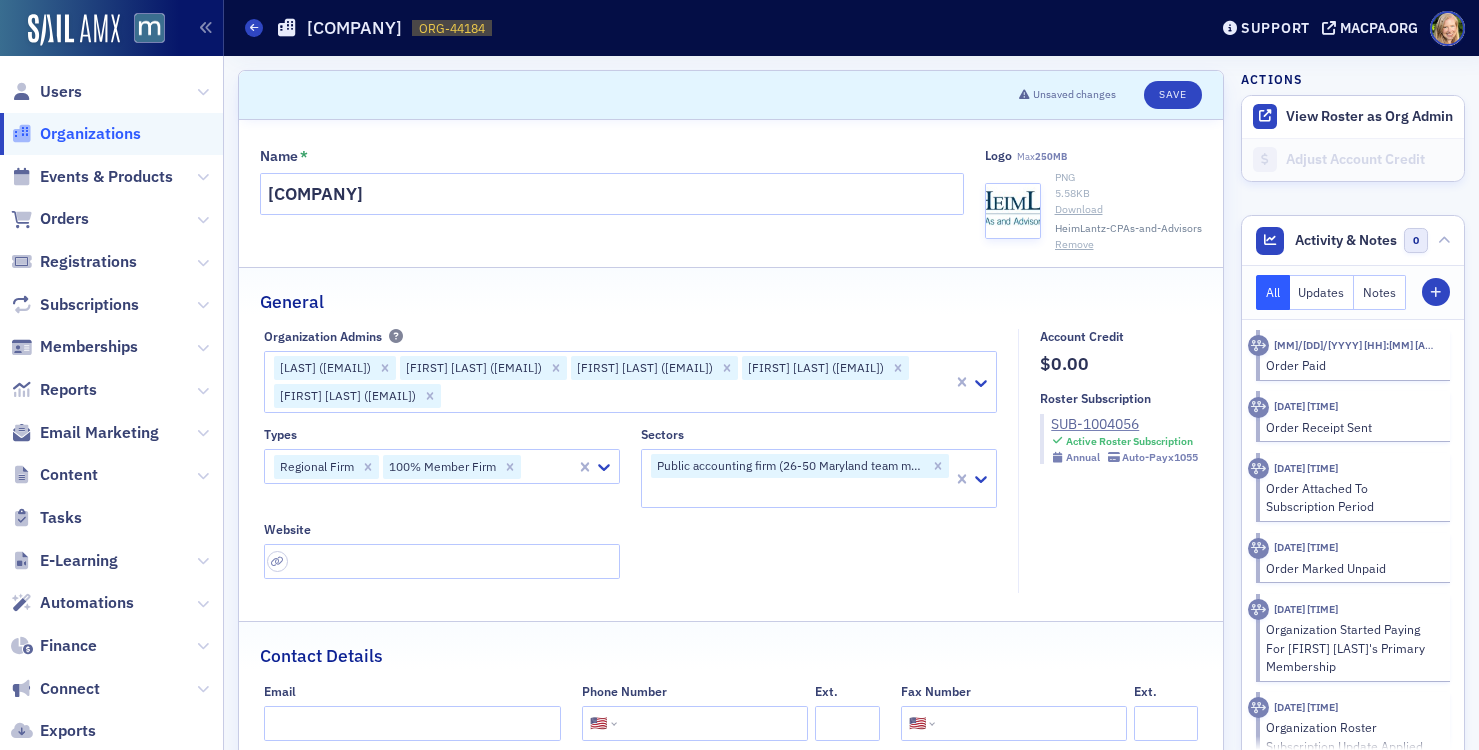 click on "Account Credit $0.00 Roster Subscription SUB-1004056 Active Roster Subscription Annual   Auto-Pay  x1055" 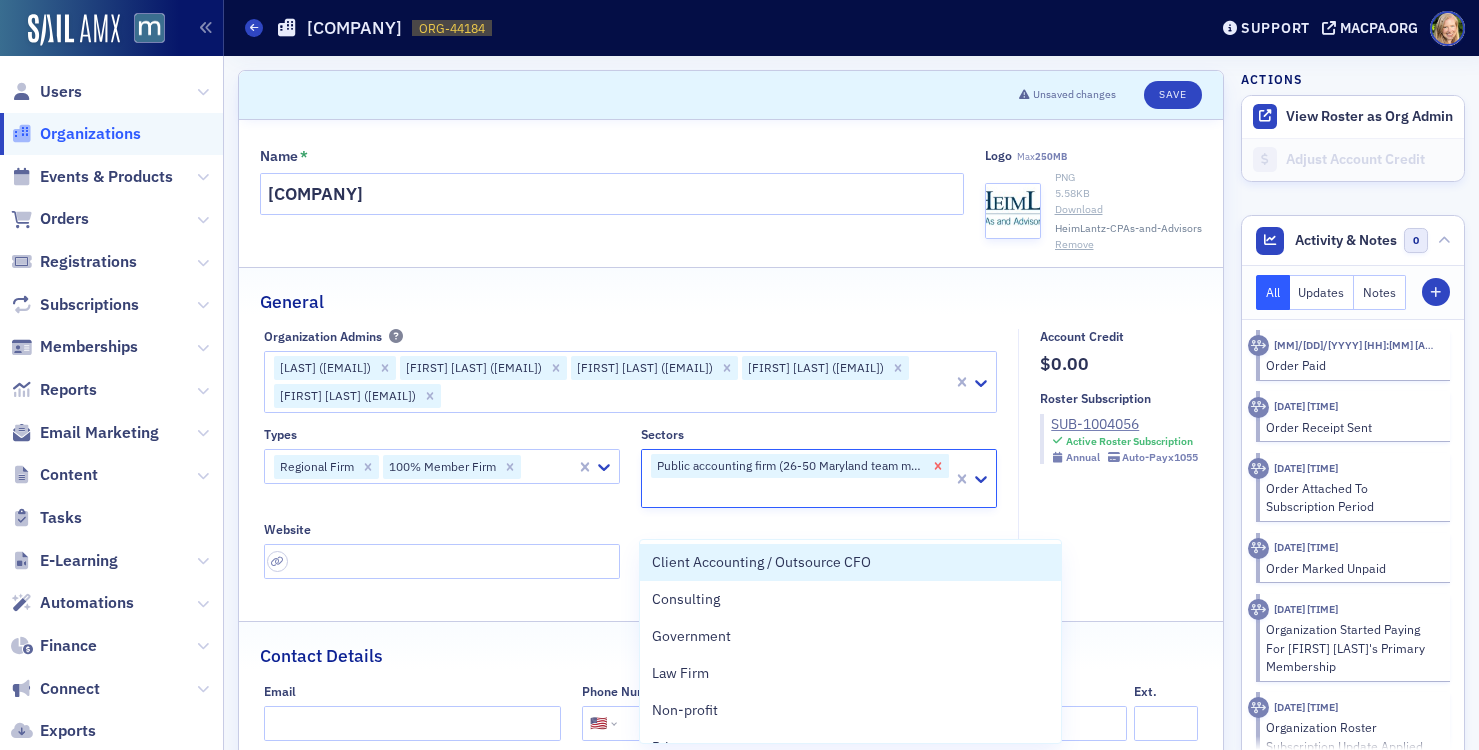click 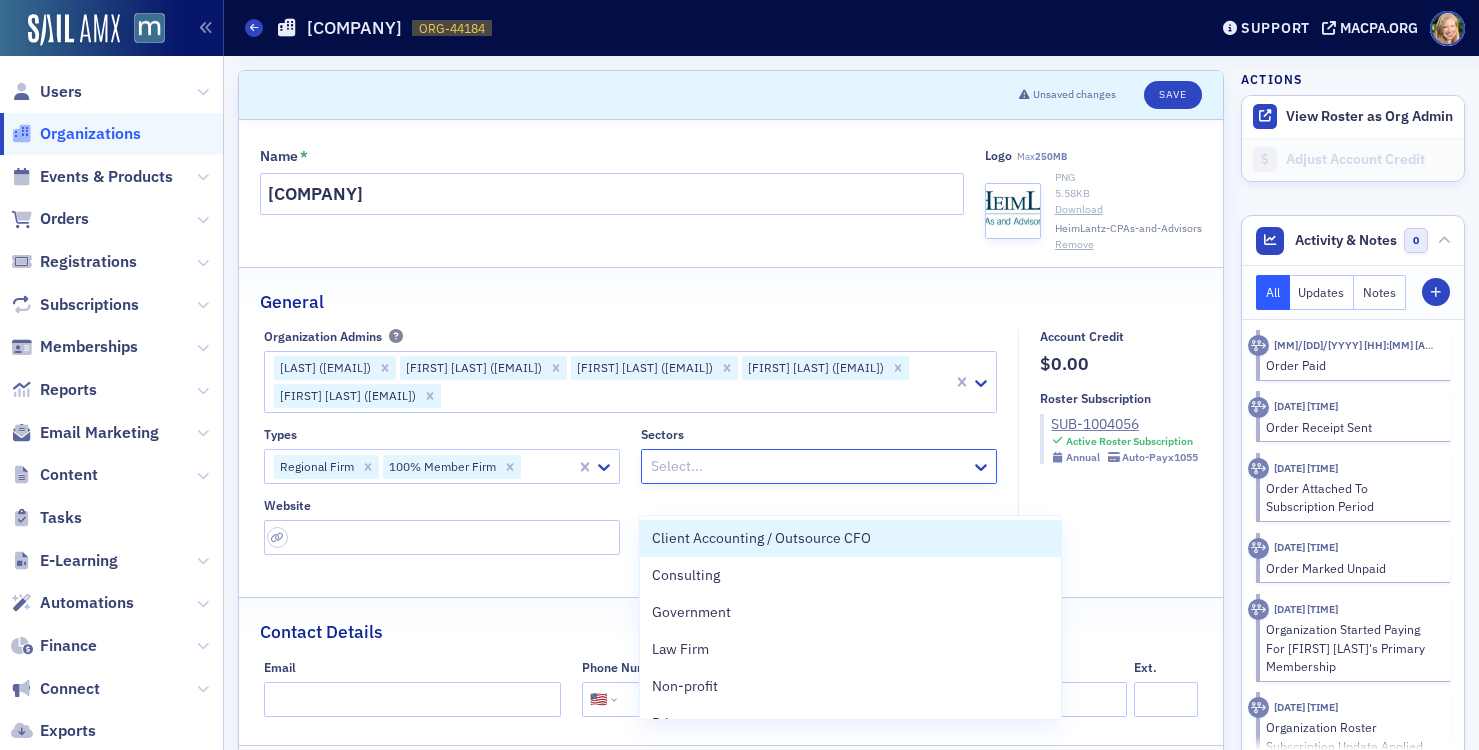 click 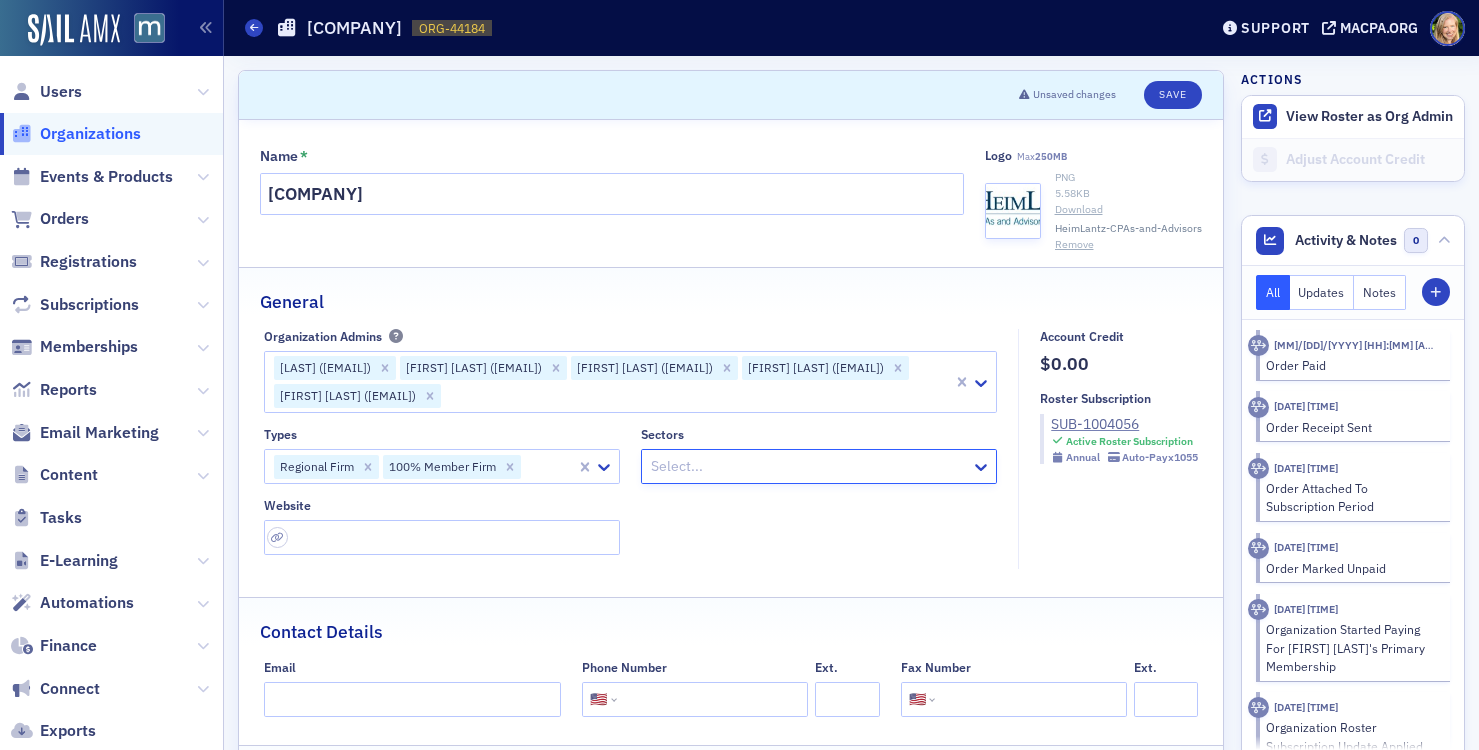 click 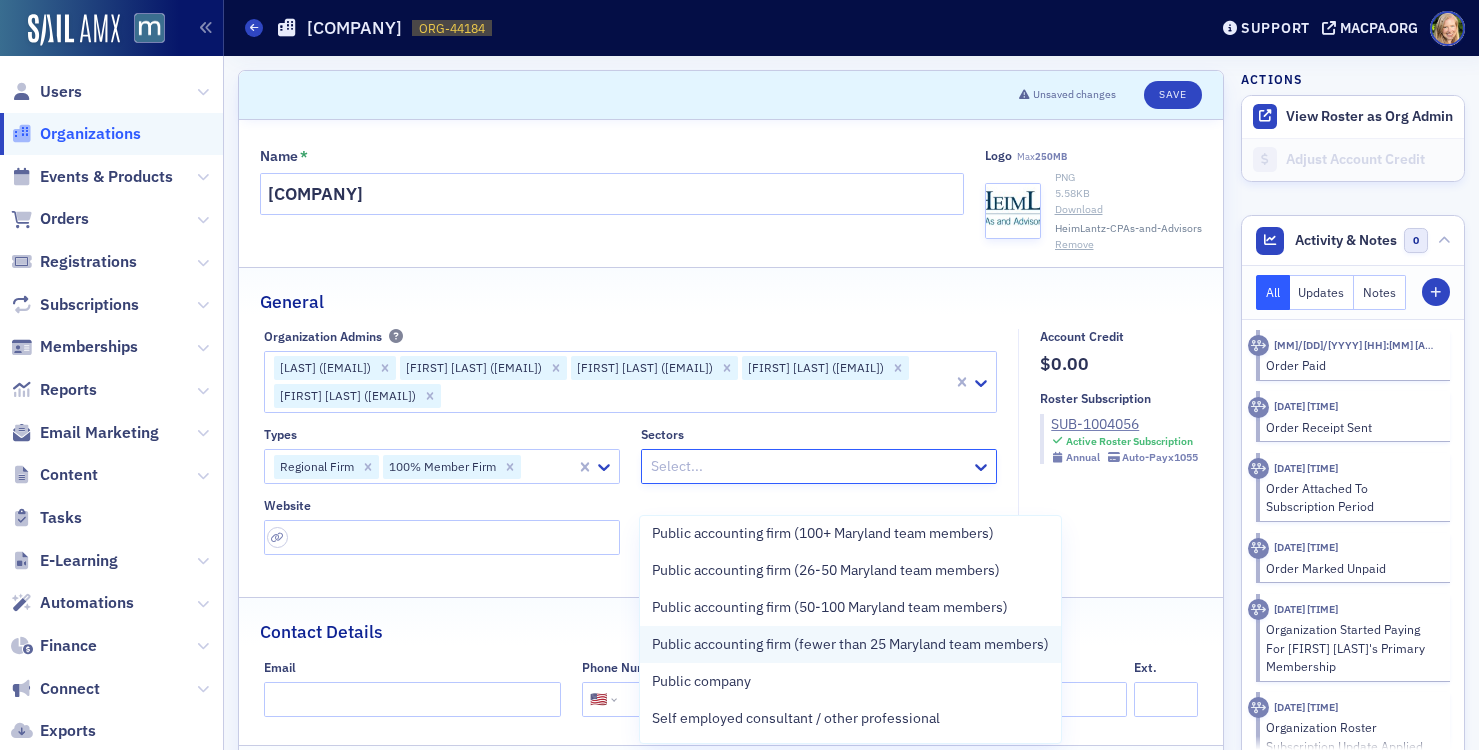 scroll, scrollTop: 222, scrollLeft: 0, axis: vertical 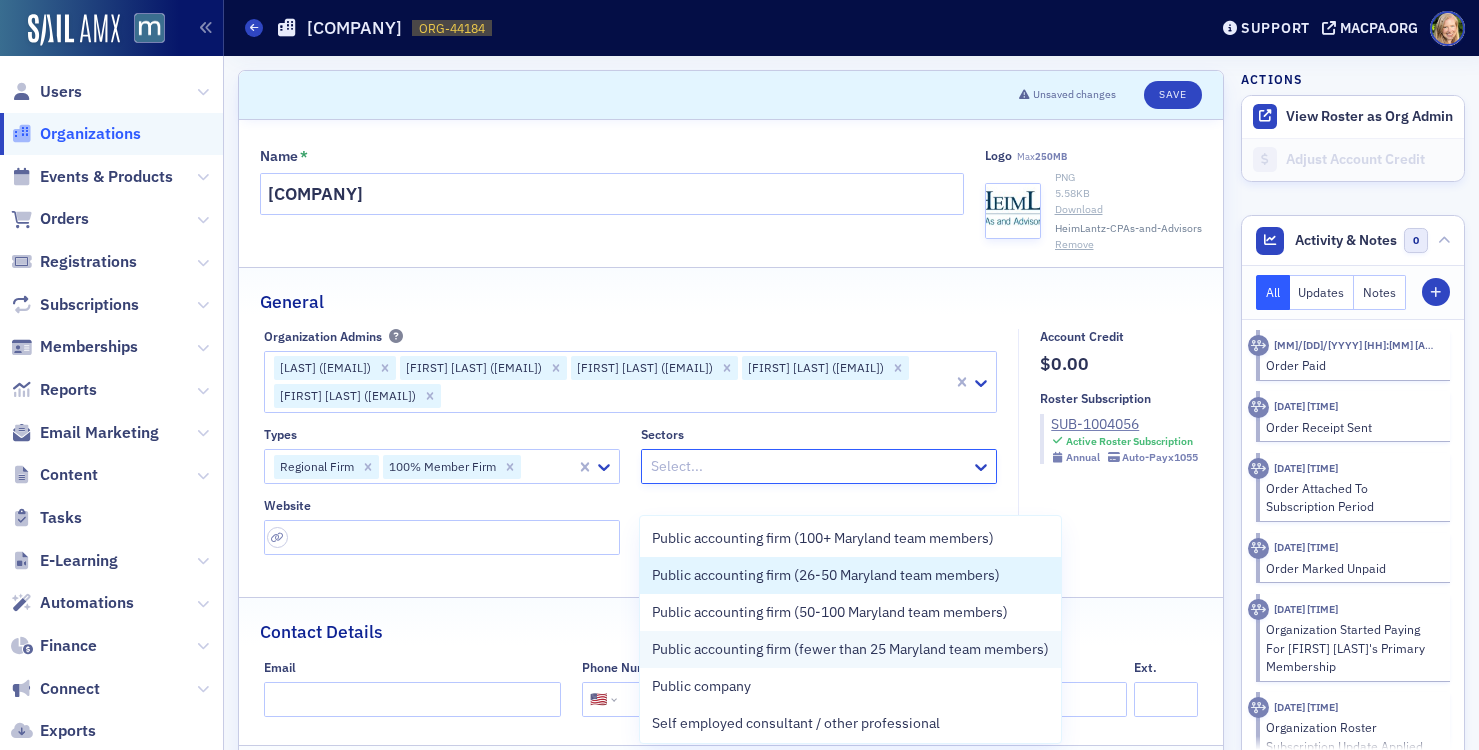 click on "Public accounting firm (26-50 Maryland team members)" at bounding box center [826, 575] 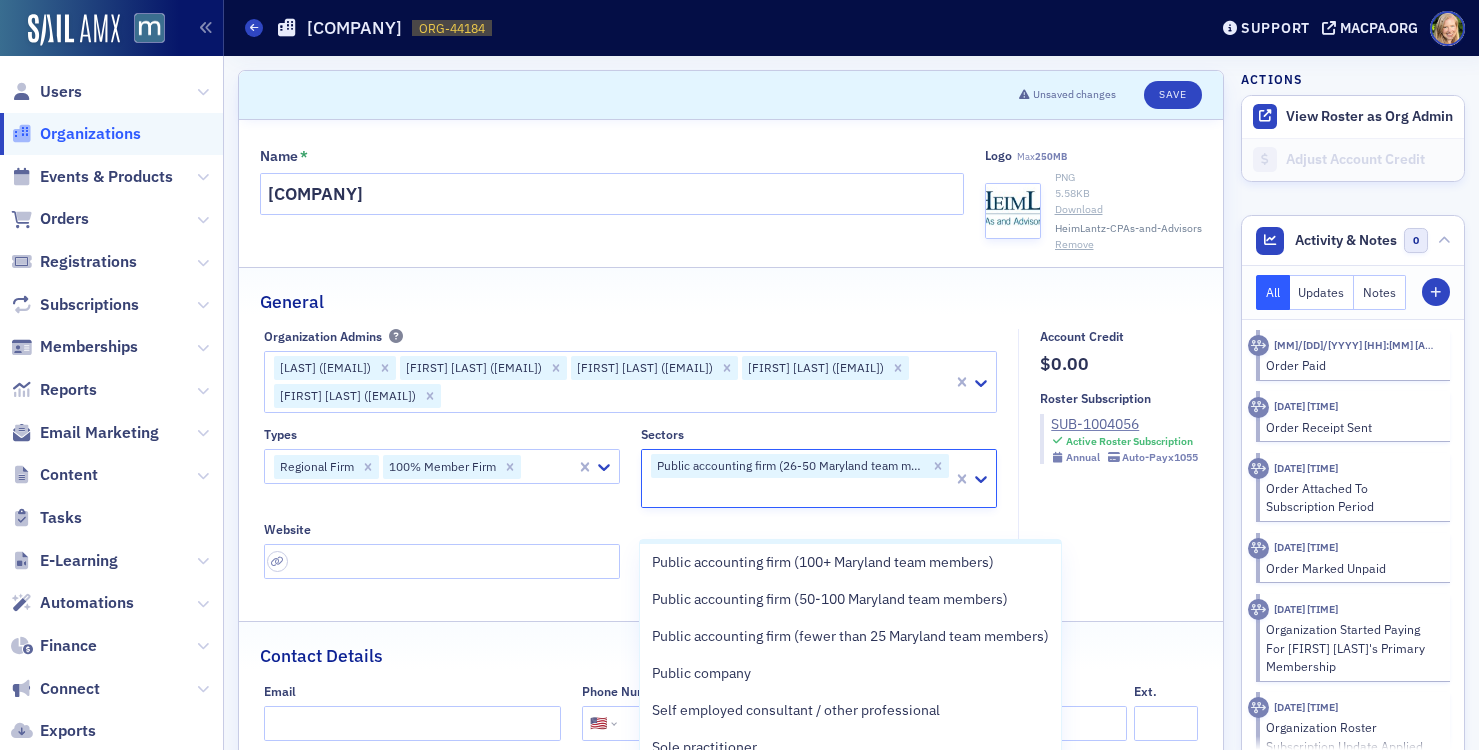 click on "Account Credit $0.00 Roster Subscription SUB-1004056 Active Roster Subscription Annual   Auto-Pay  x1055" 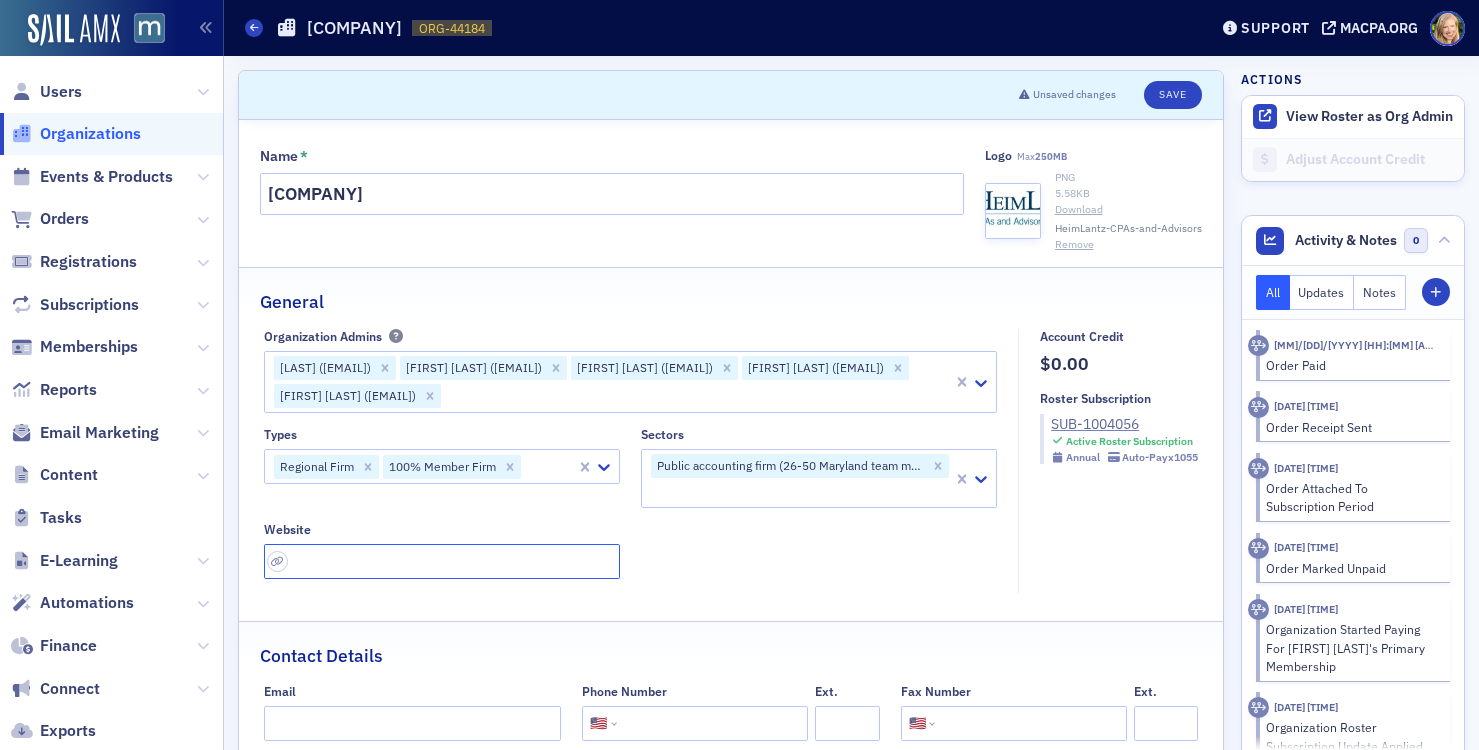 click 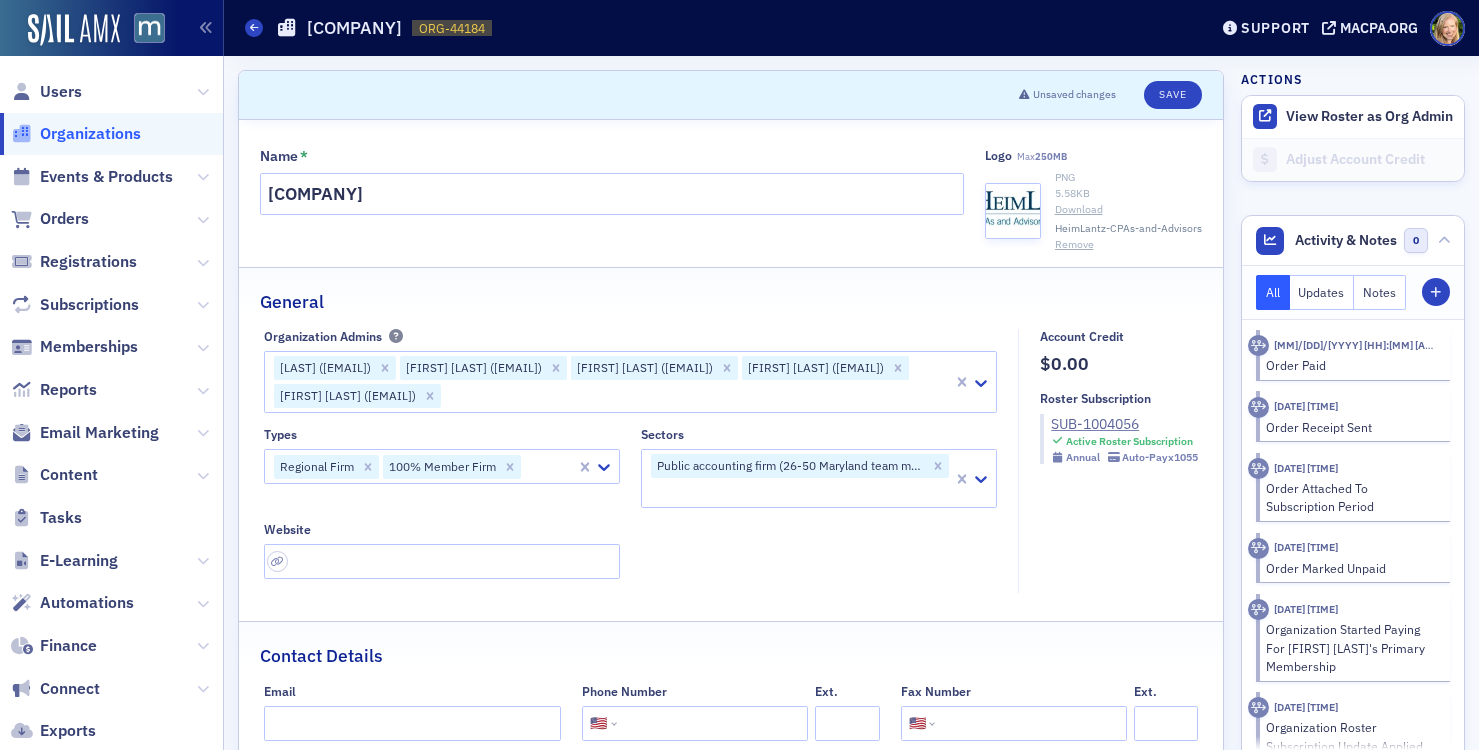 click 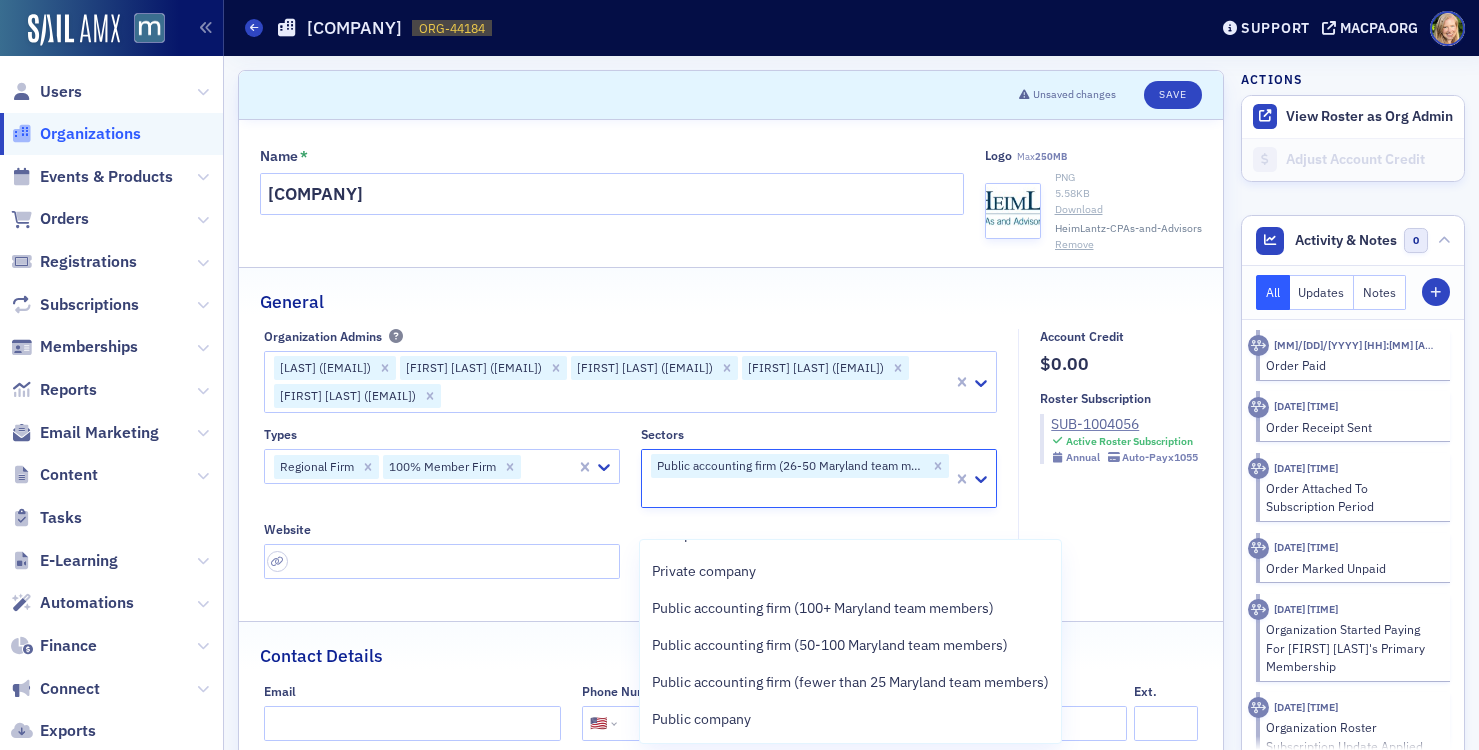scroll, scrollTop: 100, scrollLeft: 0, axis: vertical 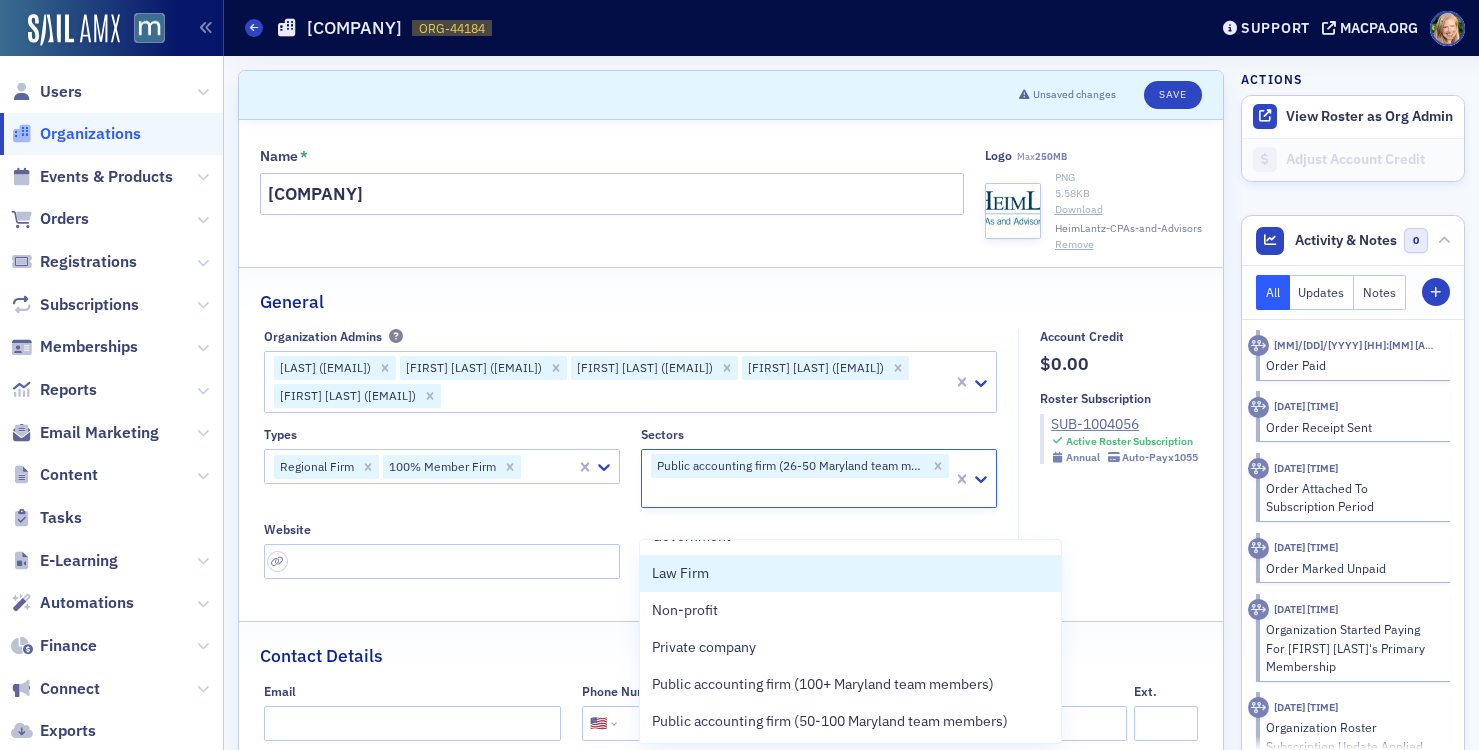 click on "Website" 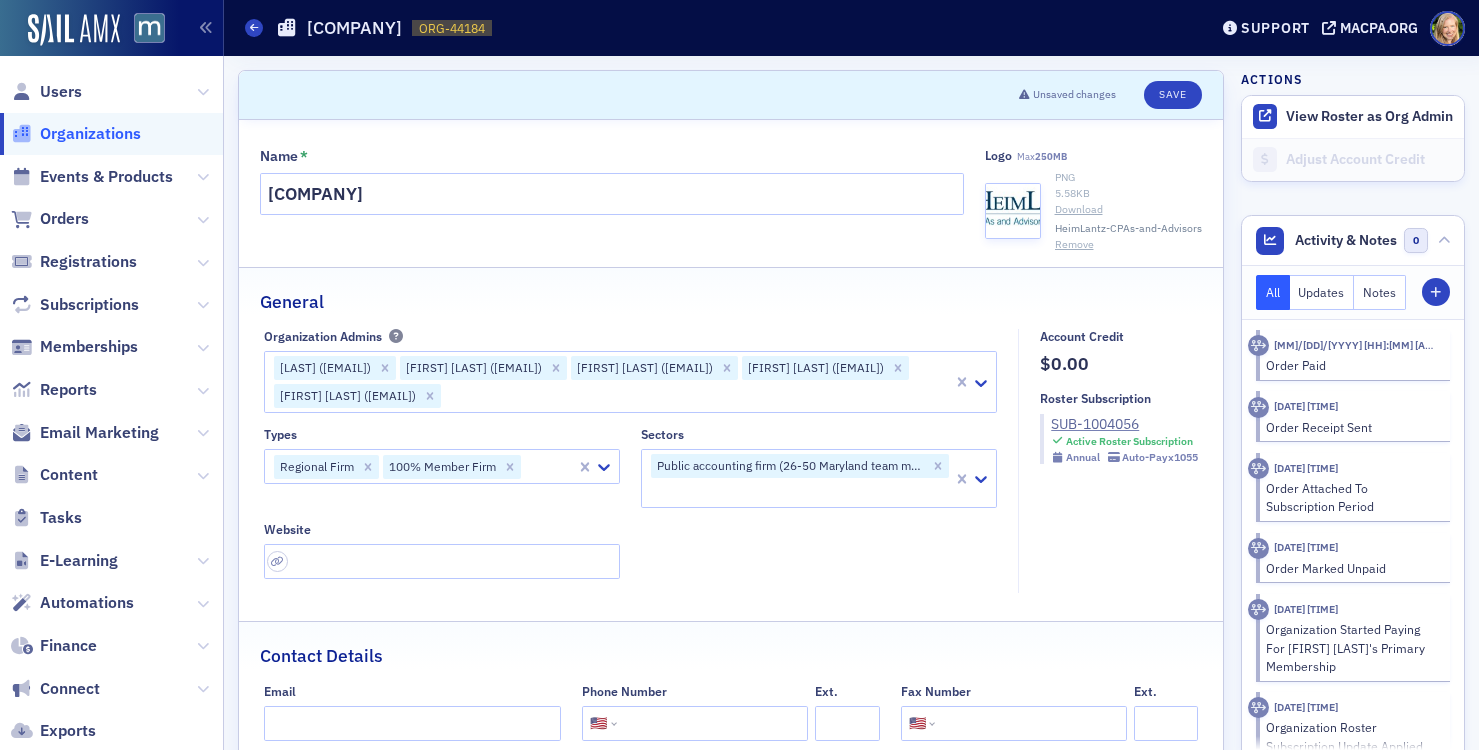 click on "Types Regional Firm 100% Member Firm Sectors Public accounting firm (26-50 Maryland team members) Website" 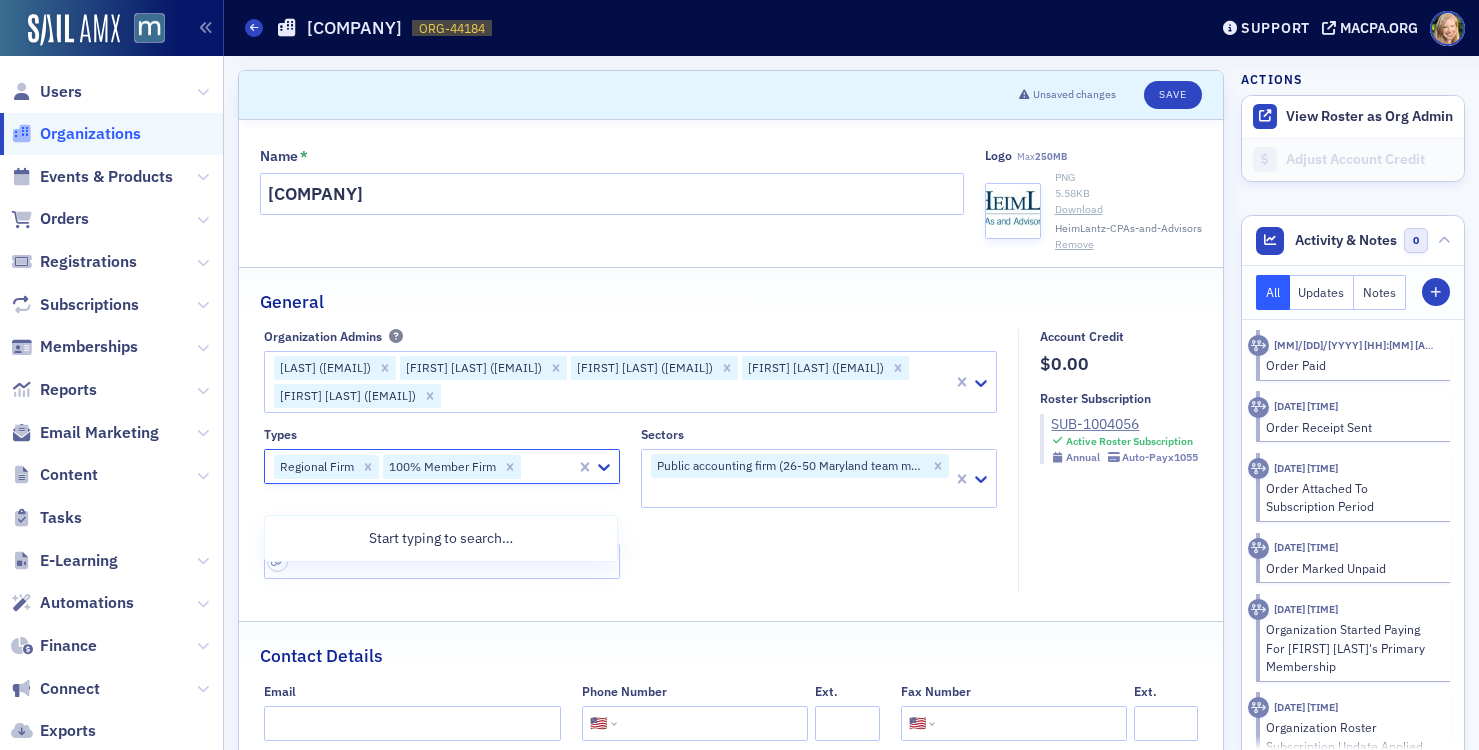 click 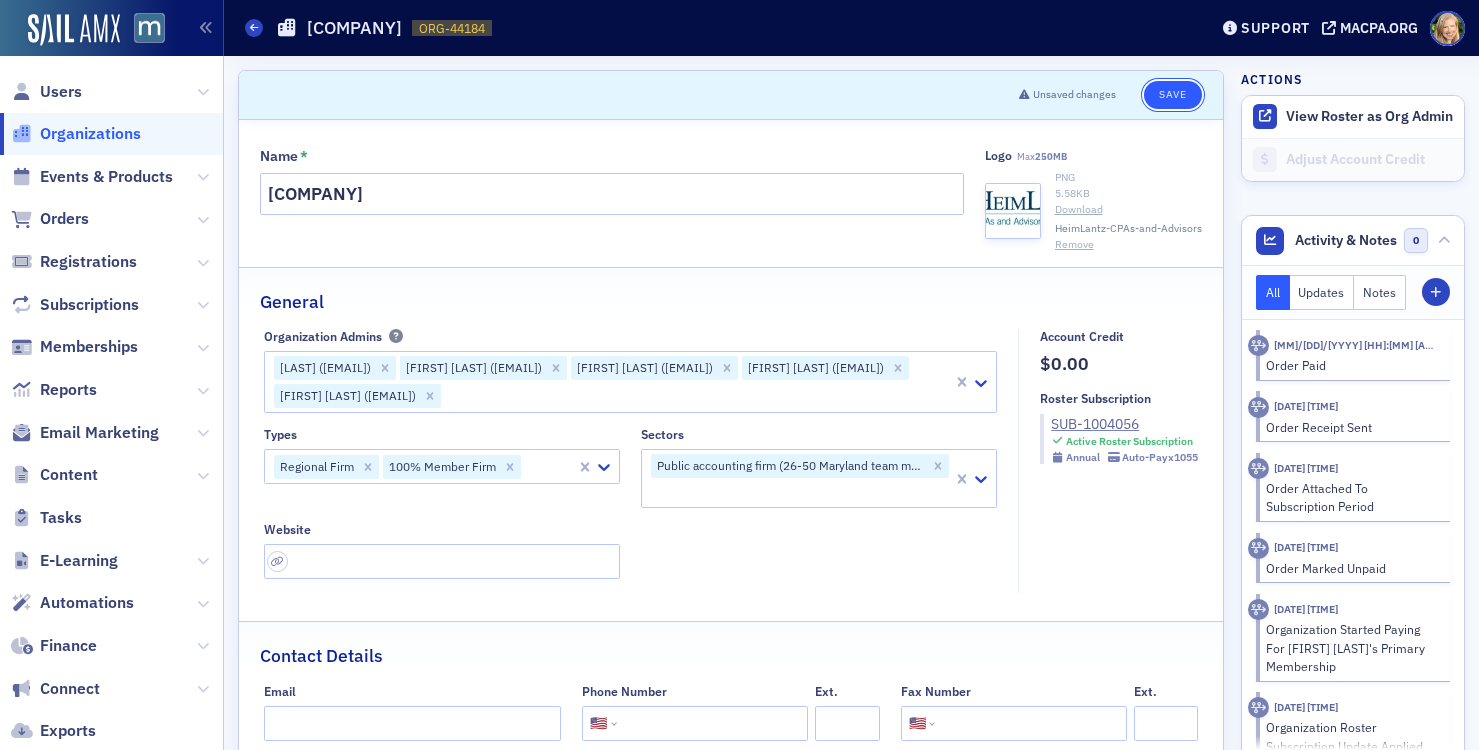 click on "Save" 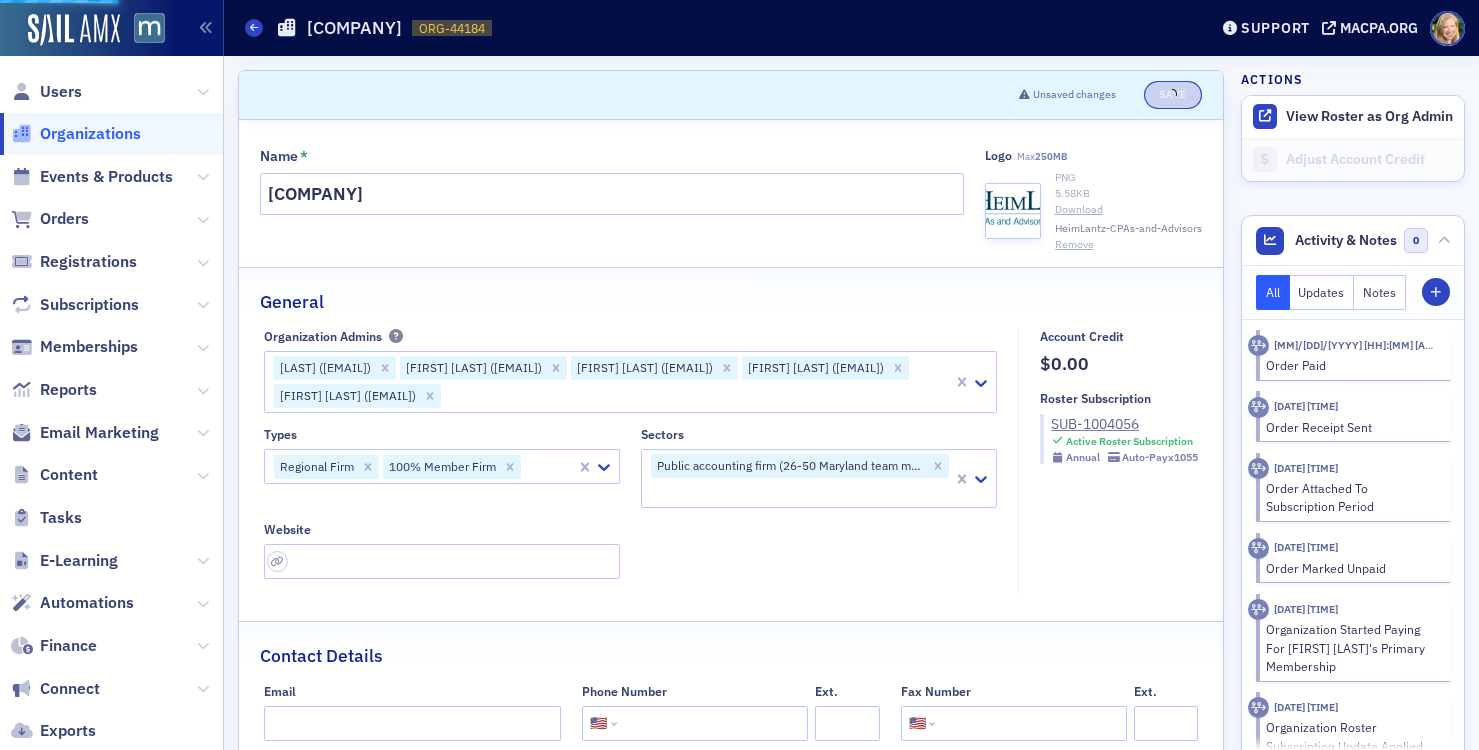 select on "US" 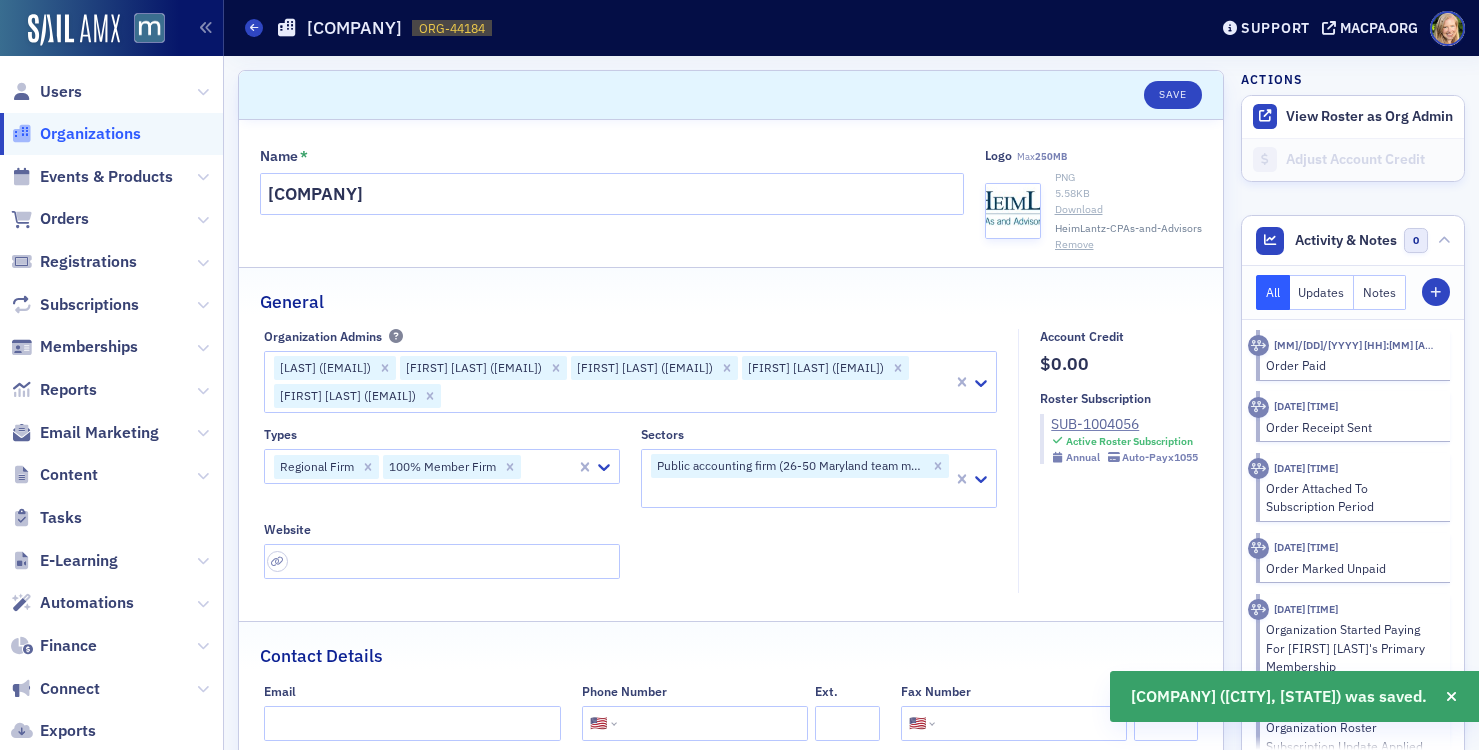 click 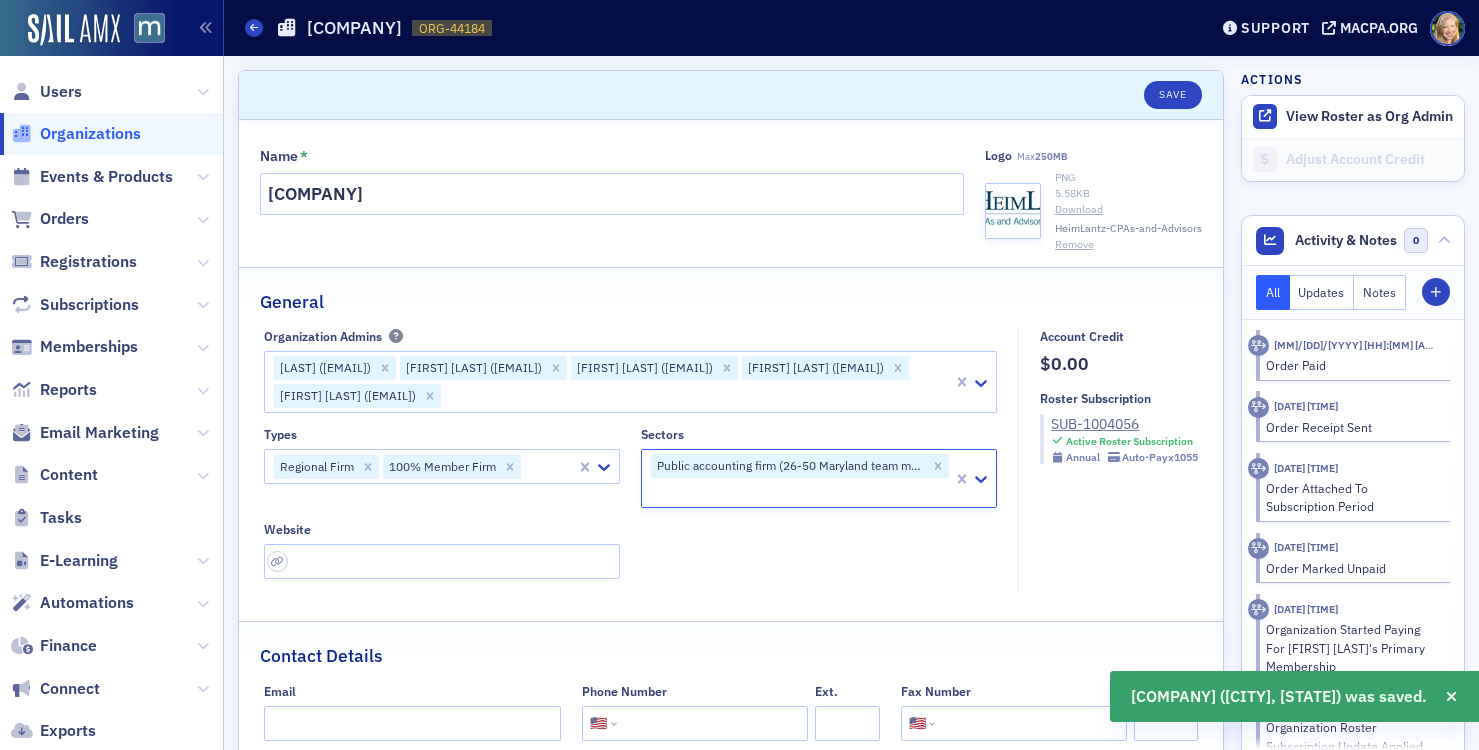 click 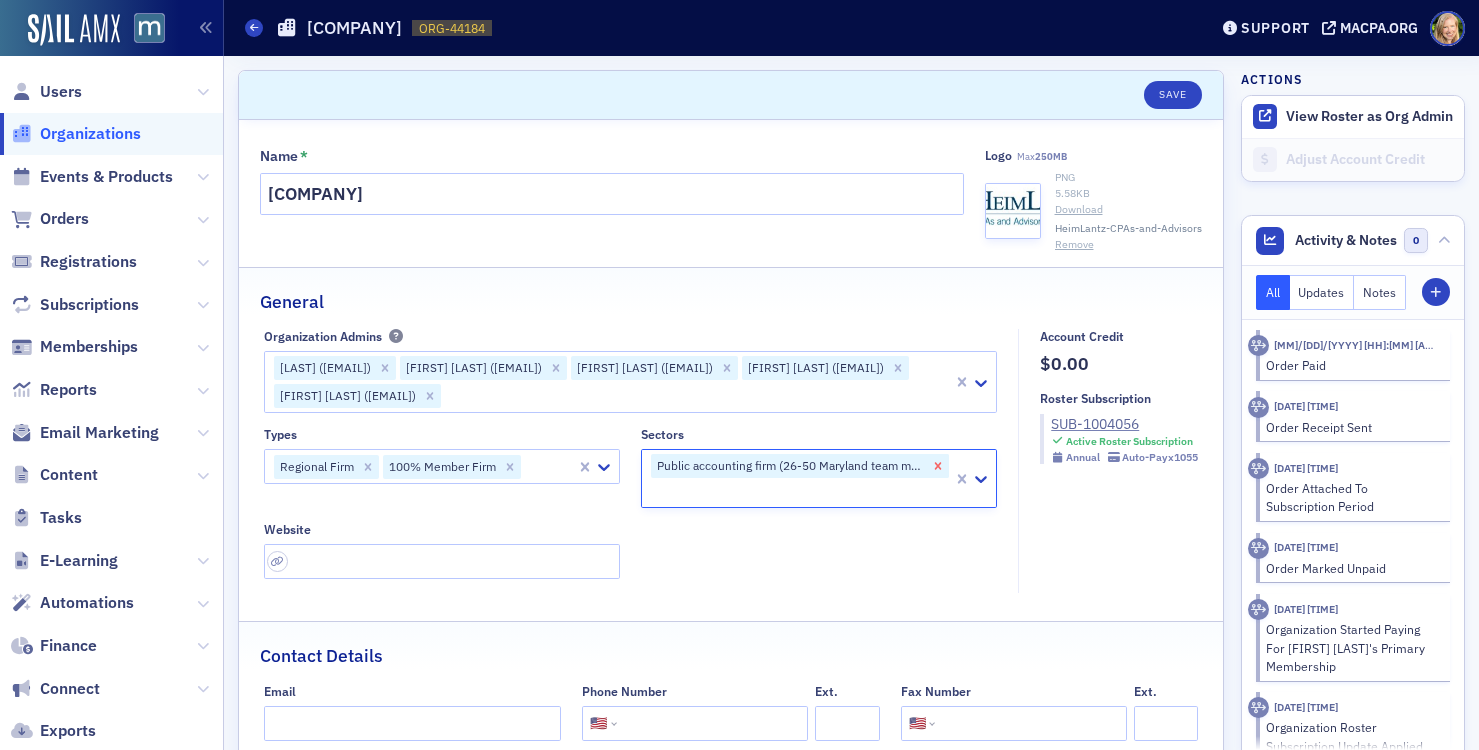 click 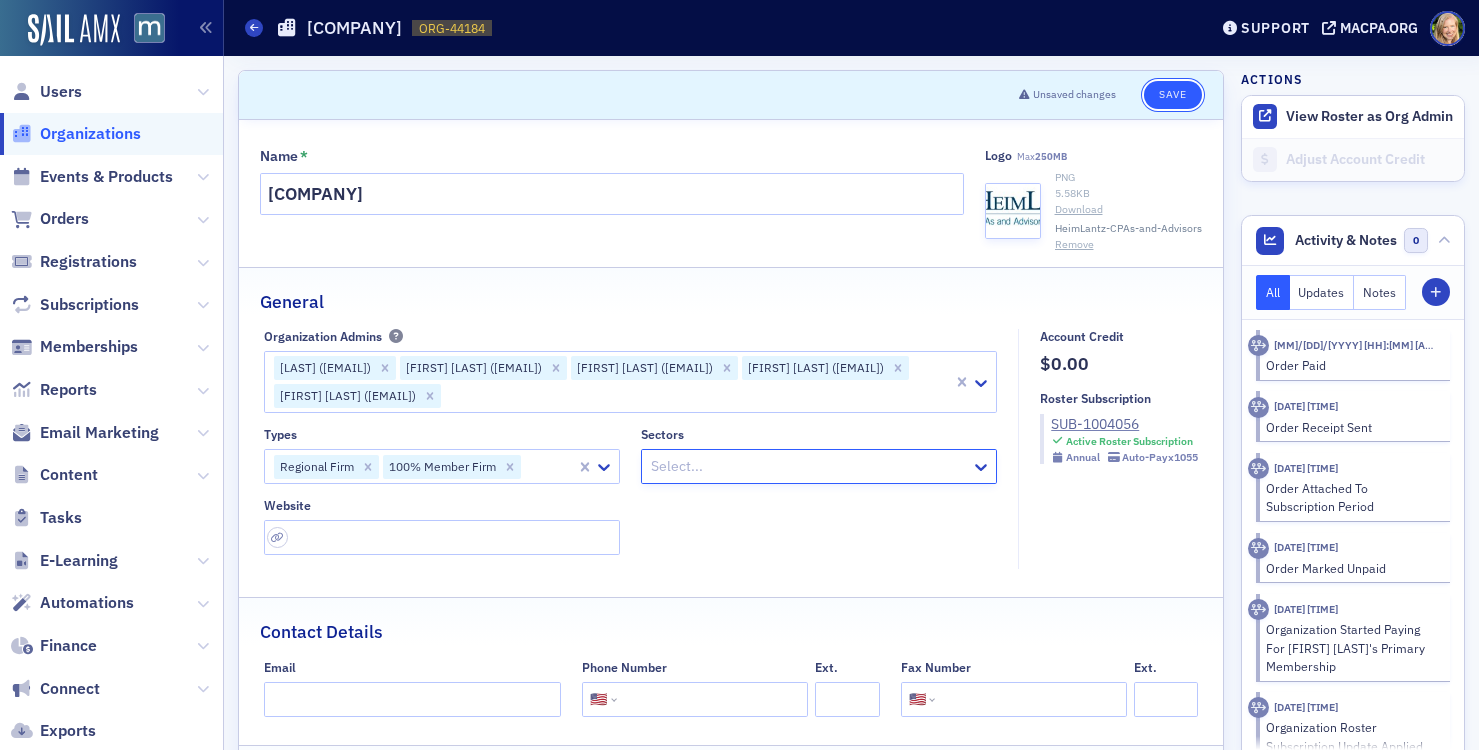 click on "Save" 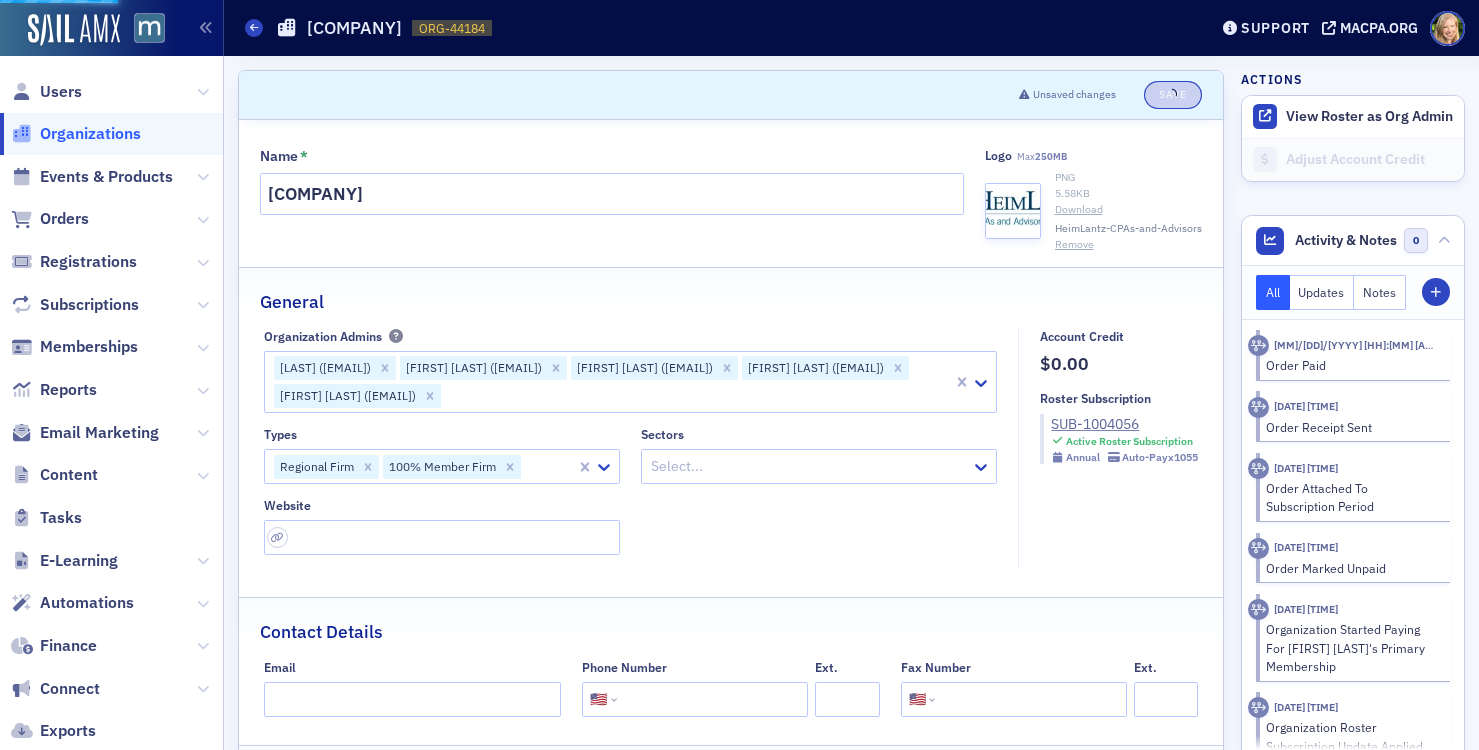 select on "US" 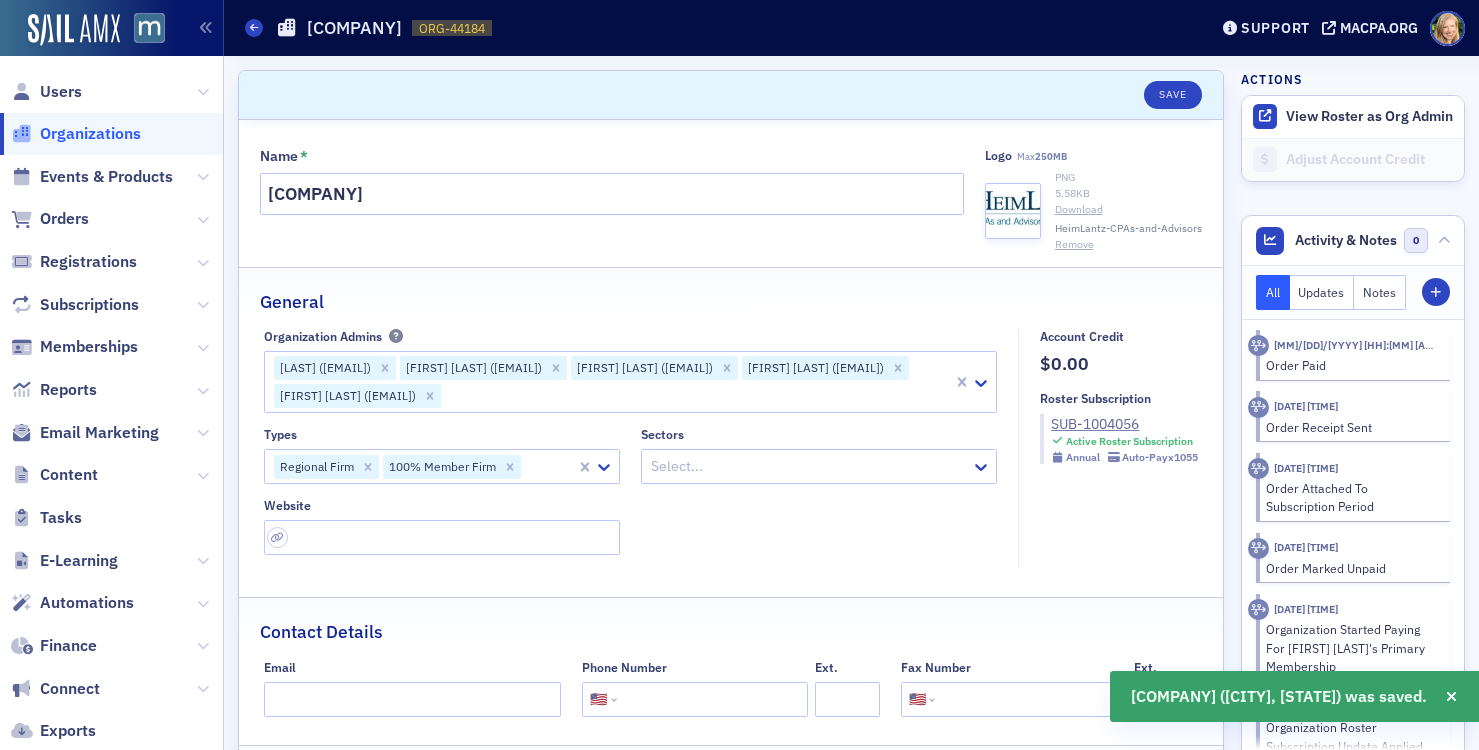 click 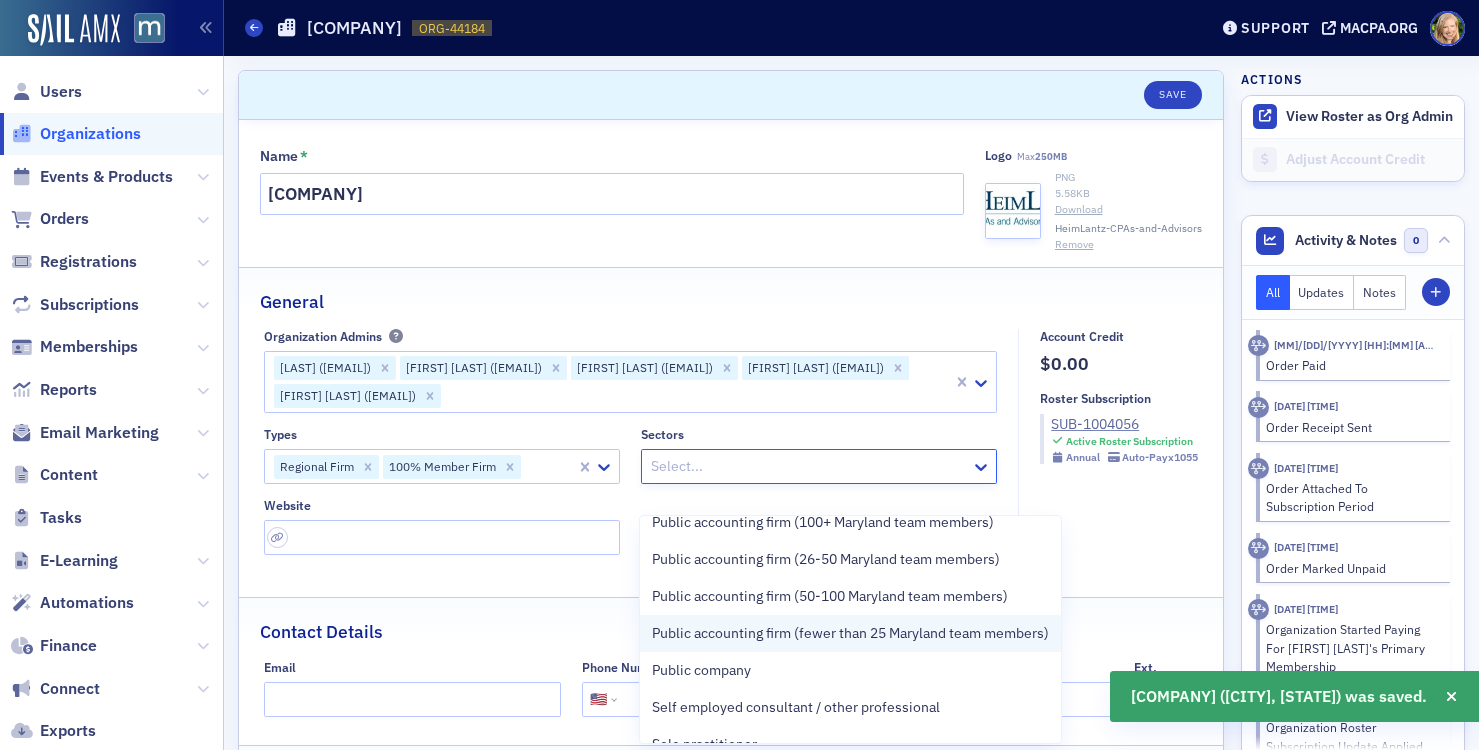 scroll, scrollTop: 197, scrollLeft: 0, axis: vertical 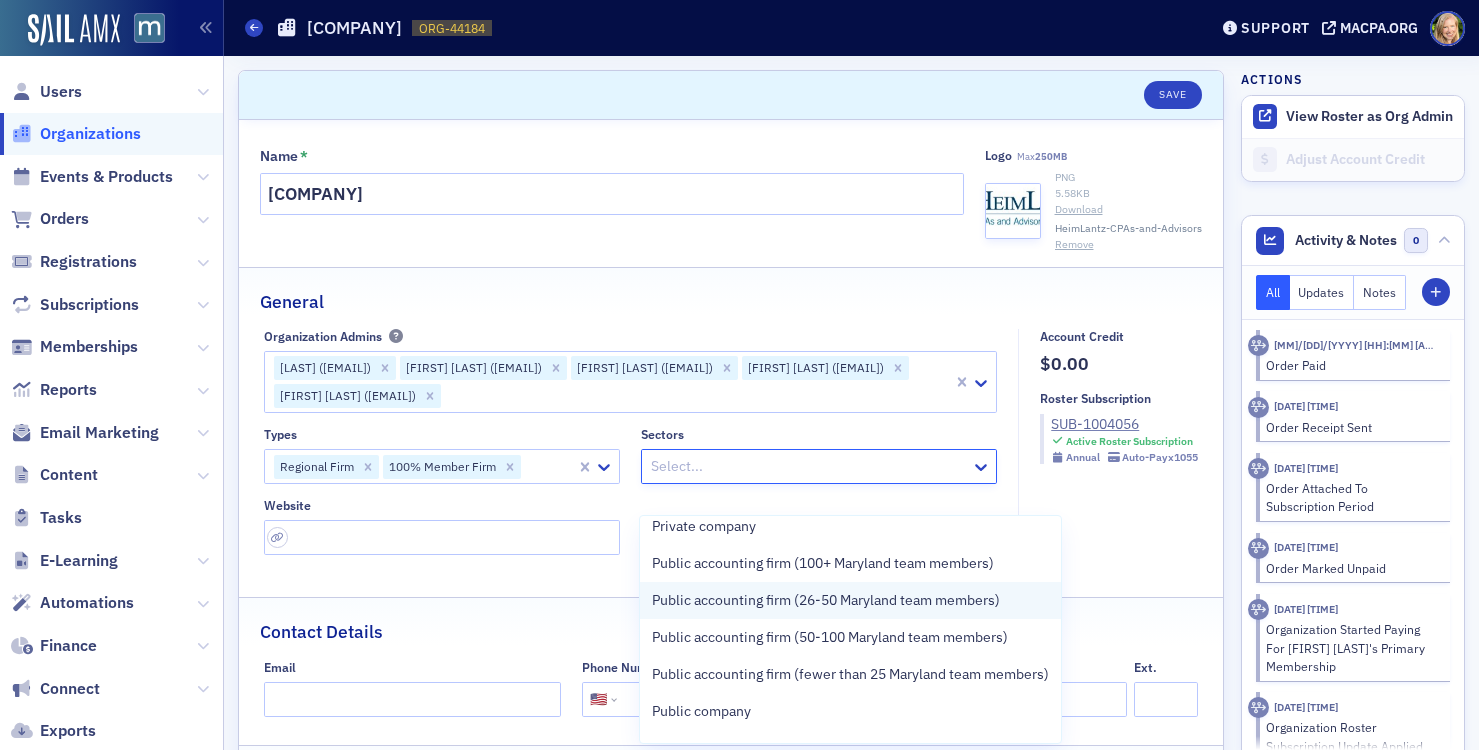 click on "Public accounting firm (26-50 Maryland team members)" at bounding box center [826, 600] 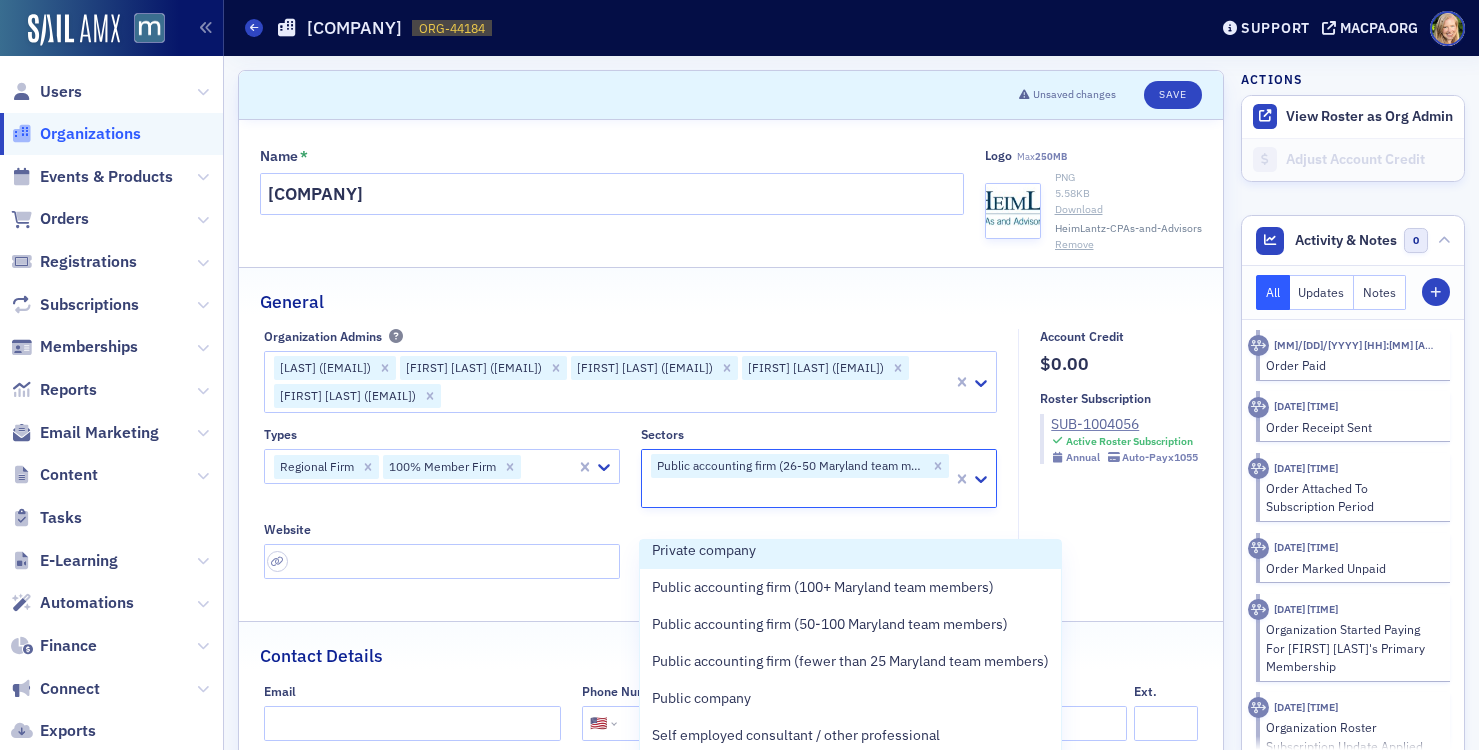 click on "Account Credit $0.00 Roster Subscription SUB-1004056 Active Roster Subscription Annual   Auto-Pay  x1055" 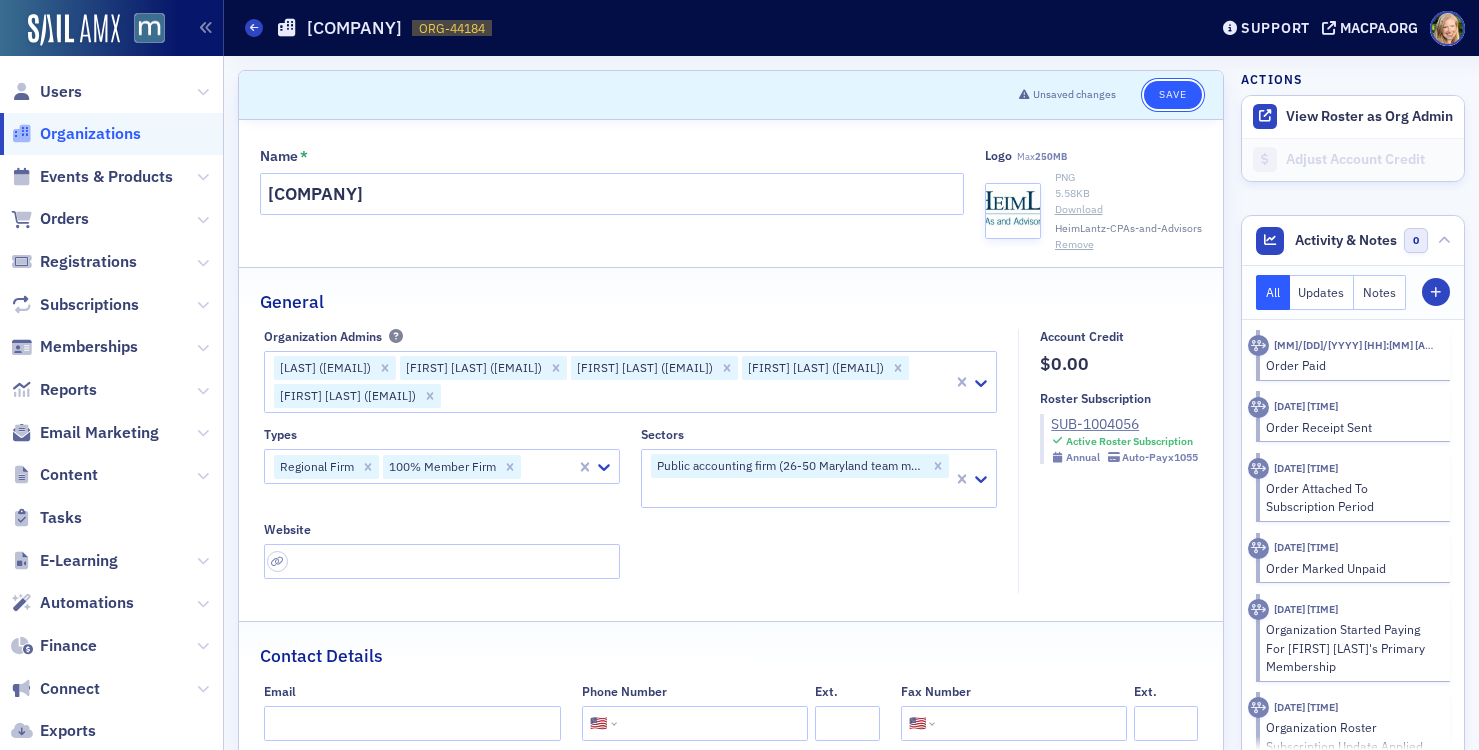 click on "Save" 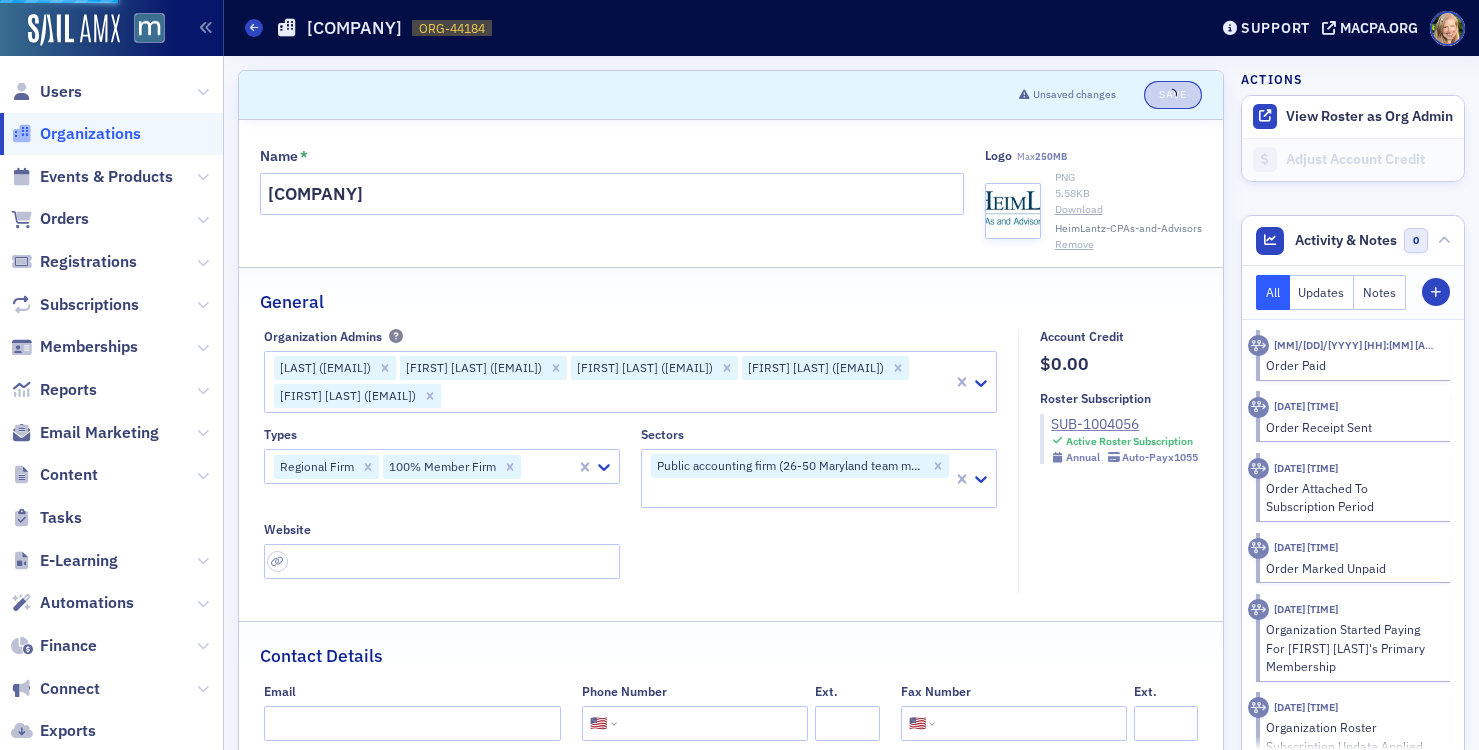 select on "US" 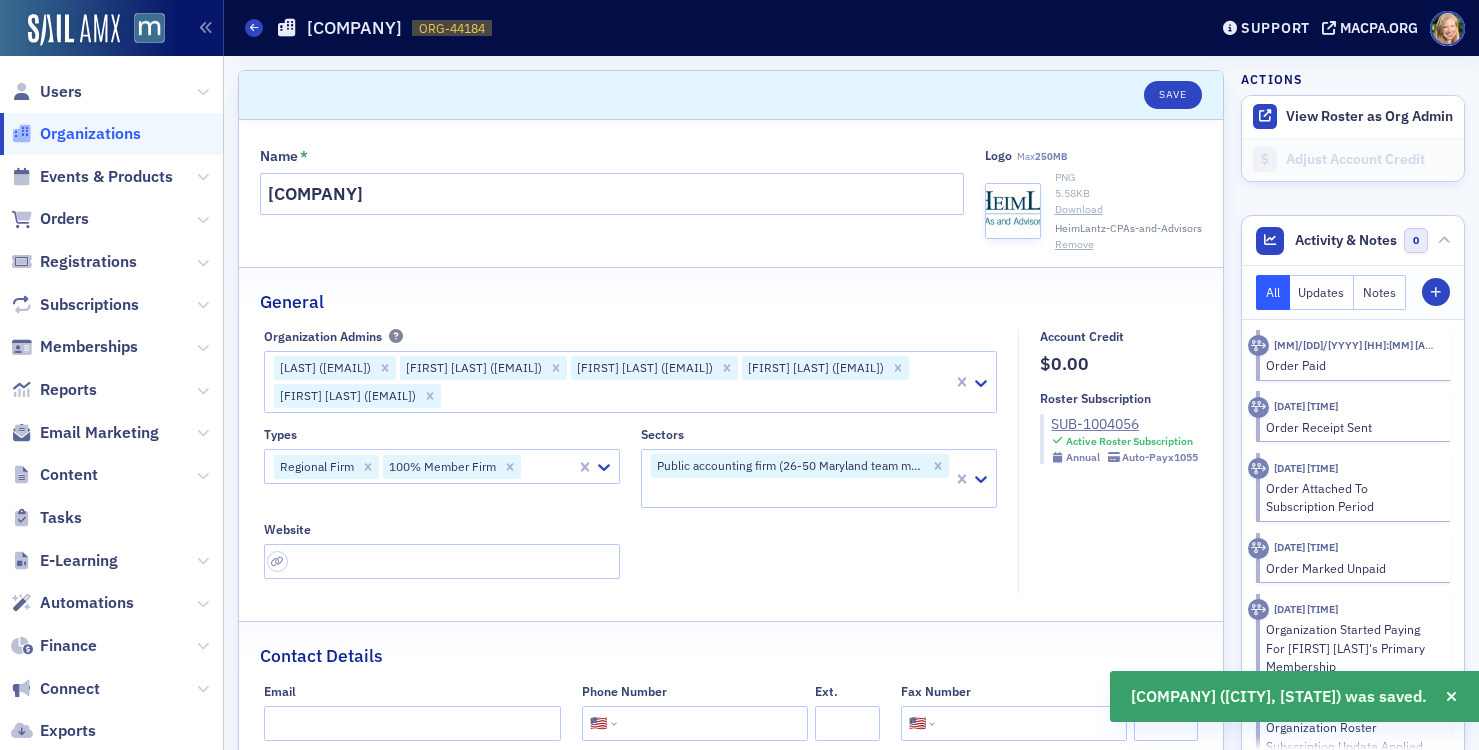 click 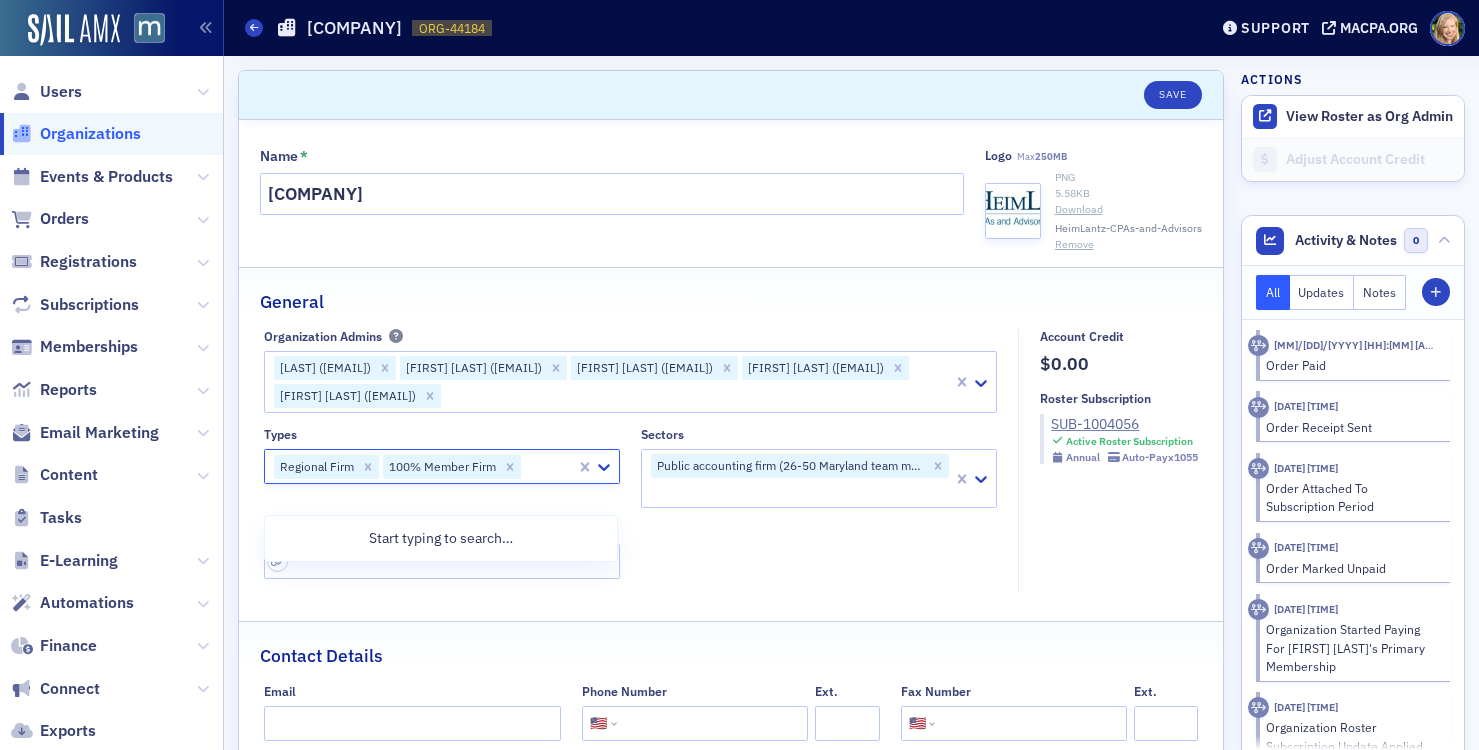 click on "General Organization Admins Laura Macauley (laura.macauley@heimlantz.com) Kathi Lynch (kathi.lynch@heimlantz.com) Noreen Haenn (noreen.haenn@heimlantz.com) Lorraine Bull (lorraine.bull@heimlantz.com) Jessica Clarke (jessica.clarke@heimlantz.com) Types 0 results available. Use Up and Down to choose options, press Enter to select the currently focused option, press Escape to exit the menu, press Tab to select the option and exit the menu. Regional Firm 100% Member Firm Sectors Public accounting firm (26-50 Maryland team members) Website Account Credit $0.00 Roster Subscription SUB-1004056 Active Roster Subscription Annual   Auto-Pay  x1055" 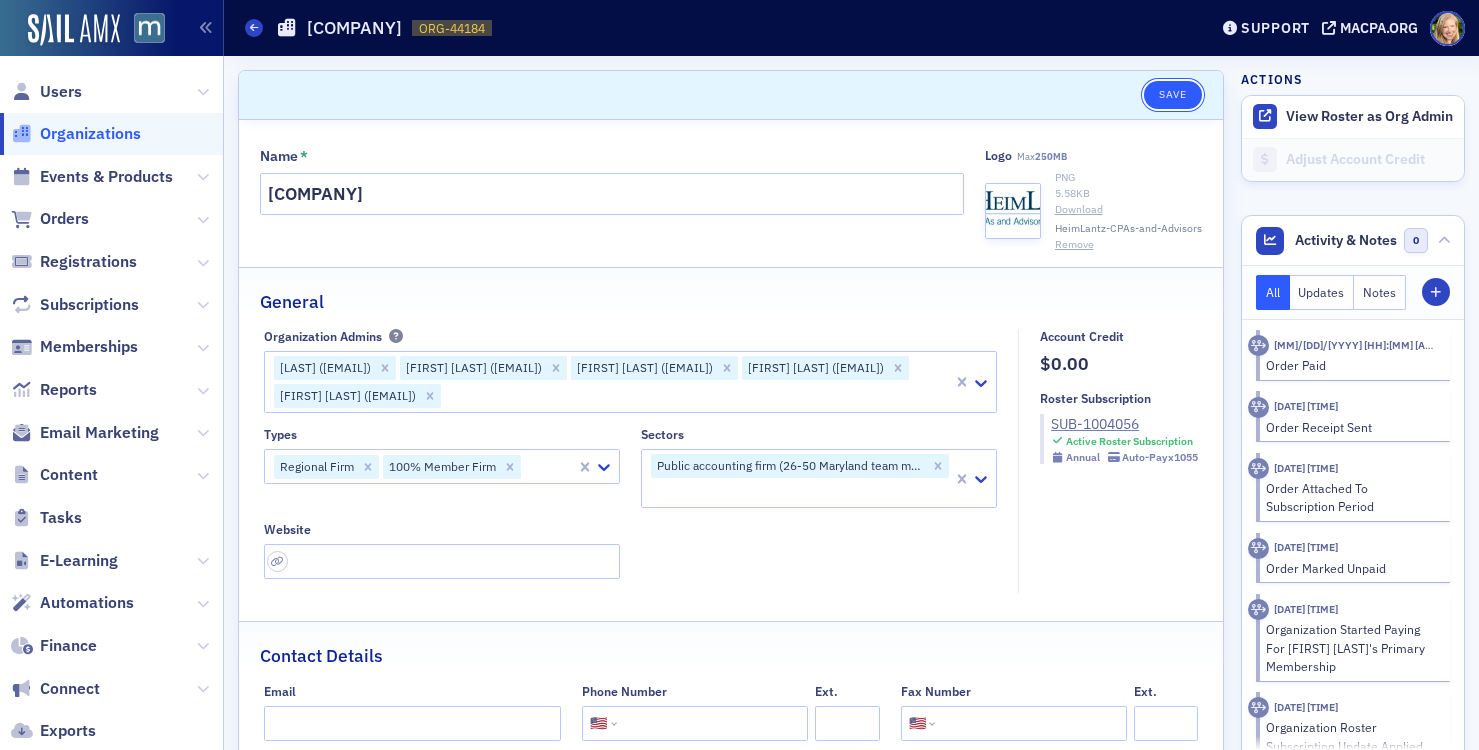 click on "Save" 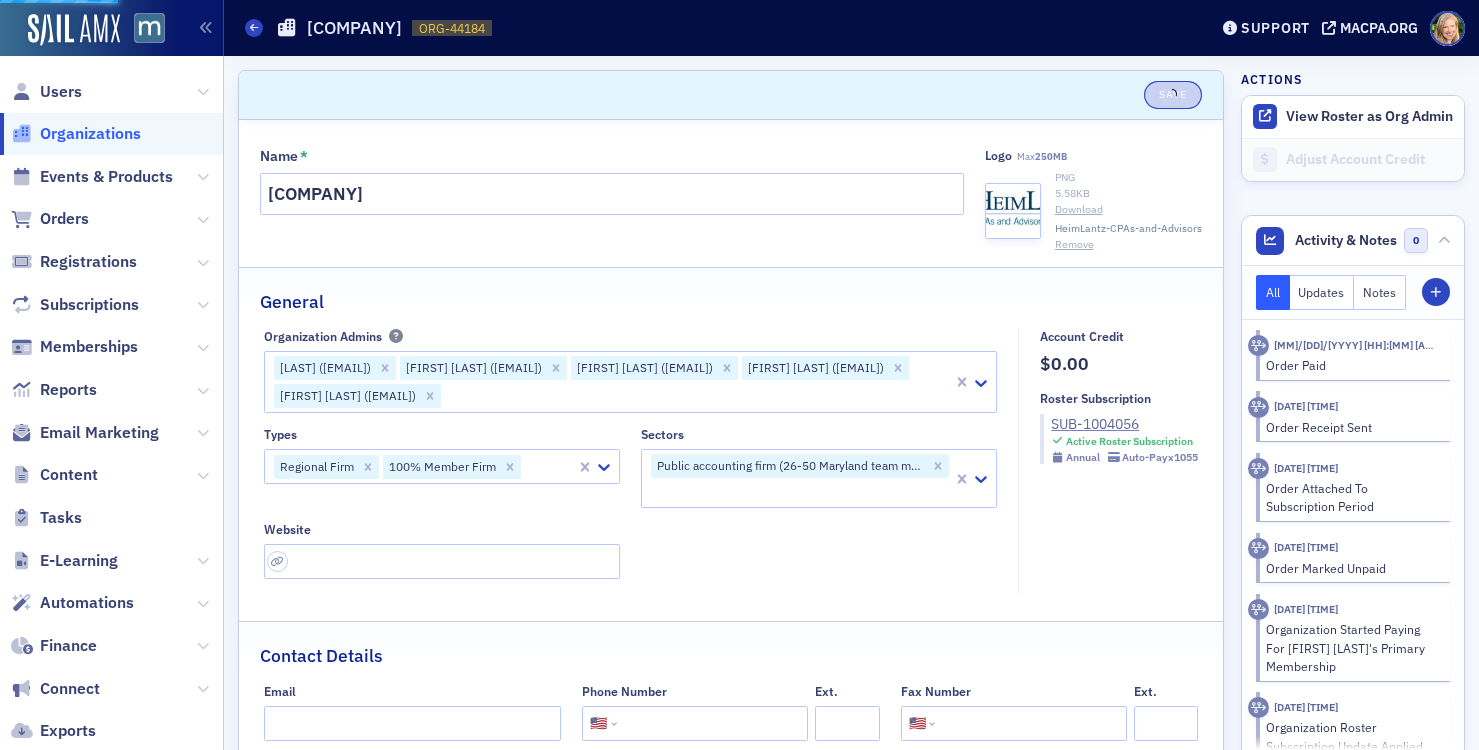 select on "US" 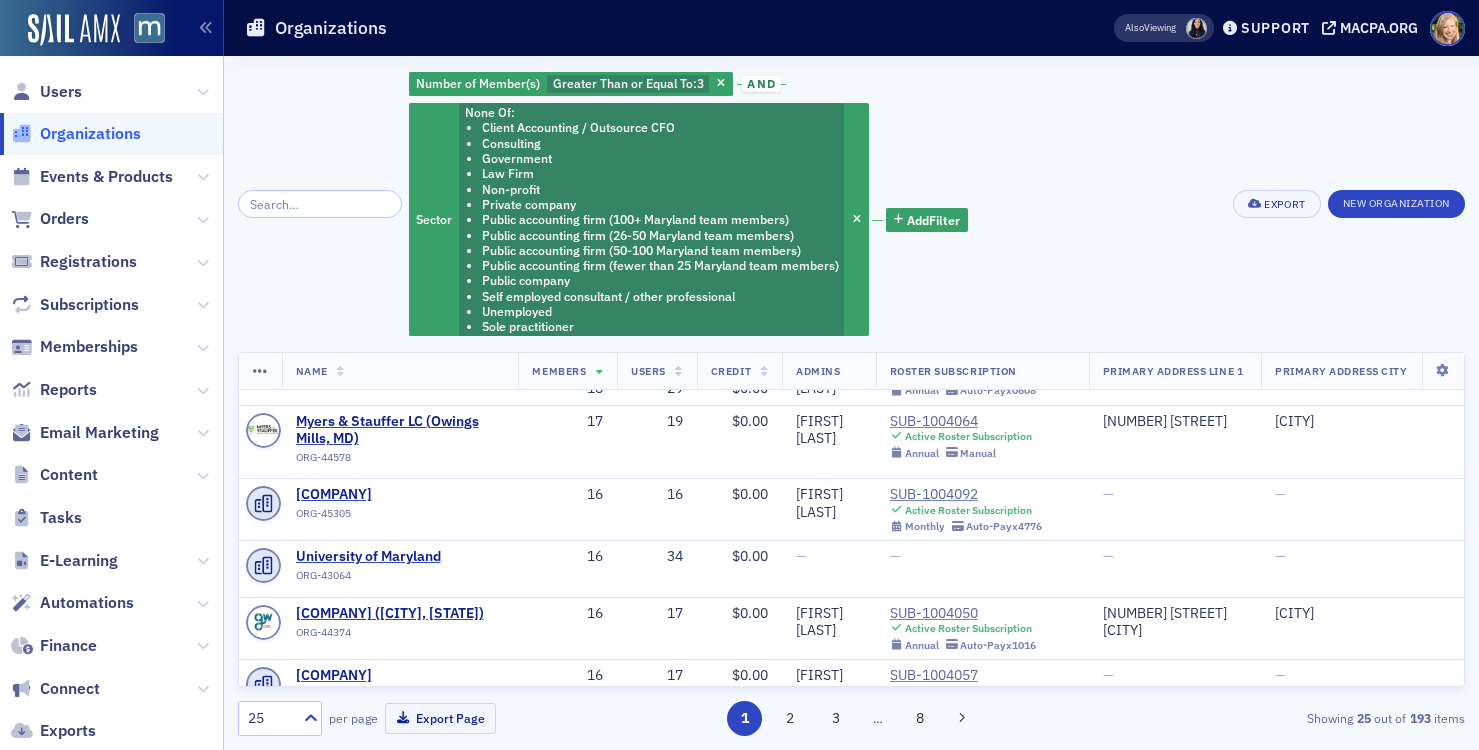 scroll, scrollTop: 756, scrollLeft: 0, axis: vertical 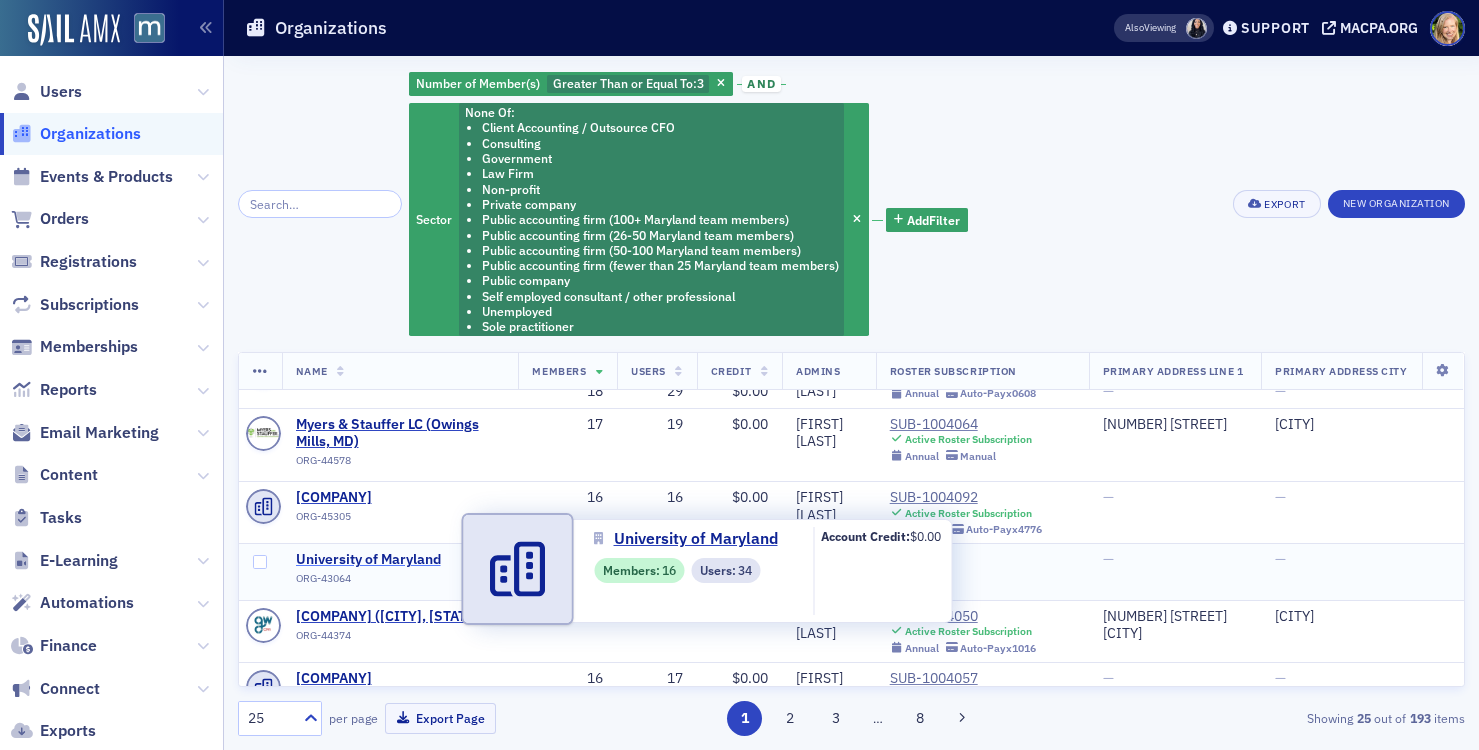 click on "University of Maryland" 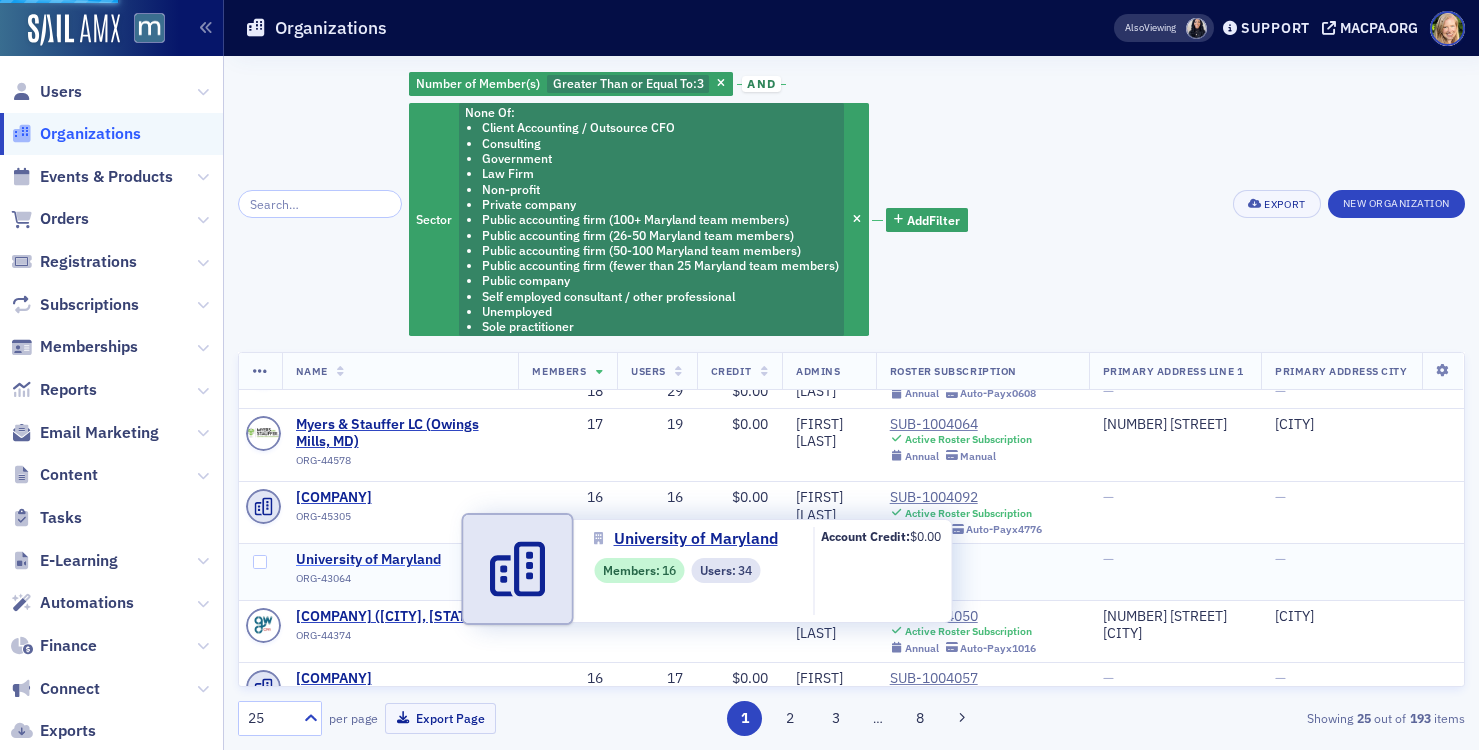 select on "US" 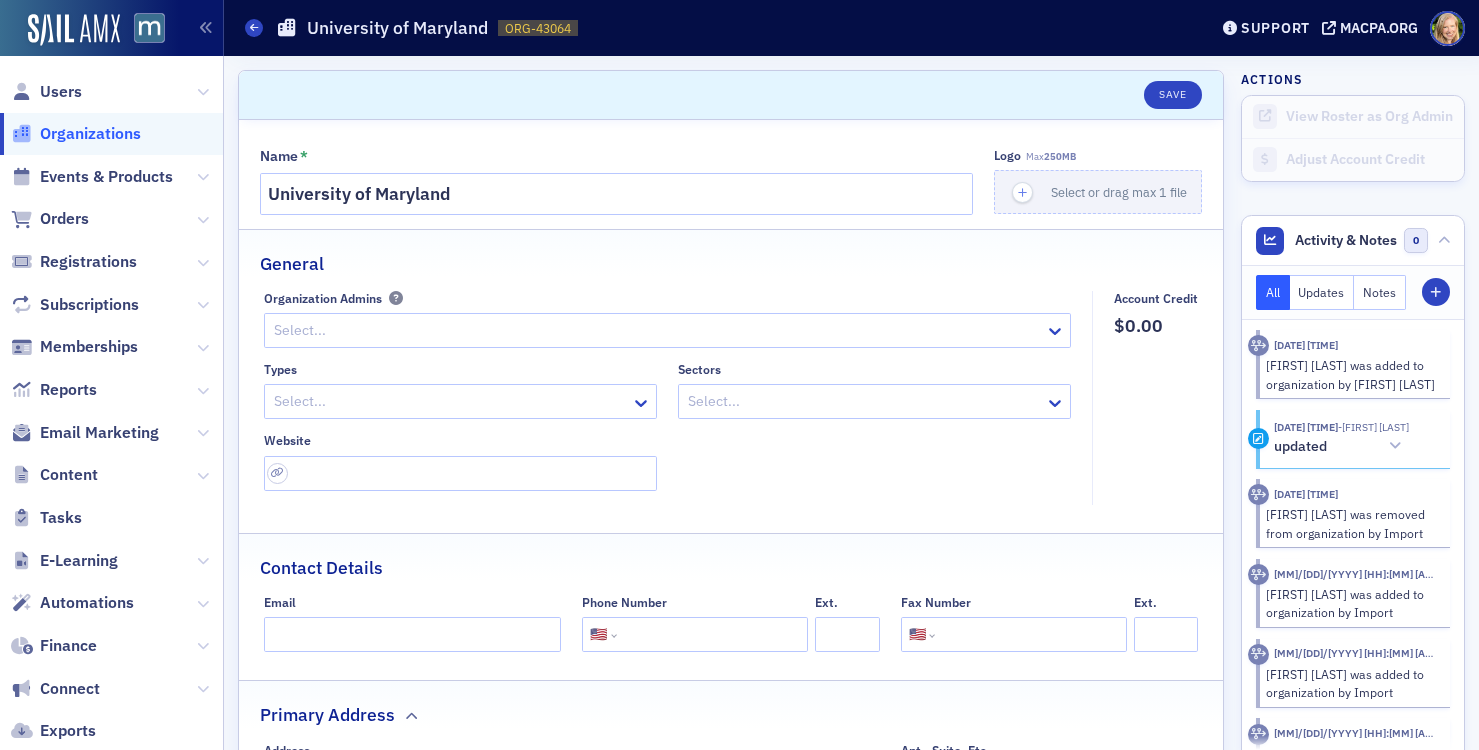click 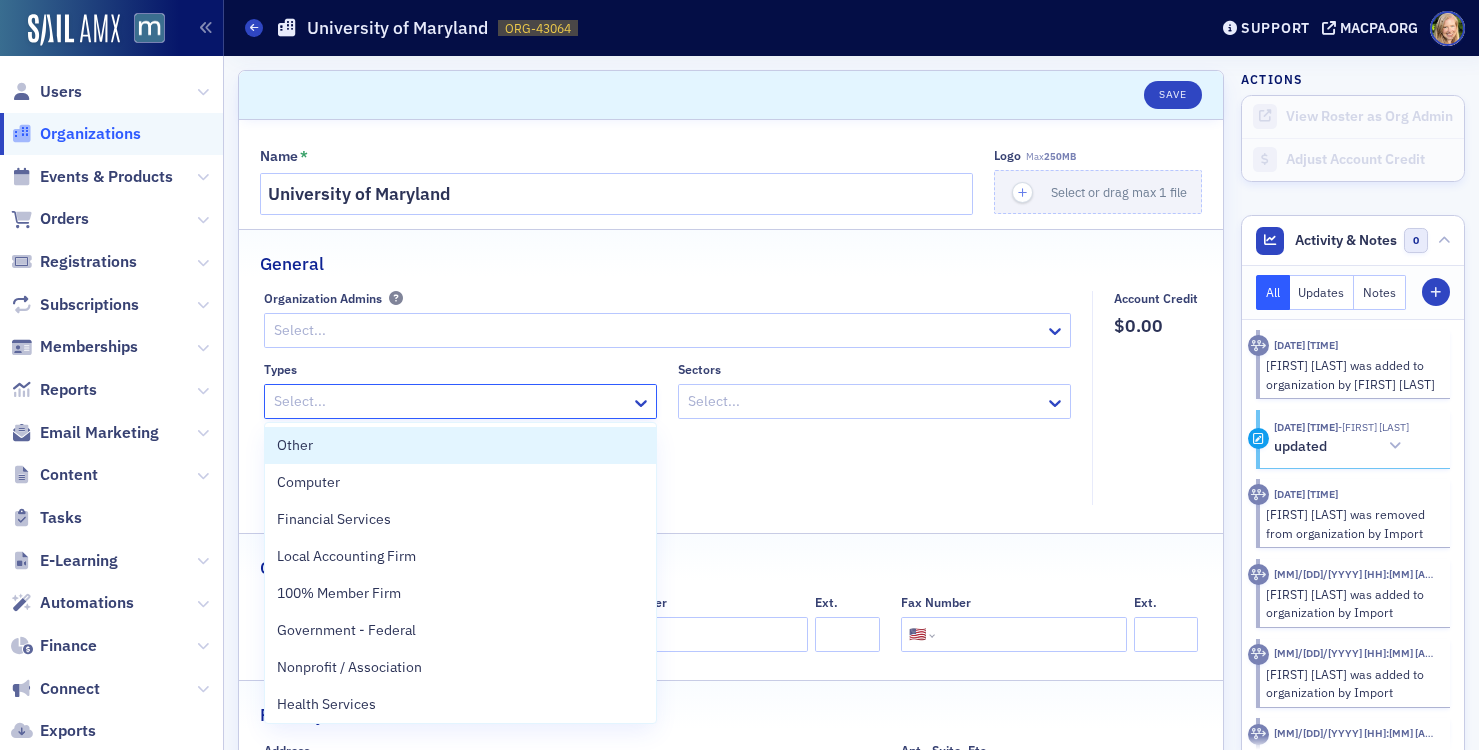 click on "Organization Admins Select... Types Other, 1 of 36. 36 results available. Use Up and Down to choose options, press Enter to select the currently focused option, press Escape to exit the menu, press Tab to select the option and exit the menu. Select... Sectors Select... Website" 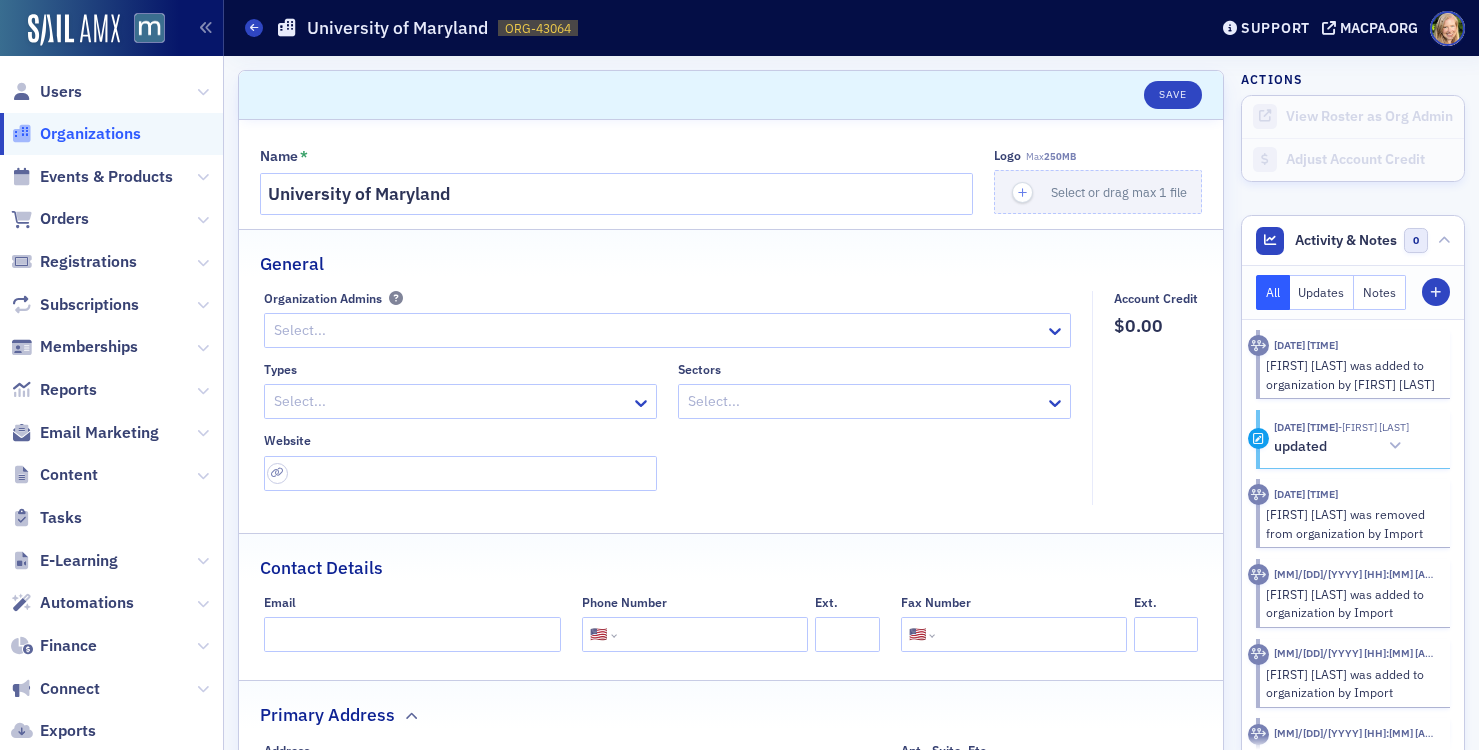 click 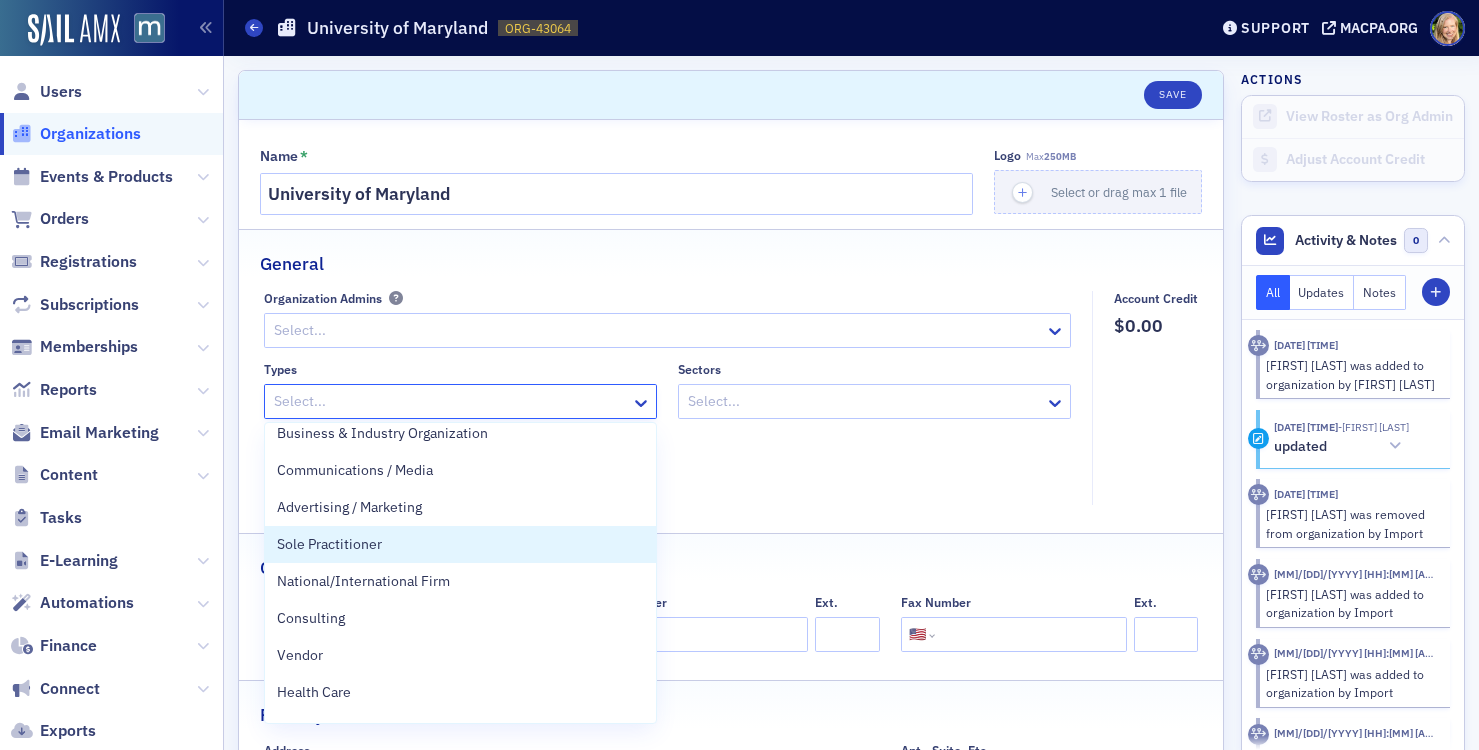 scroll, scrollTop: 627, scrollLeft: 0, axis: vertical 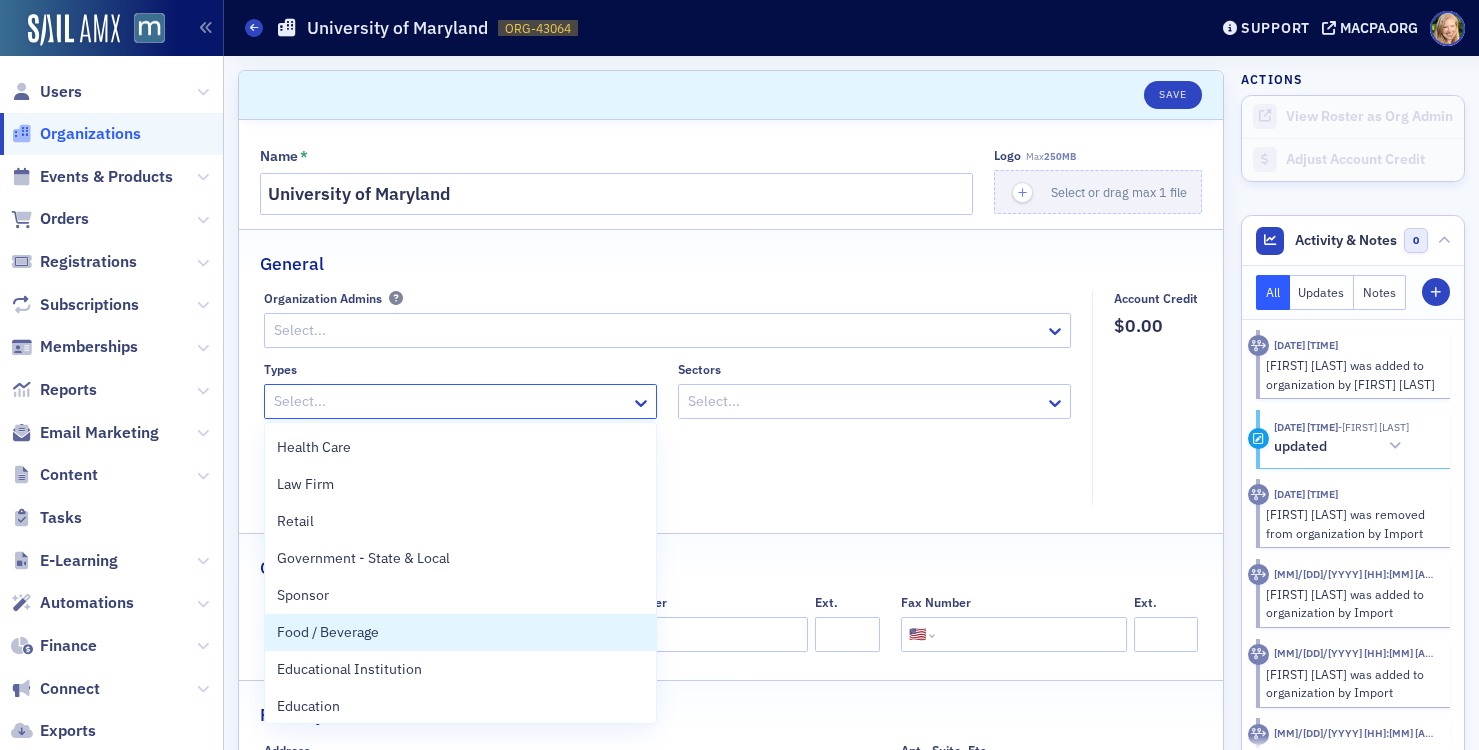 click on "Types Food / Beverage, 23 of 36. 36 results available. Use Up and Down to choose options, press Enter to select the currently focused option, press Escape to exit the menu, press Tab to select the option and exit the menu. Select... Sectors Select... Website" 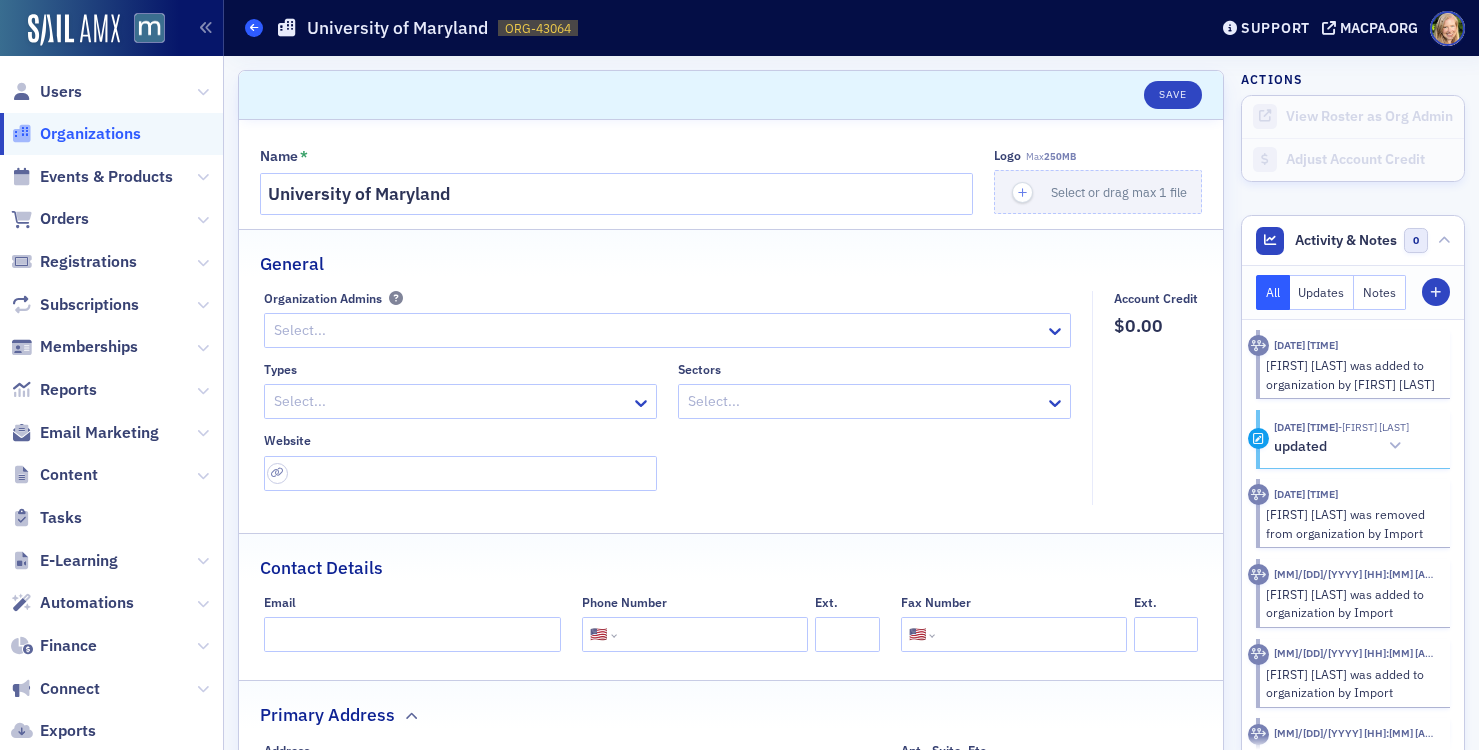 click 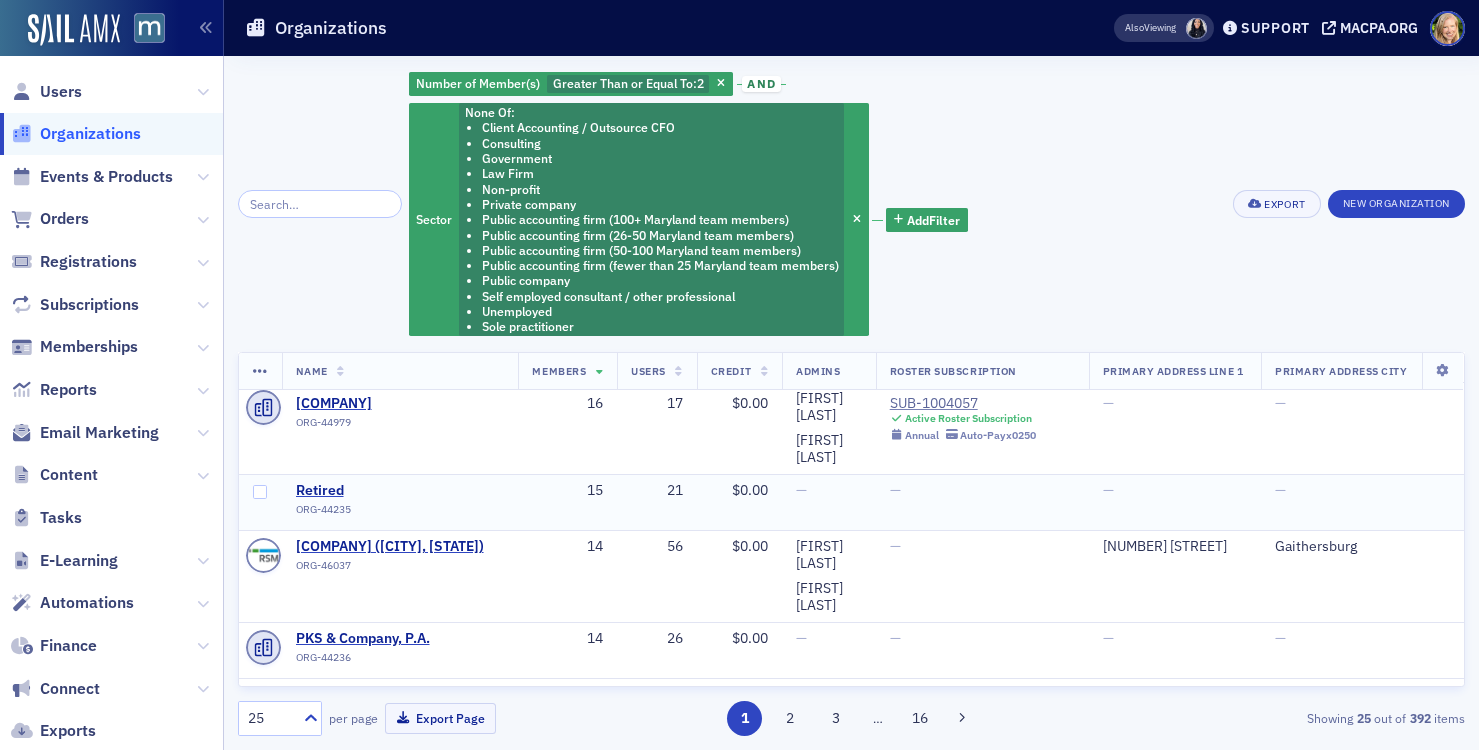 scroll, scrollTop: 1044, scrollLeft: 0, axis: vertical 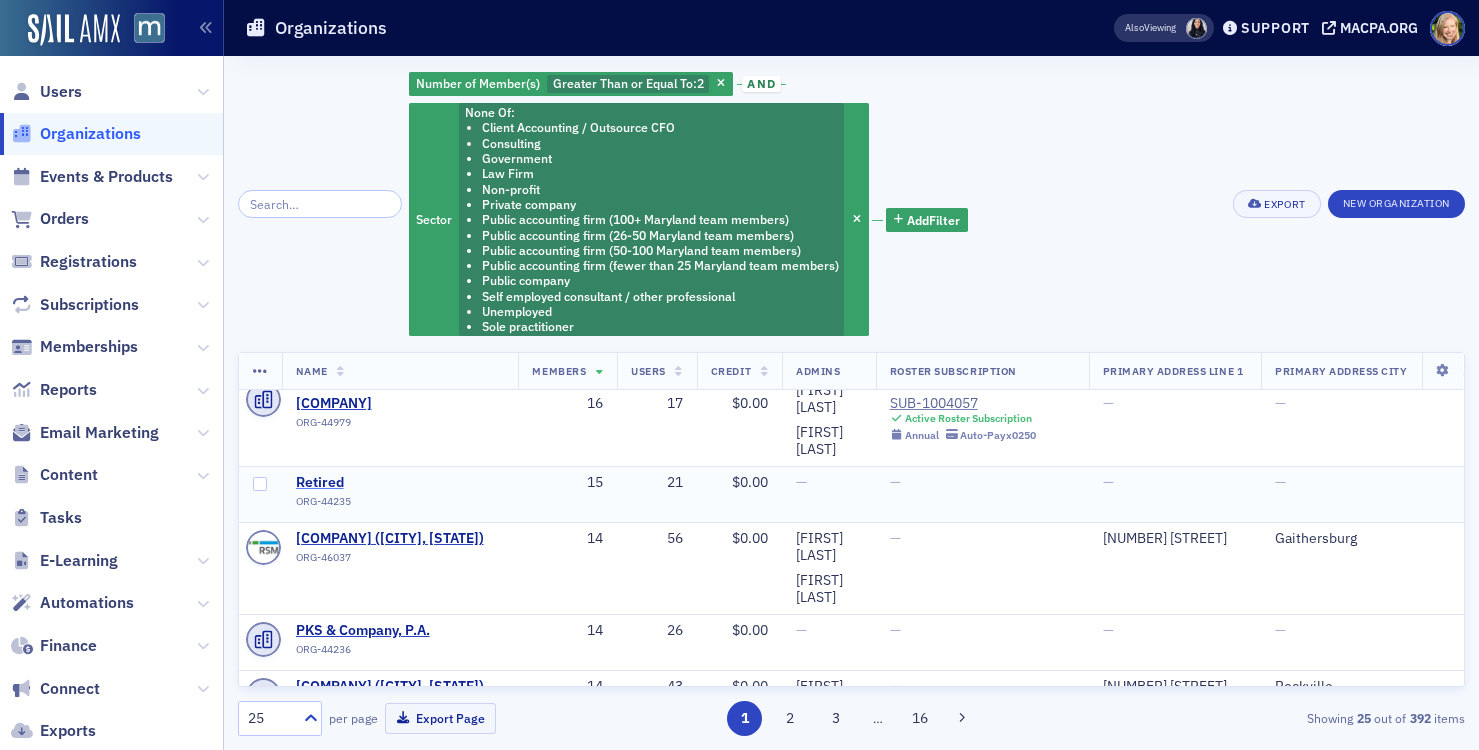 click on "Retired" 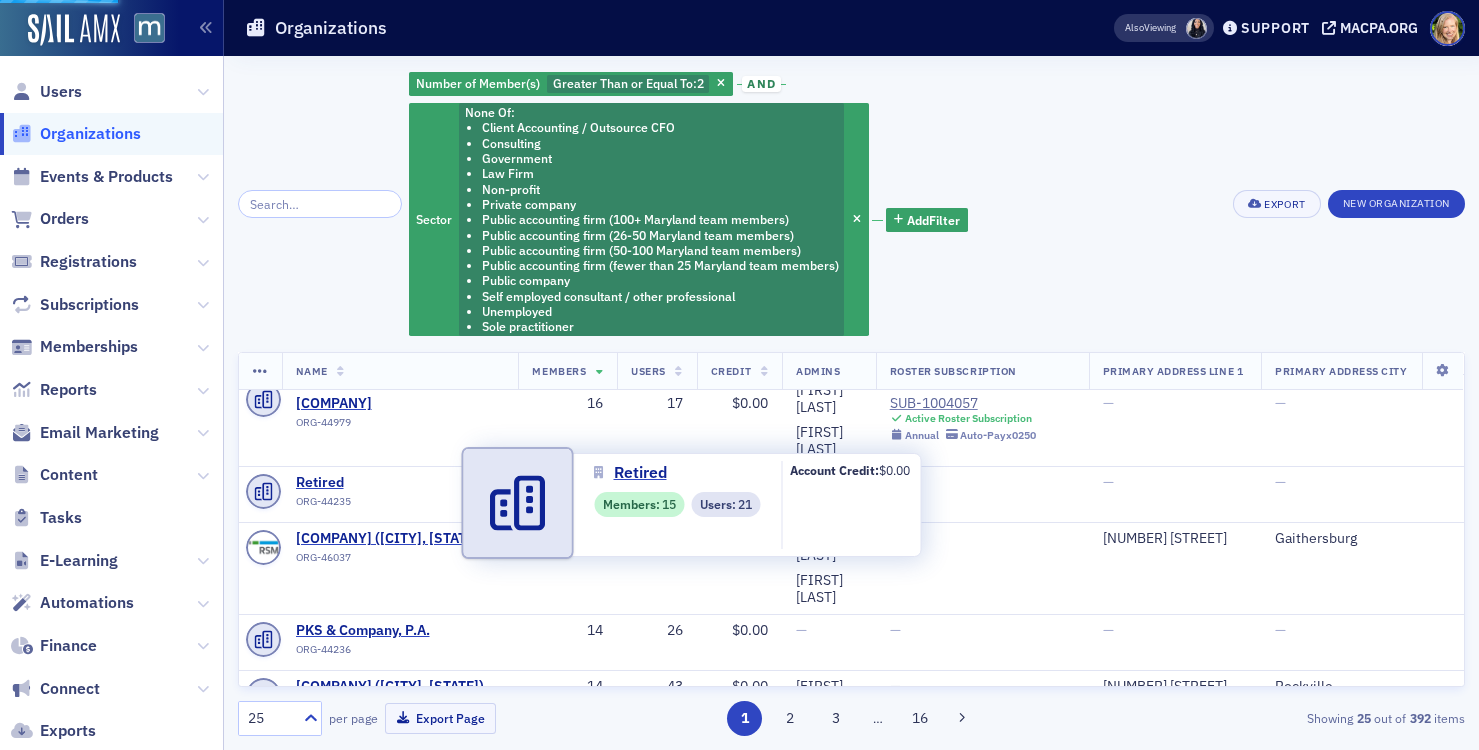 select on "US" 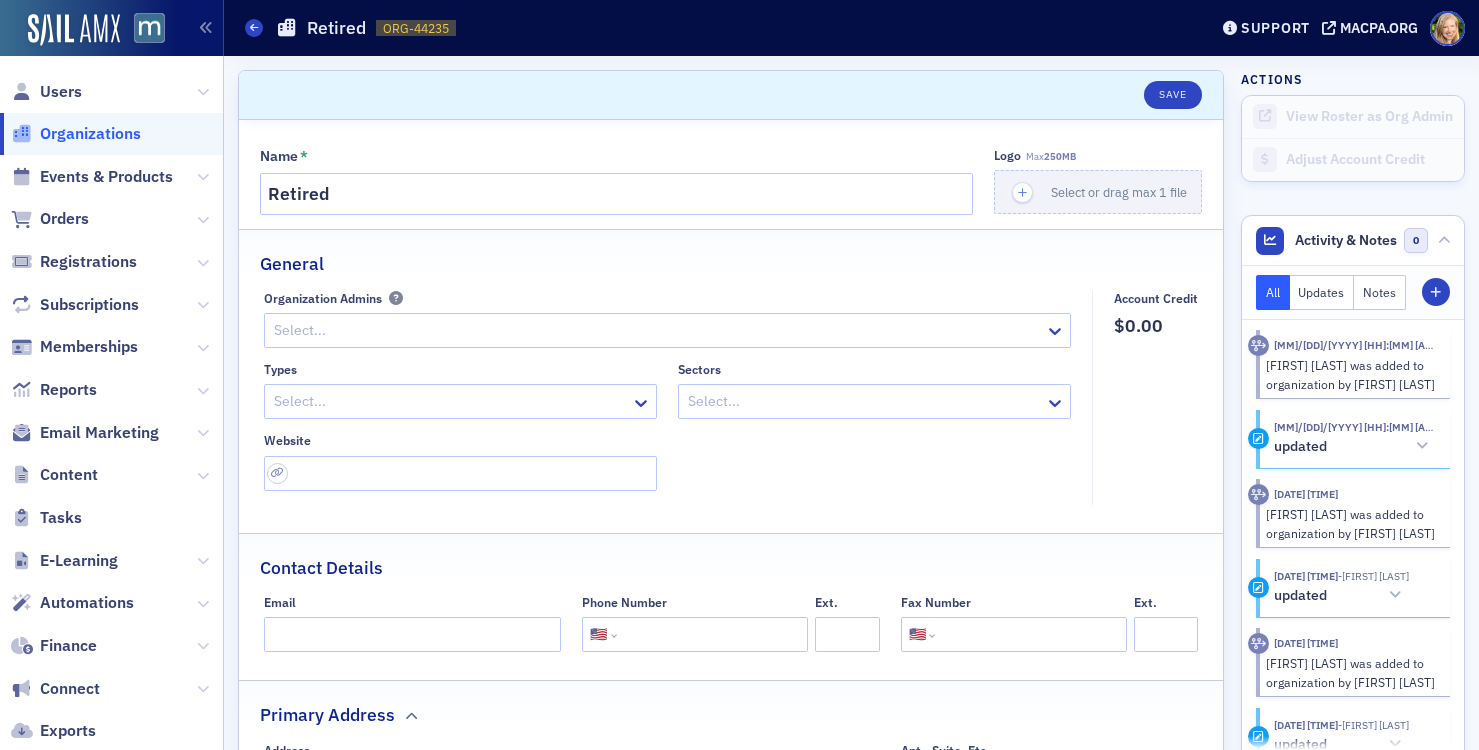 click 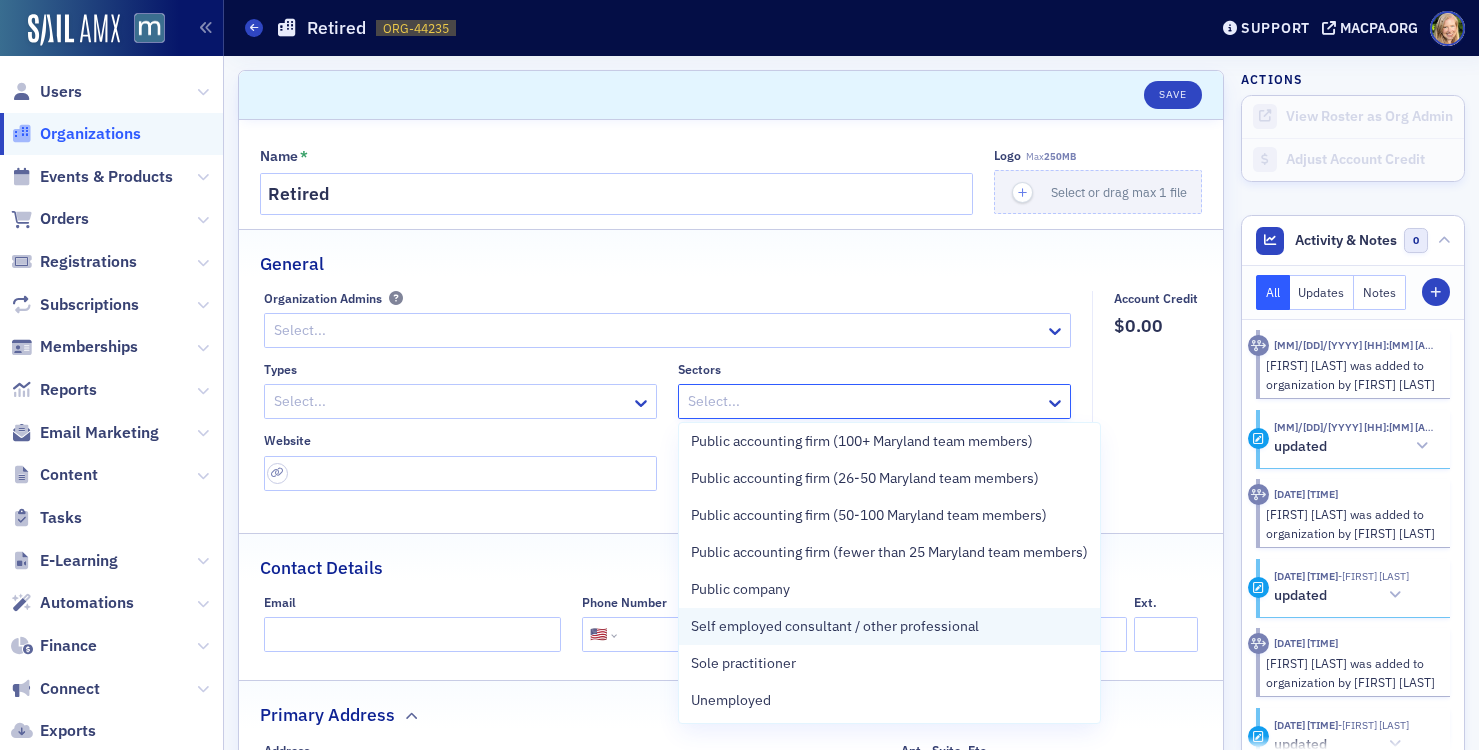 scroll, scrollTop: 0, scrollLeft: 0, axis: both 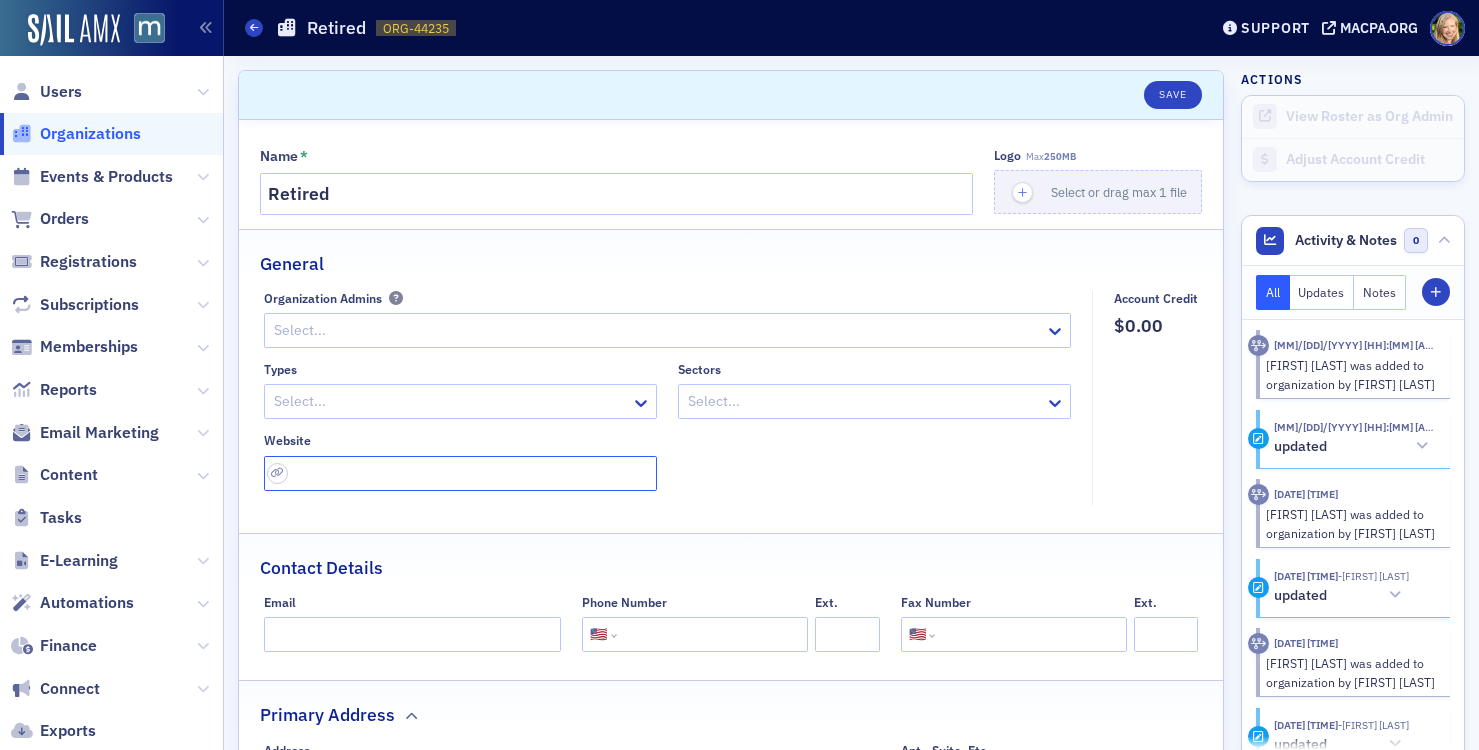 click 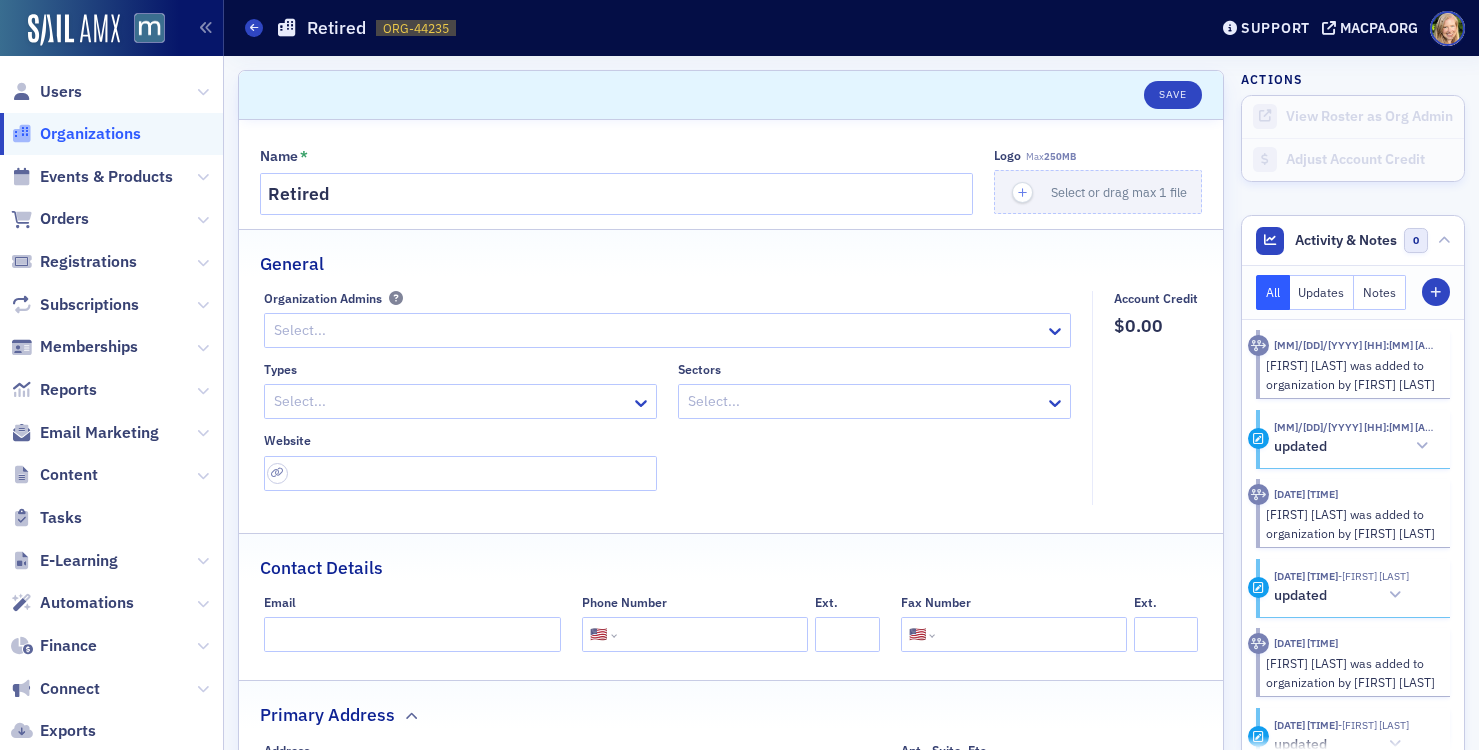 click 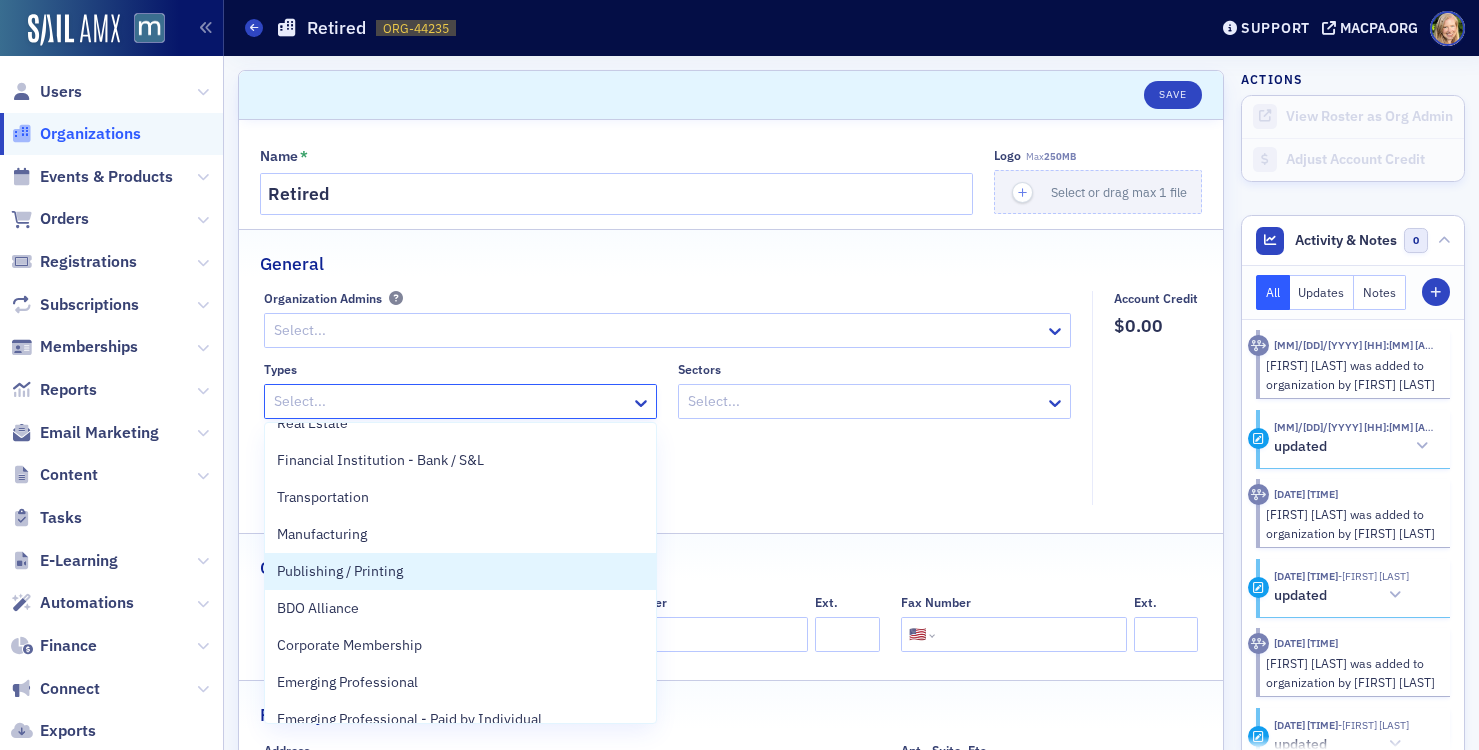 scroll, scrollTop: 1040, scrollLeft: 0, axis: vertical 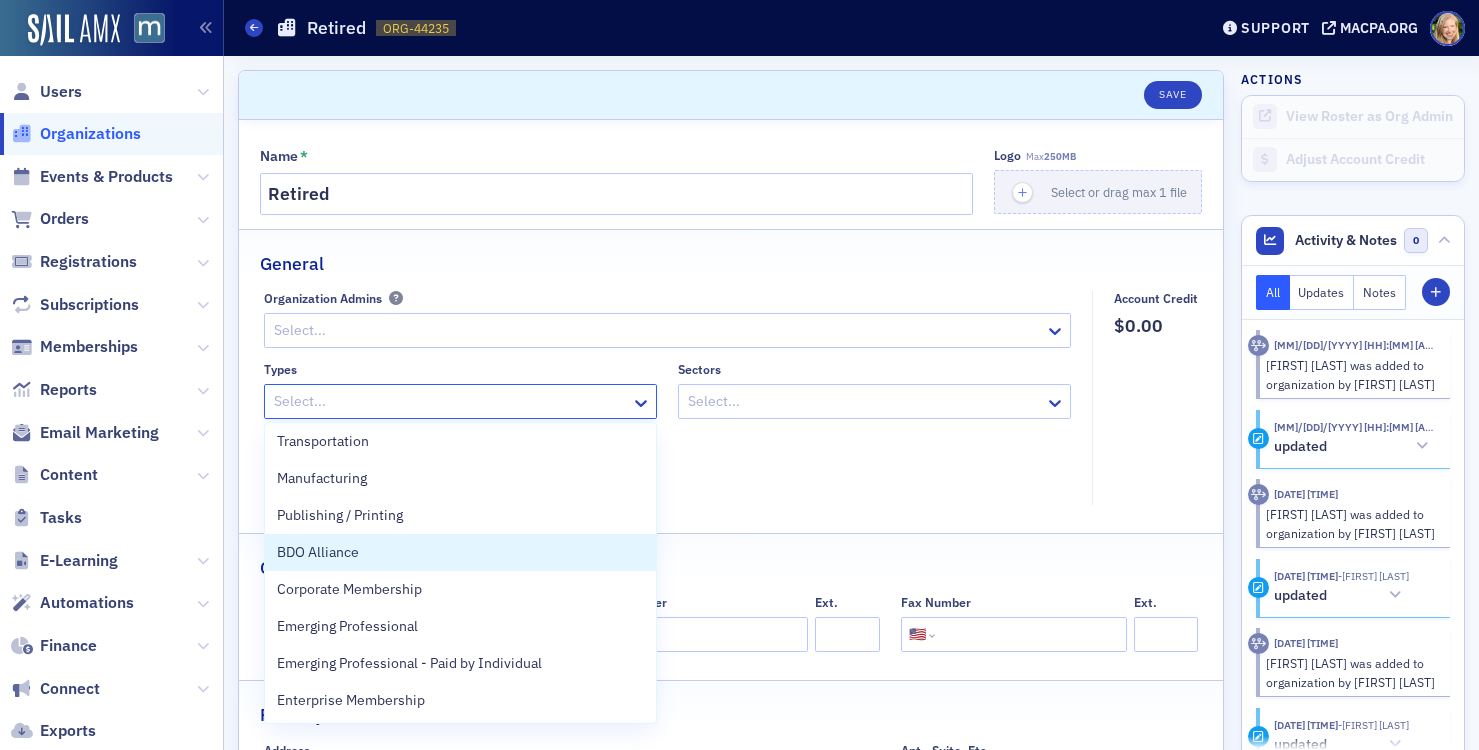 click on "General Organization Admins Select... Types BDO Alliance, 32 of 36. 36 results available. Use Up and Down to choose options, press Enter to select the currently focused option, press Escape to exit the menu, press Tab to select the option and exit the menu. Select... Sectors Select... Website Account Credit $0.00" 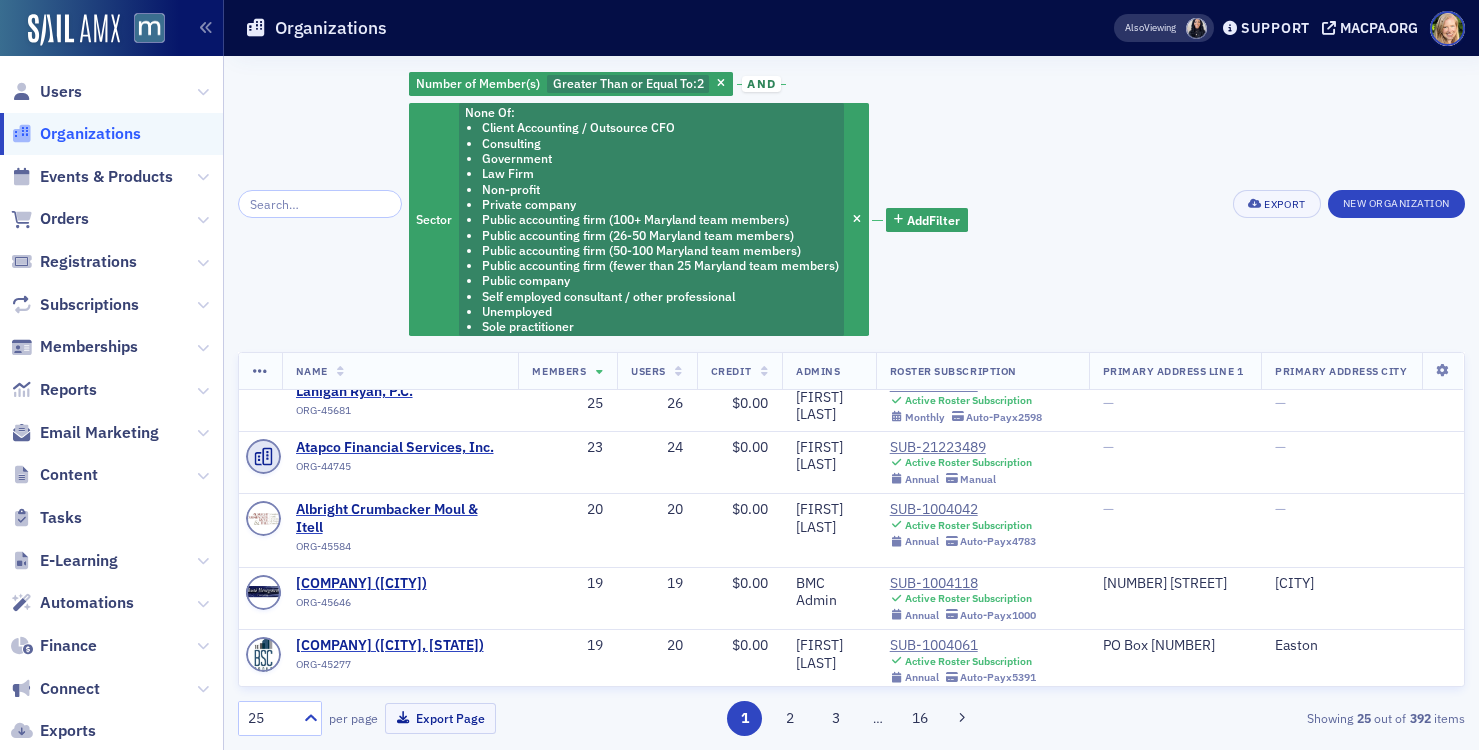 scroll, scrollTop: 365, scrollLeft: 0, axis: vertical 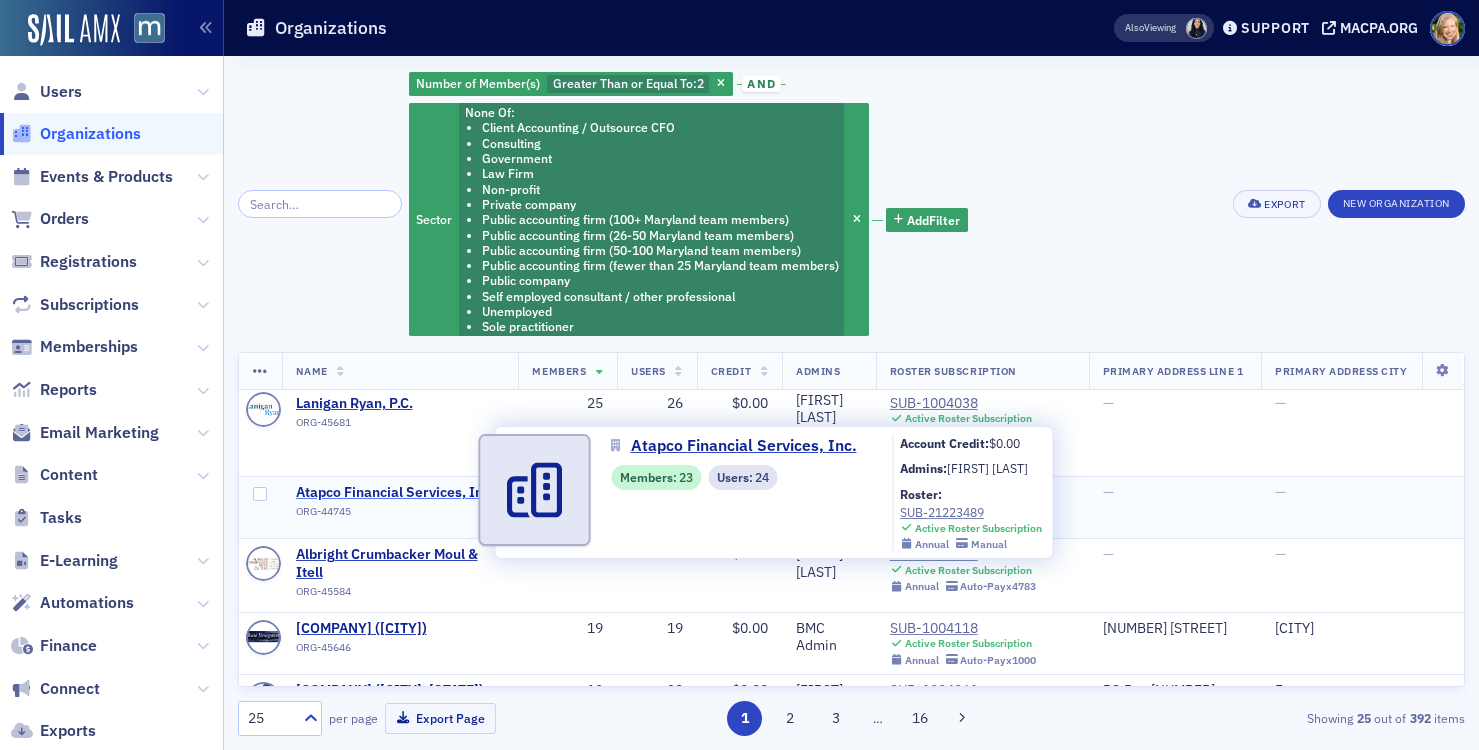 click on "Atapco Financial Services, Inc." 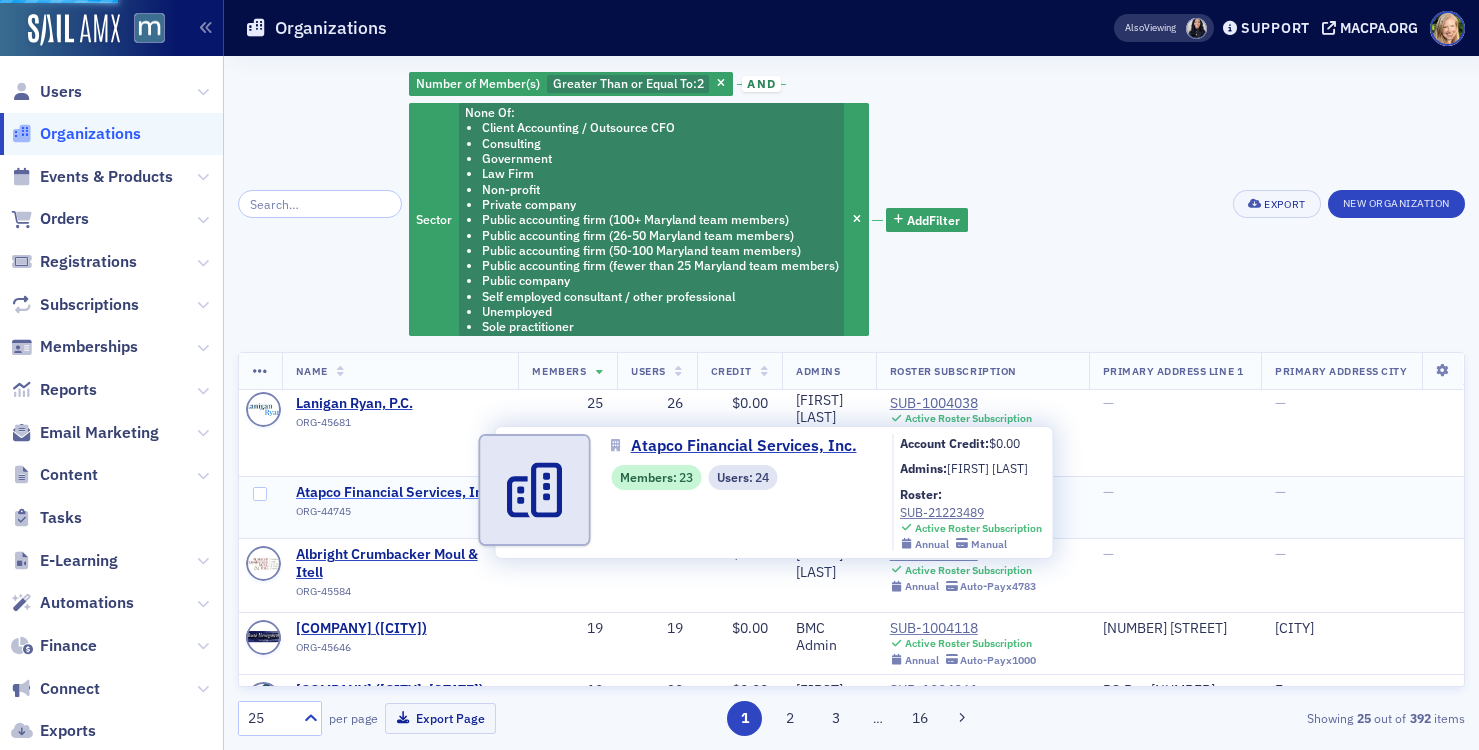 select on "US" 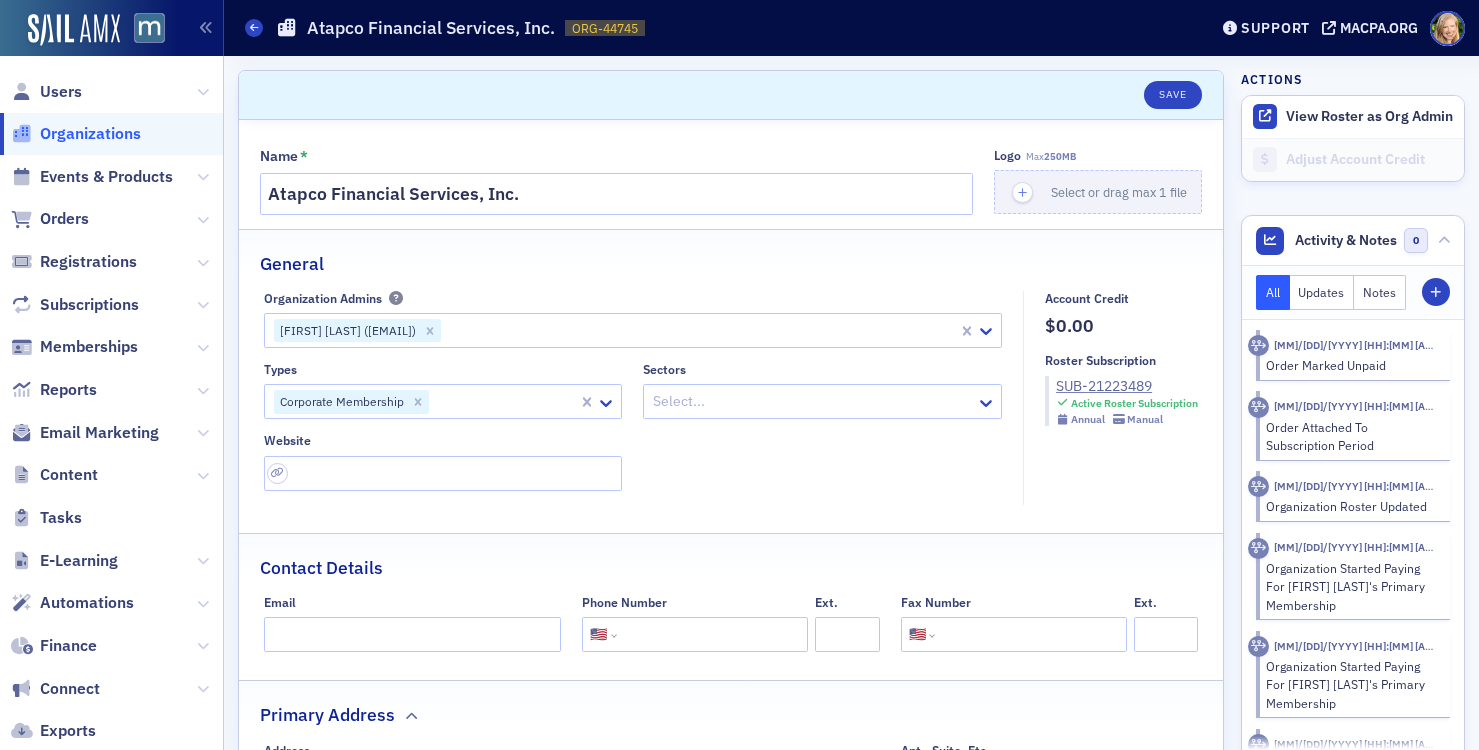 click 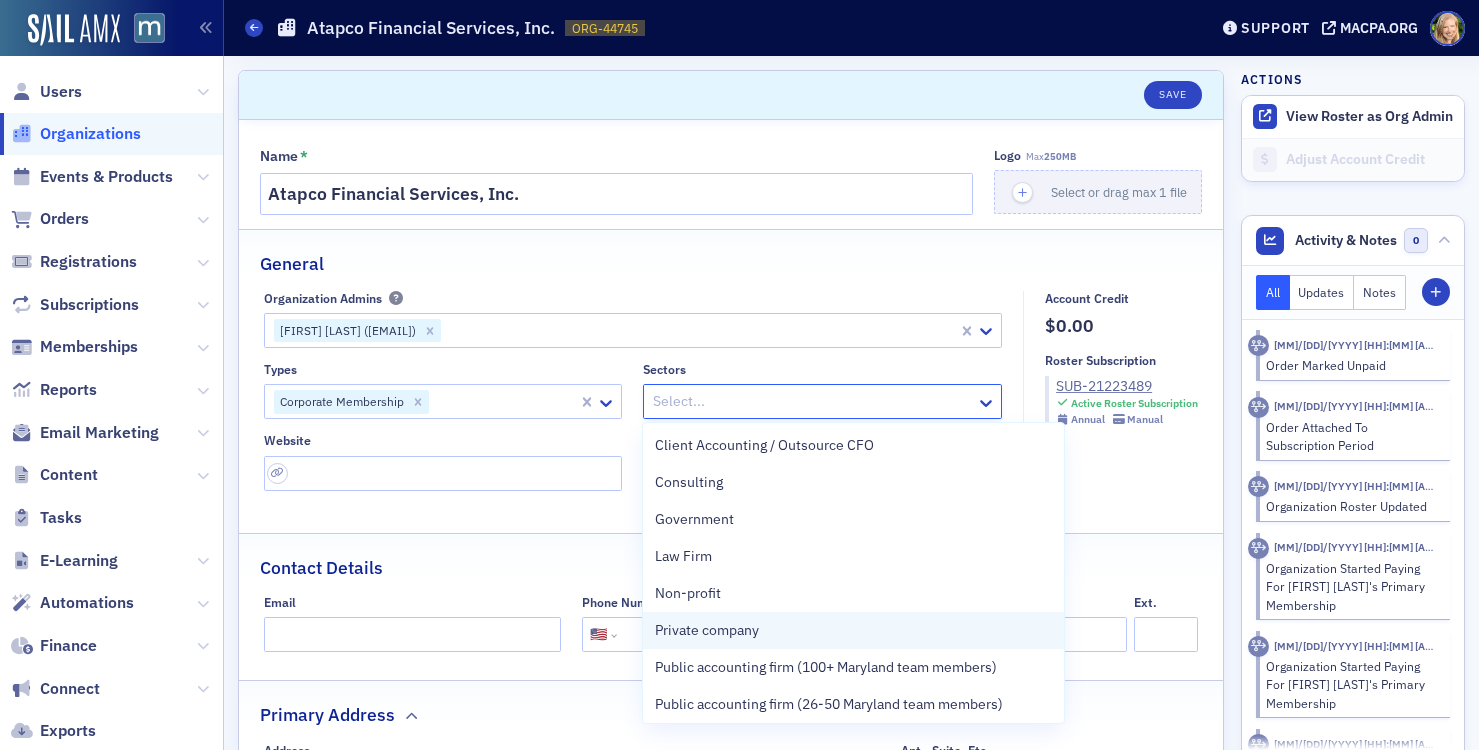 click on "Private company" at bounding box center (853, 630) 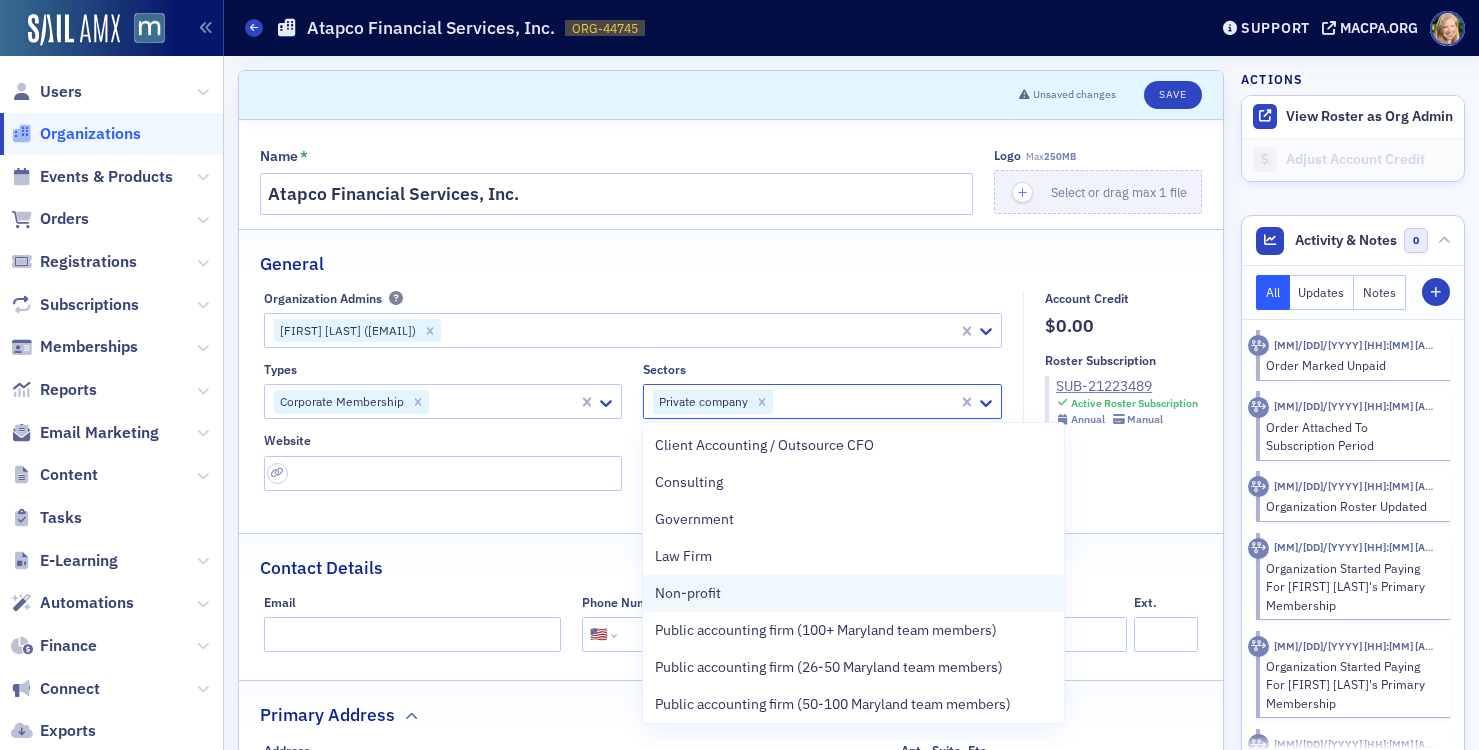 scroll, scrollTop: 189, scrollLeft: 0, axis: vertical 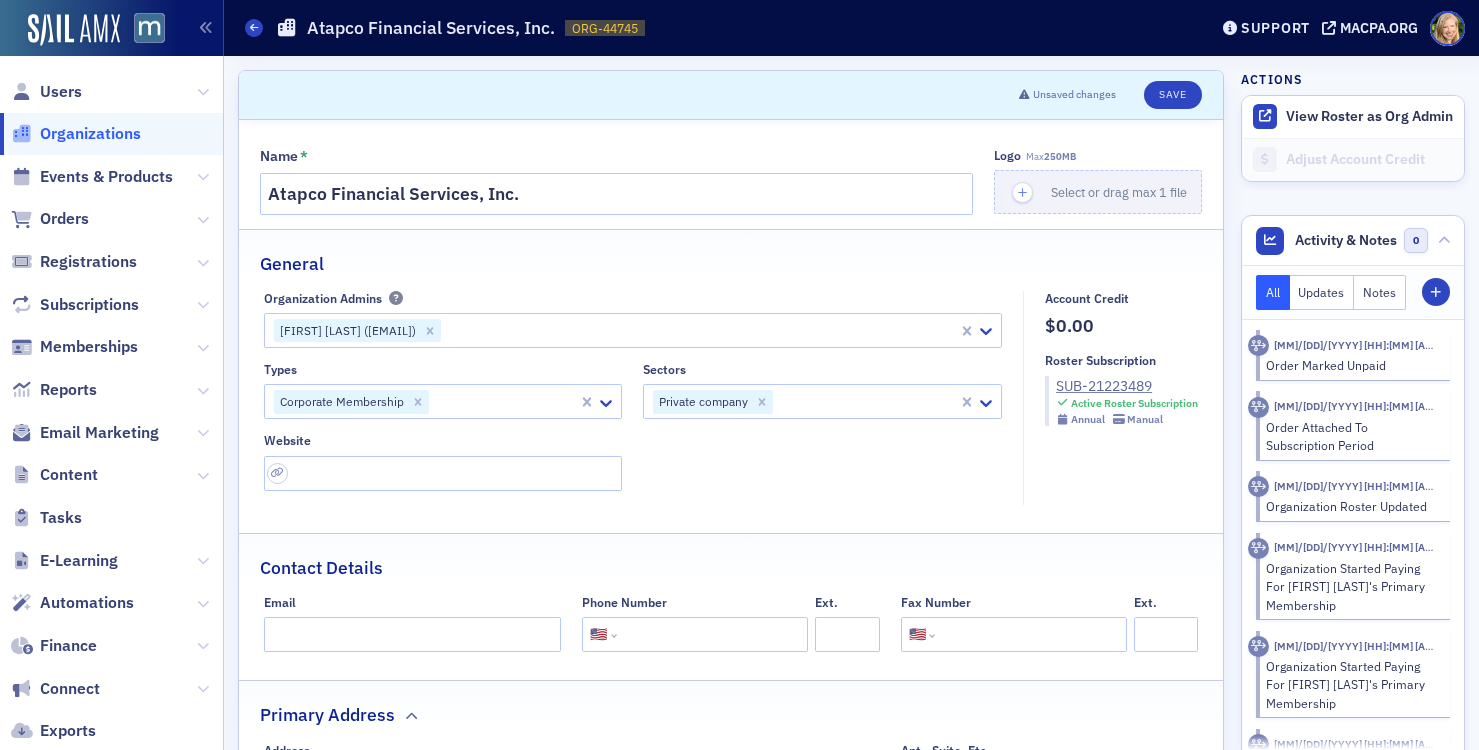 click on "Contact Details" 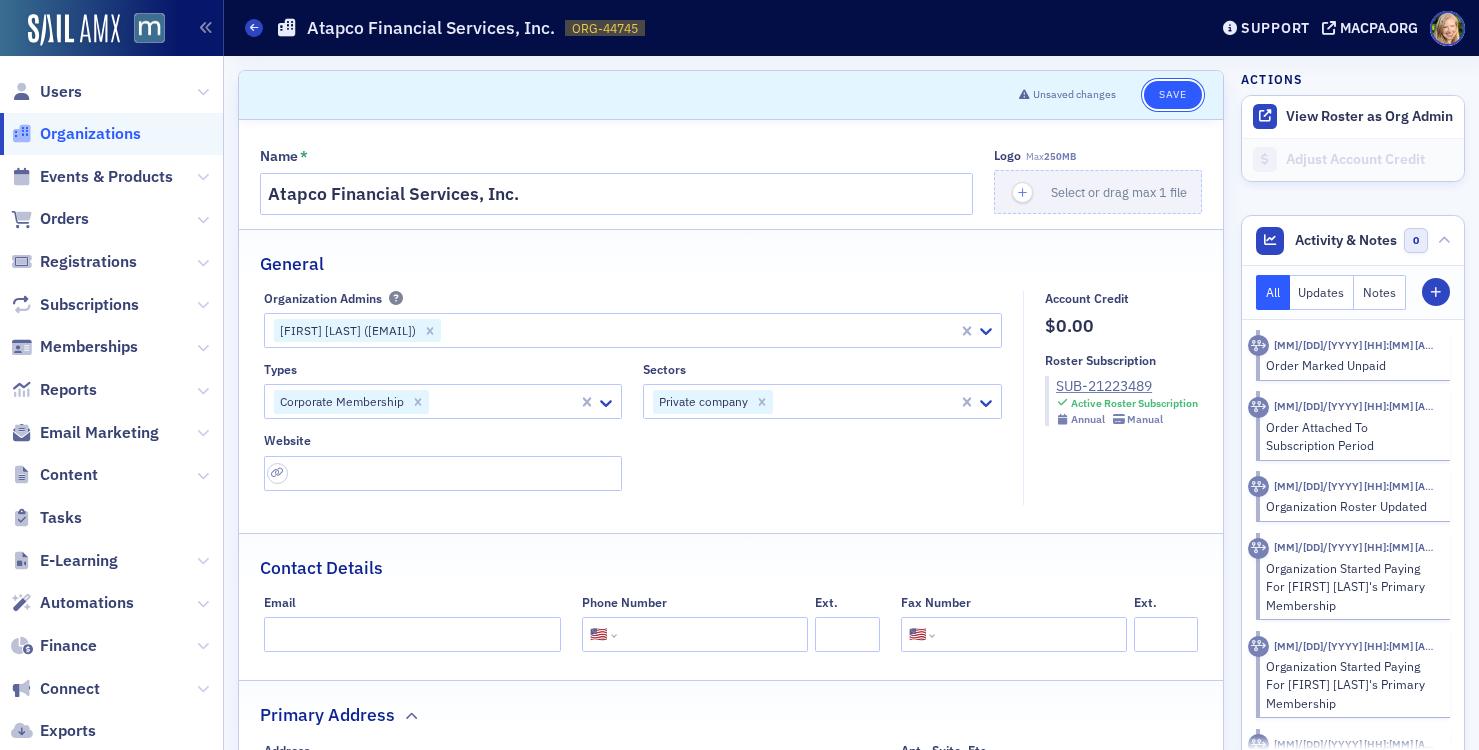 click on "Save" 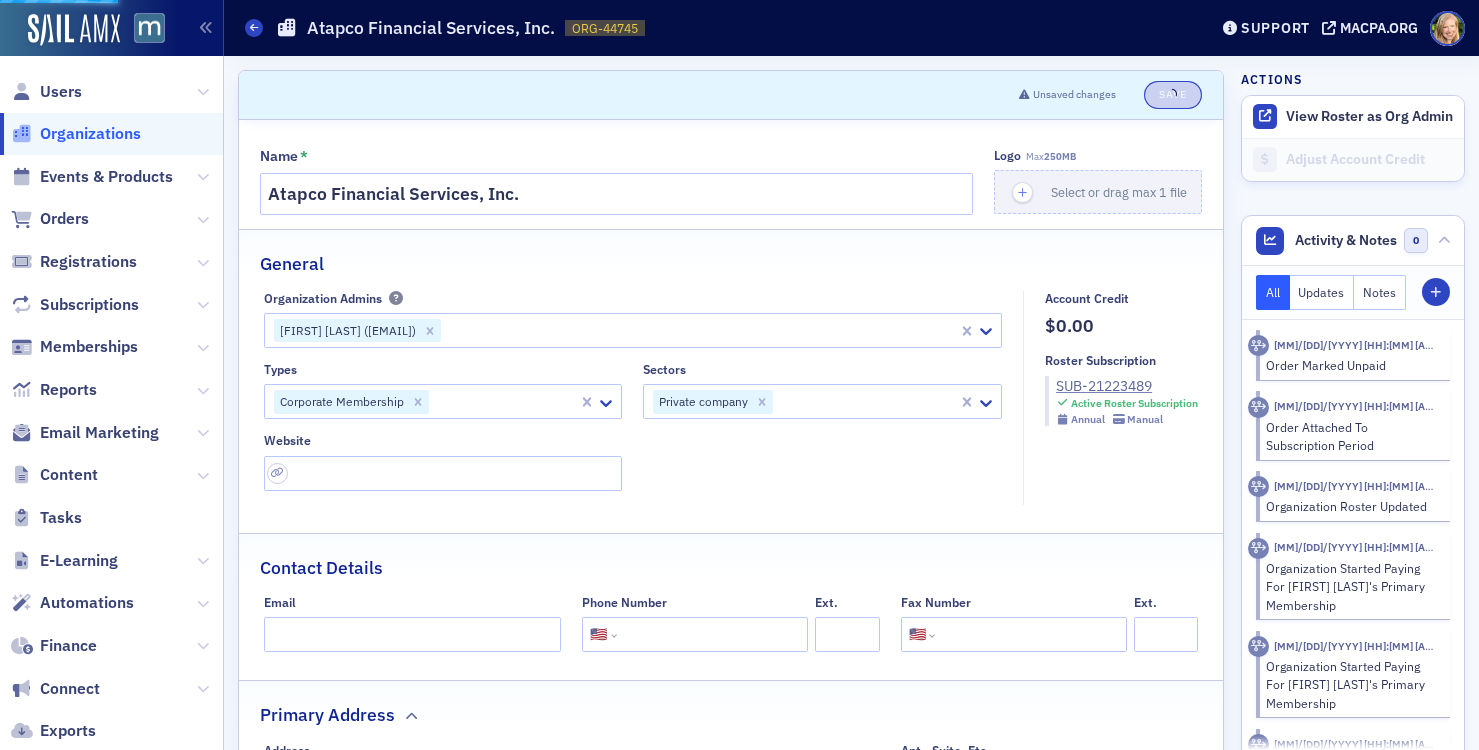 select on "US" 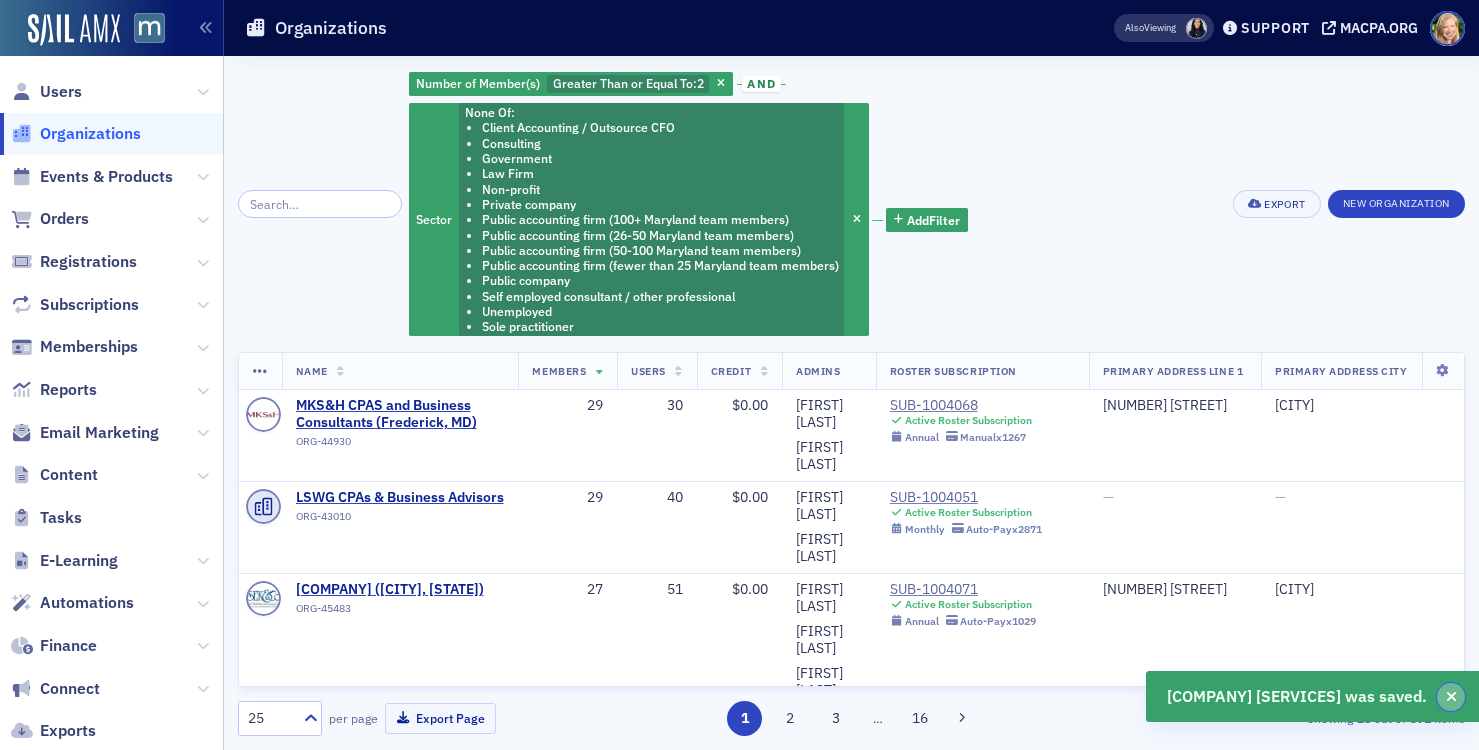 click at bounding box center [1451, 697] 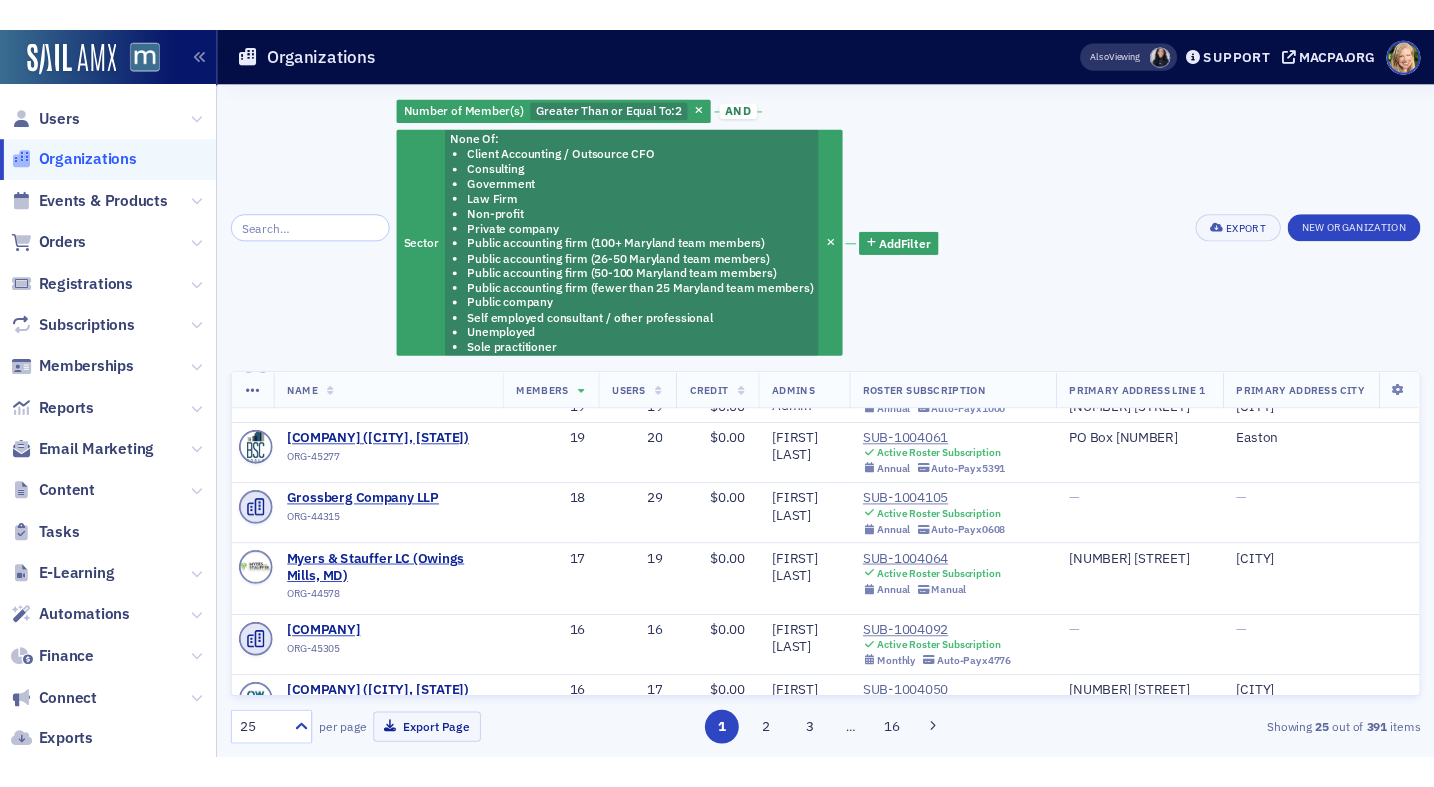 scroll, scrollTop: 0, scrollLeft: 0, axis: both 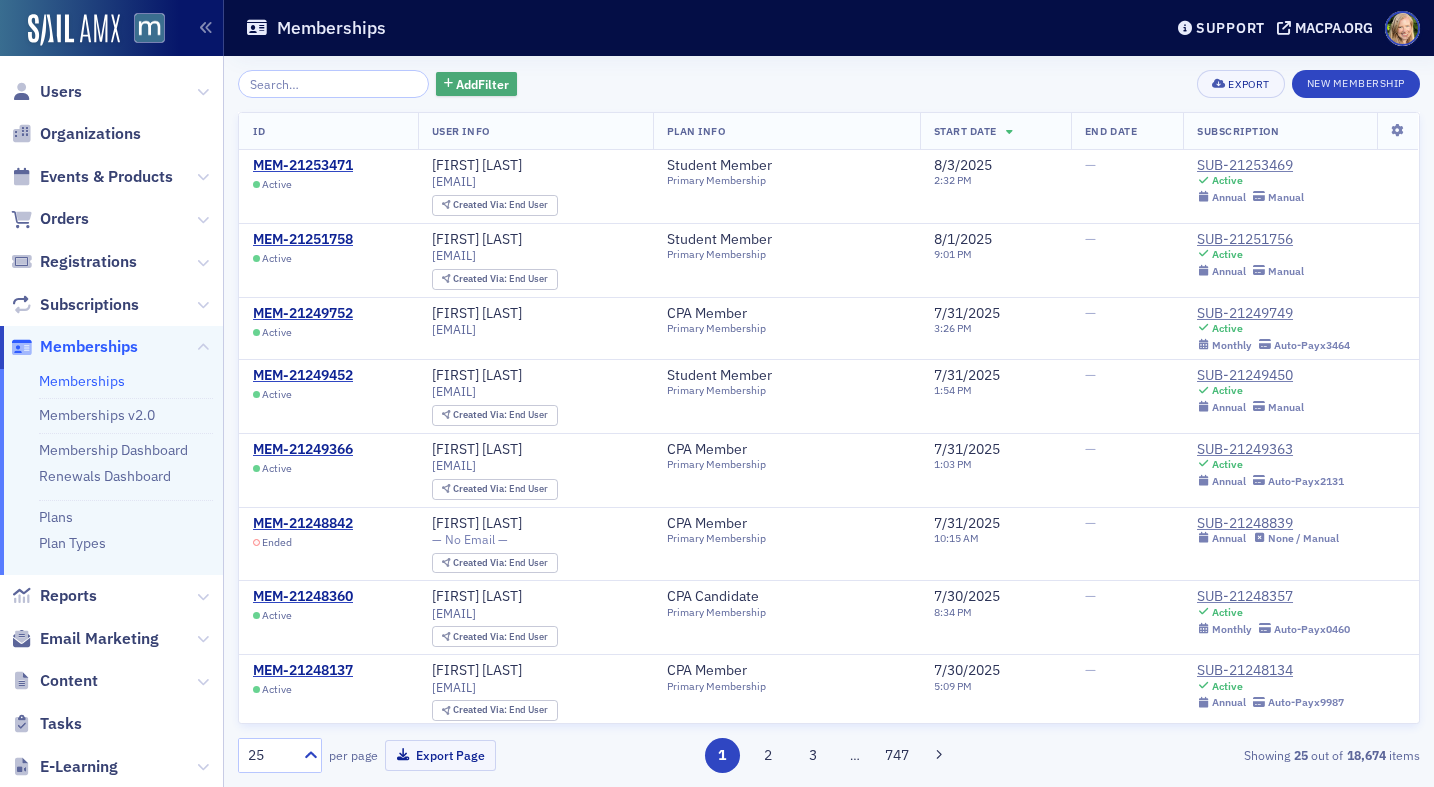click on "Add  Filter" 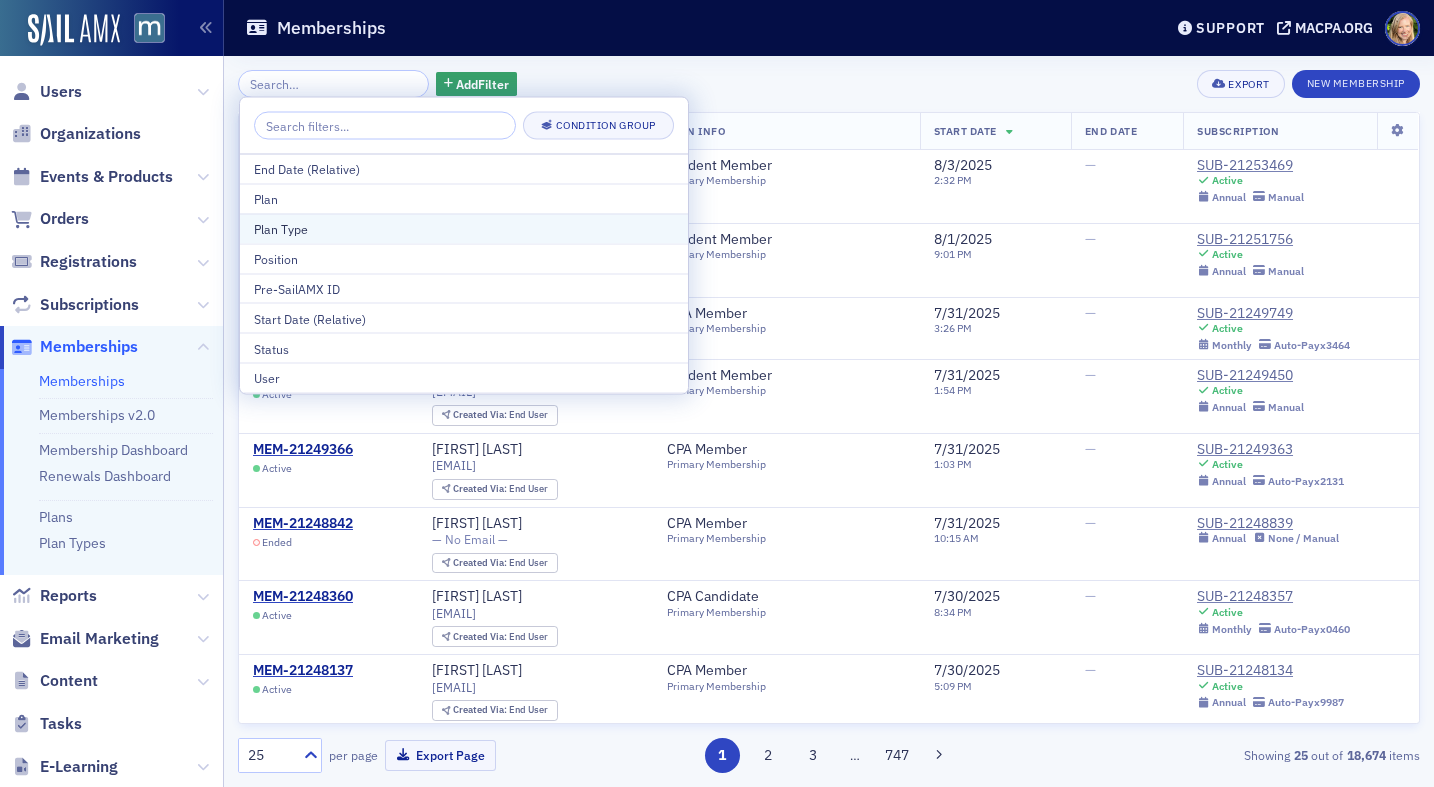 click on "Plan Type" at bounding box center [464, 229] 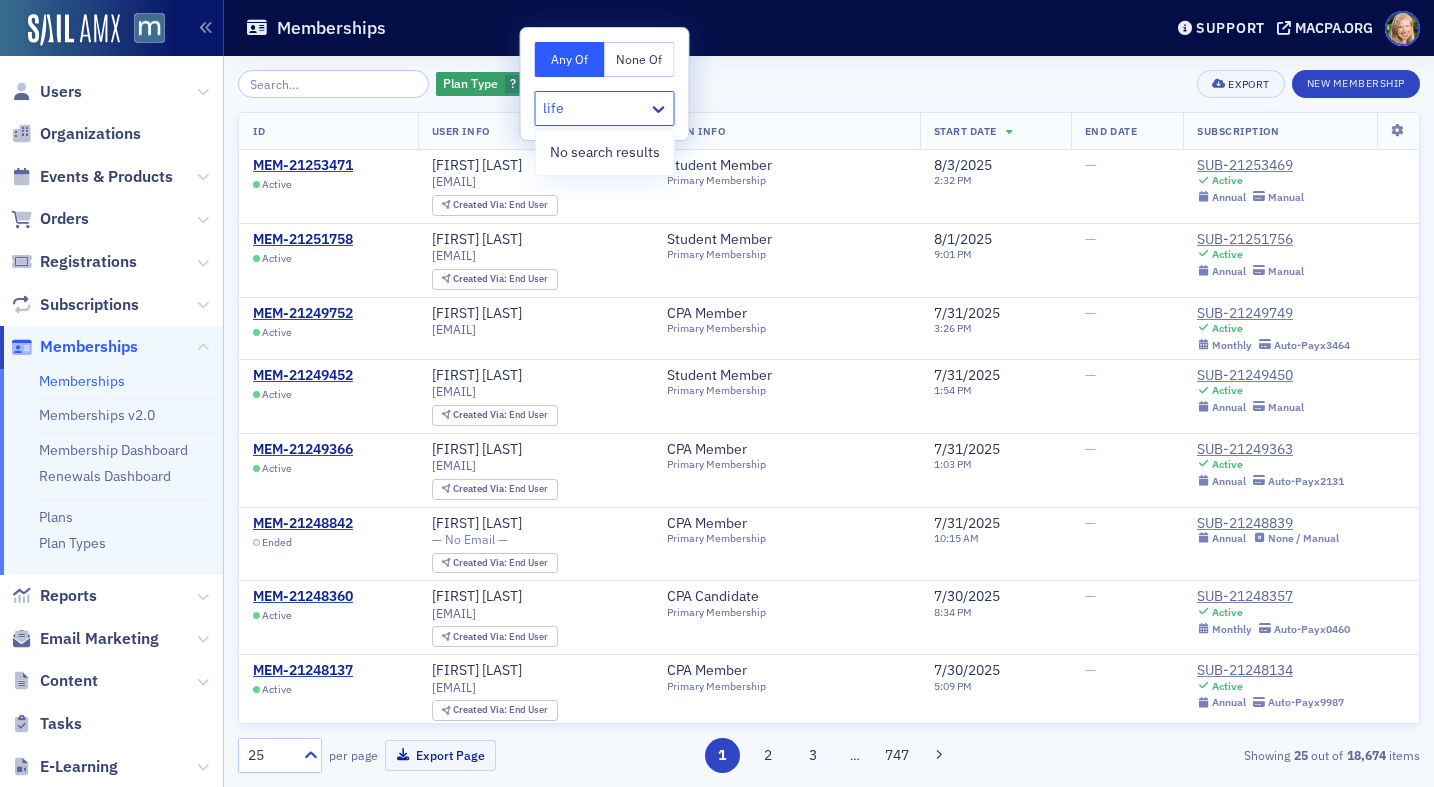 type on "life" 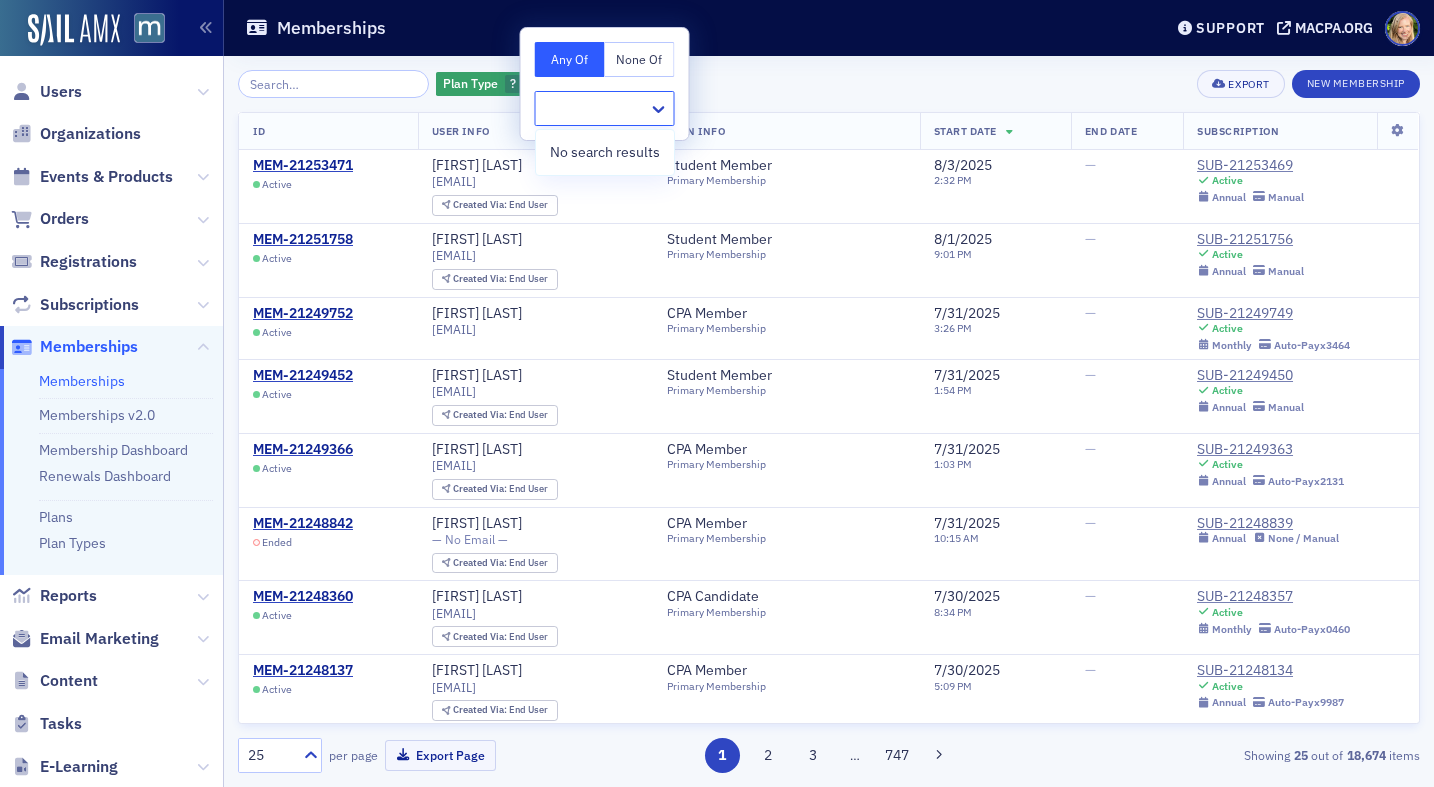 click on "Plan Type ? Add  Filter Export New Membership ID   User Info   Plan Info   Start Date   End Date   Subscription   MEM-21253471 Active Hagar Juxon-Smith ahgarahgar1@gmail.com Created Via :  End User Student Member Primary Membership 8/3/2025 2:32 PM — SUB-21253469 Active Annual   Manual MEM-21251758 Active Tiara Clanton tiaraclanton@gmail.com Created Via :  End User Student Member Primary Membership 8/1/2025 9:01 PM — SUB-21251756 Active Annual   Manual MEM-21249752 Active Celeste Sollod celestesollod@yahoo.com CPA Member Primary Membership 7/31/2025 3:26 PM — SUB-21249749 Active Monthly   Auto-Pay  x3464 MEM-21249452 Active Renato Vargas renatokvargas@gmail.com Created Via :  End User Student Member Primary Membership 7/31/2025 1:54 PM — SUB-21249450 Active Annual   Manual MEM-21249366 Active Sara Tendler stendler@grabercpa.com Created Via :  End User CPA Member Primary Membership 7/31/2025 1:03 PM — SUB-21249363 Active Annual   Auto-Pay  x2131 MEM-21248842 Ended John Hollis — No Email — :  —" 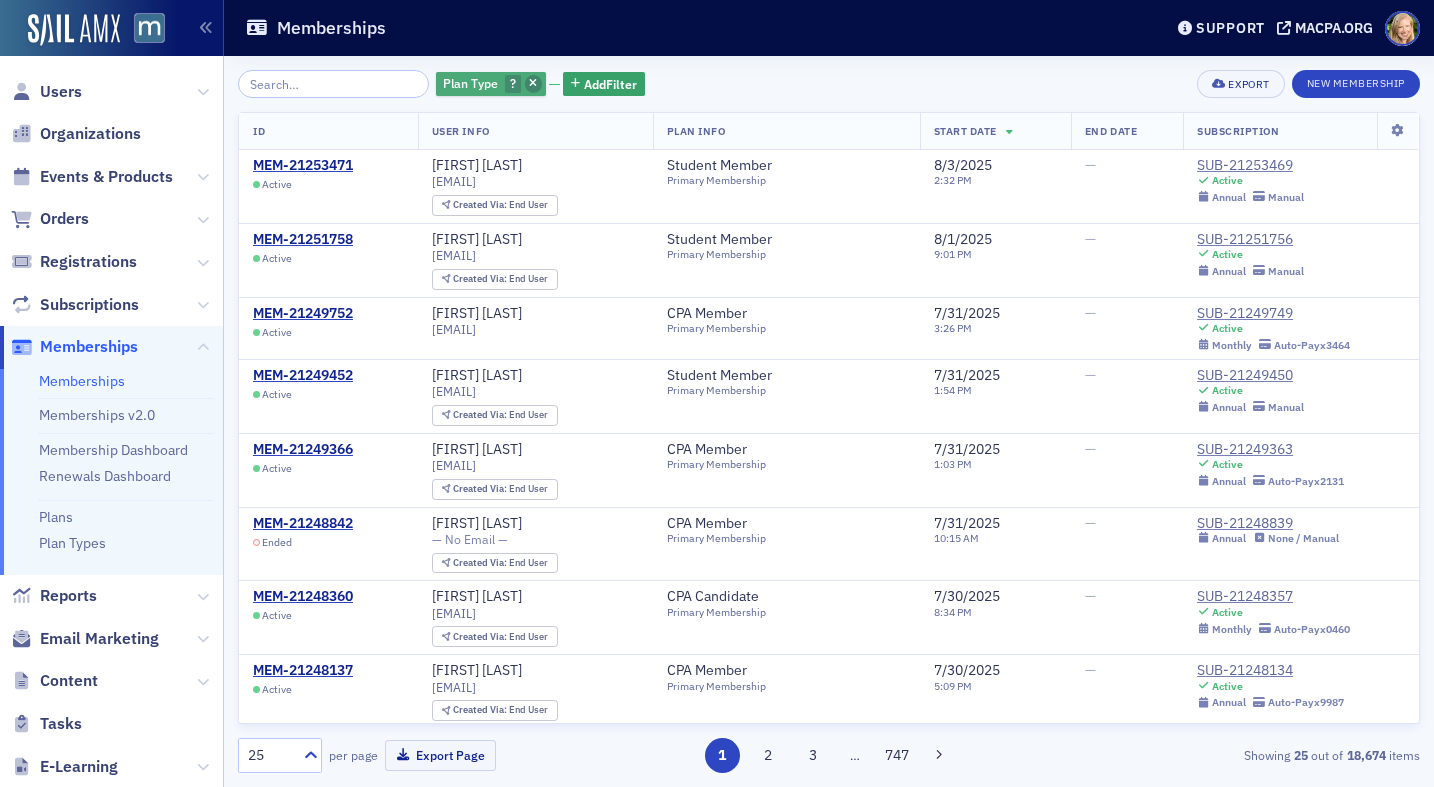 click 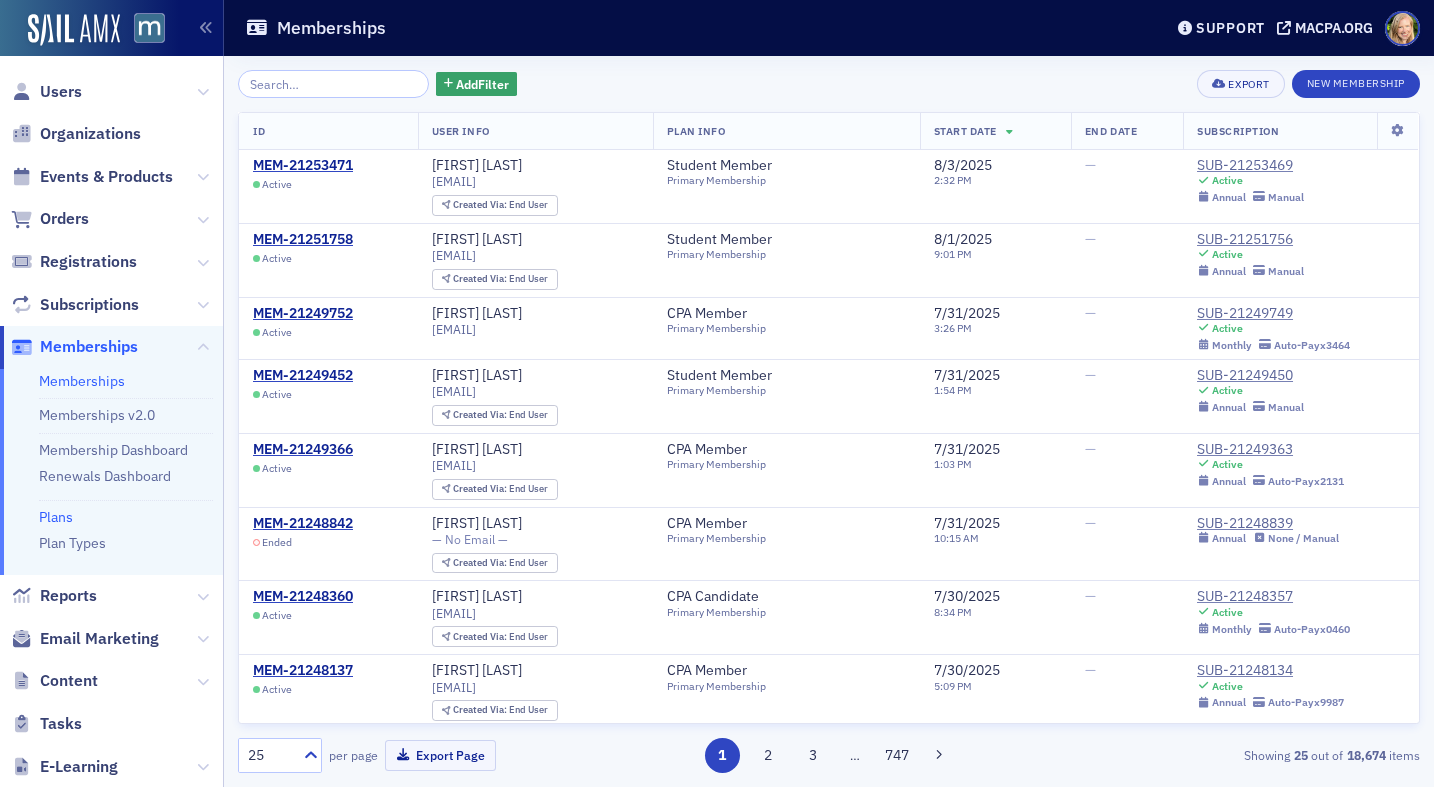 click on "Plans" 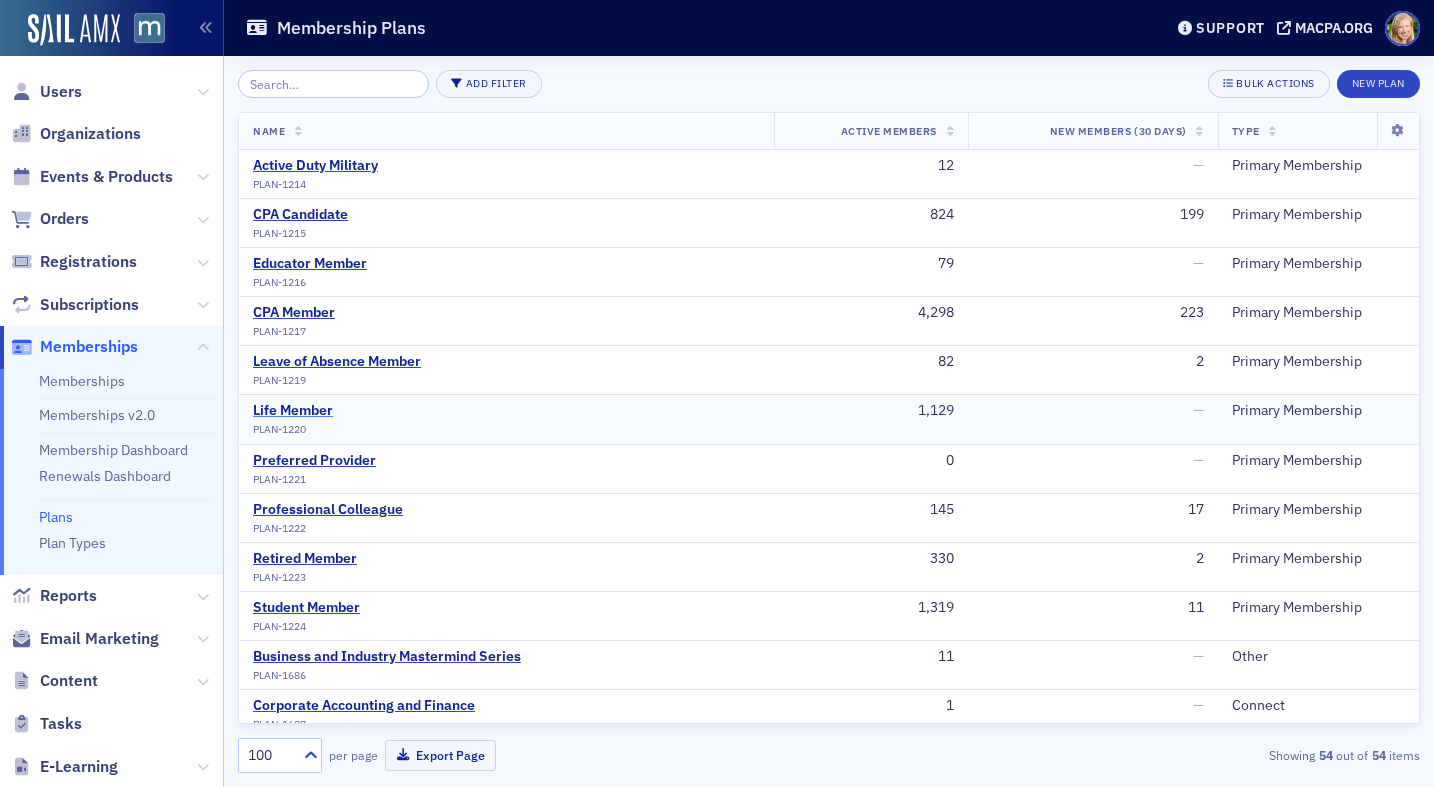 click on "Life Member" 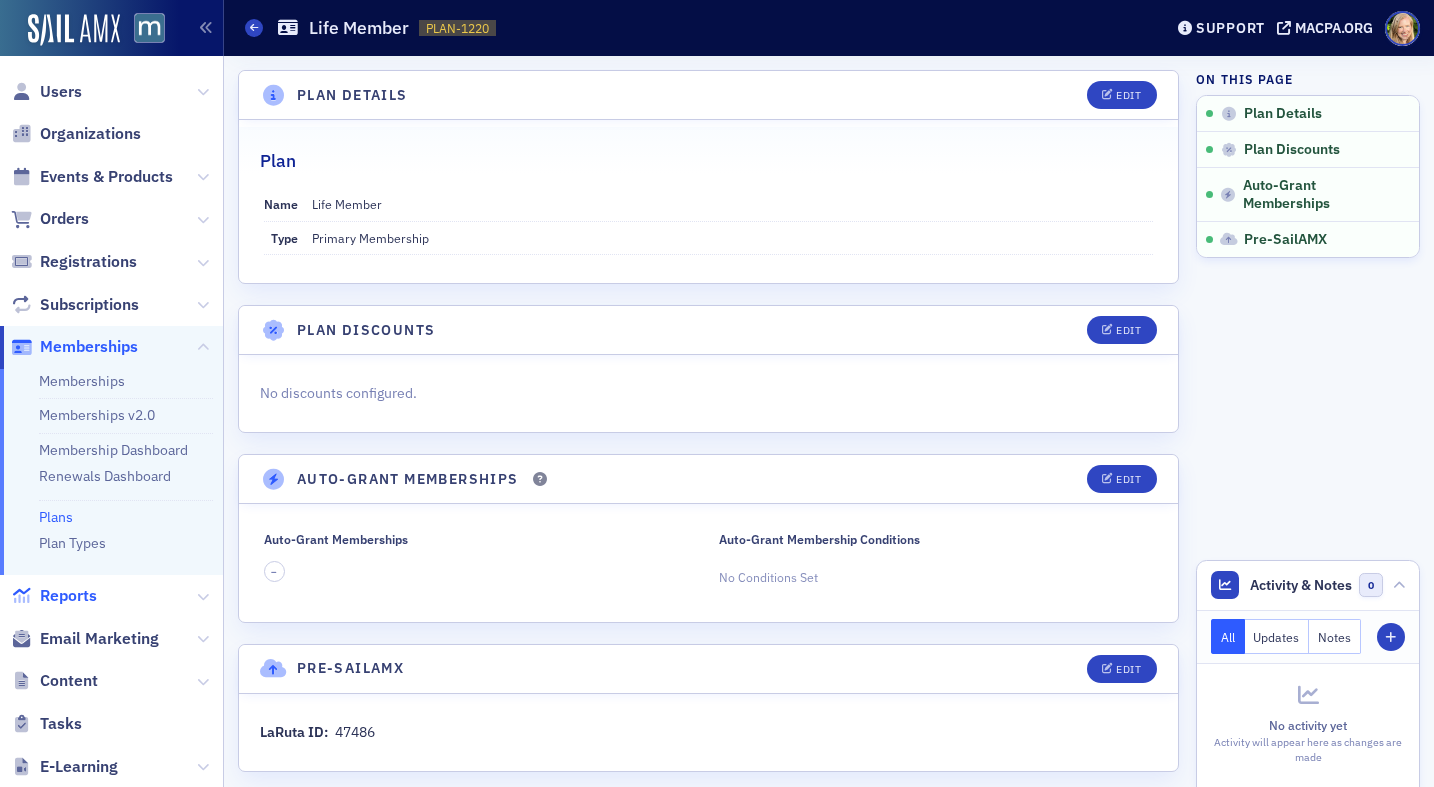 click on "Reports" 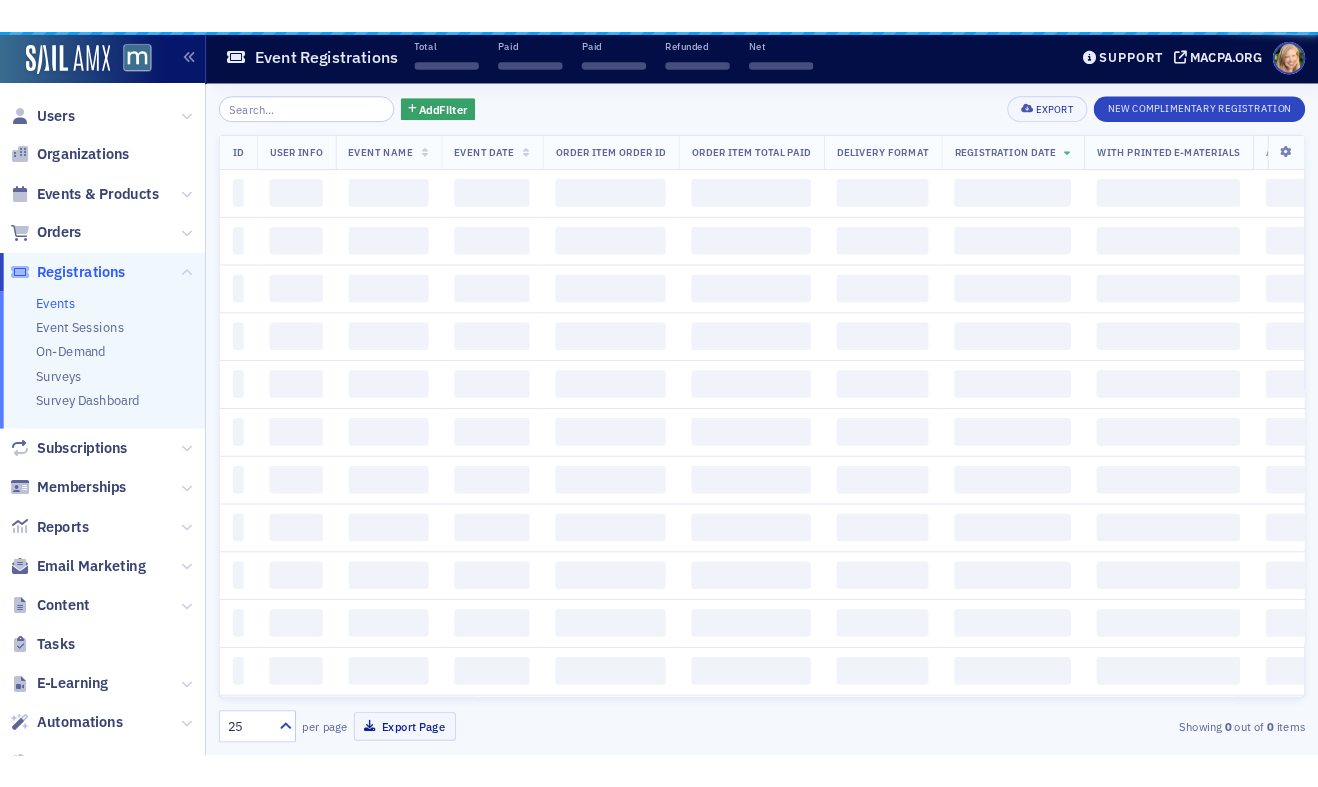 scroll, scrollTop: 0, scrollLeft: 0, axis: both 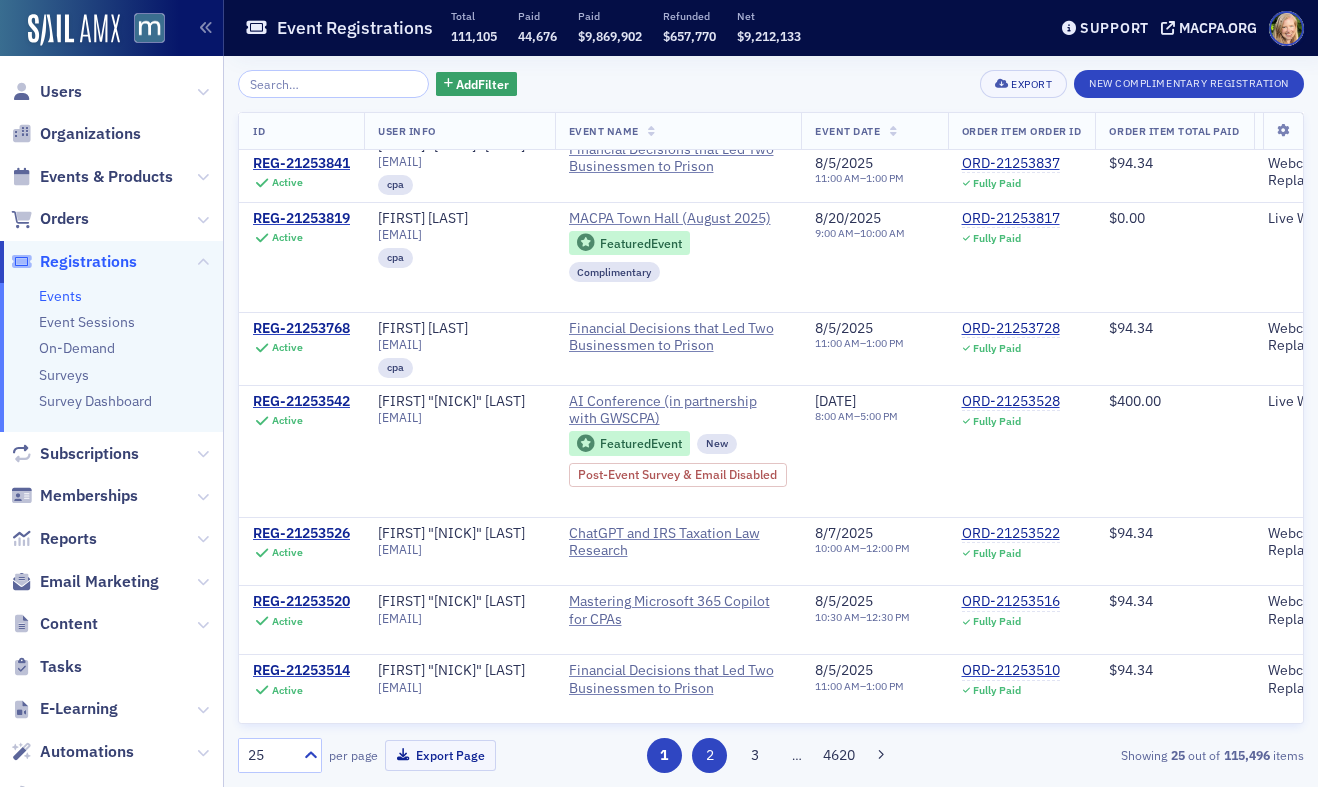 click on "2" 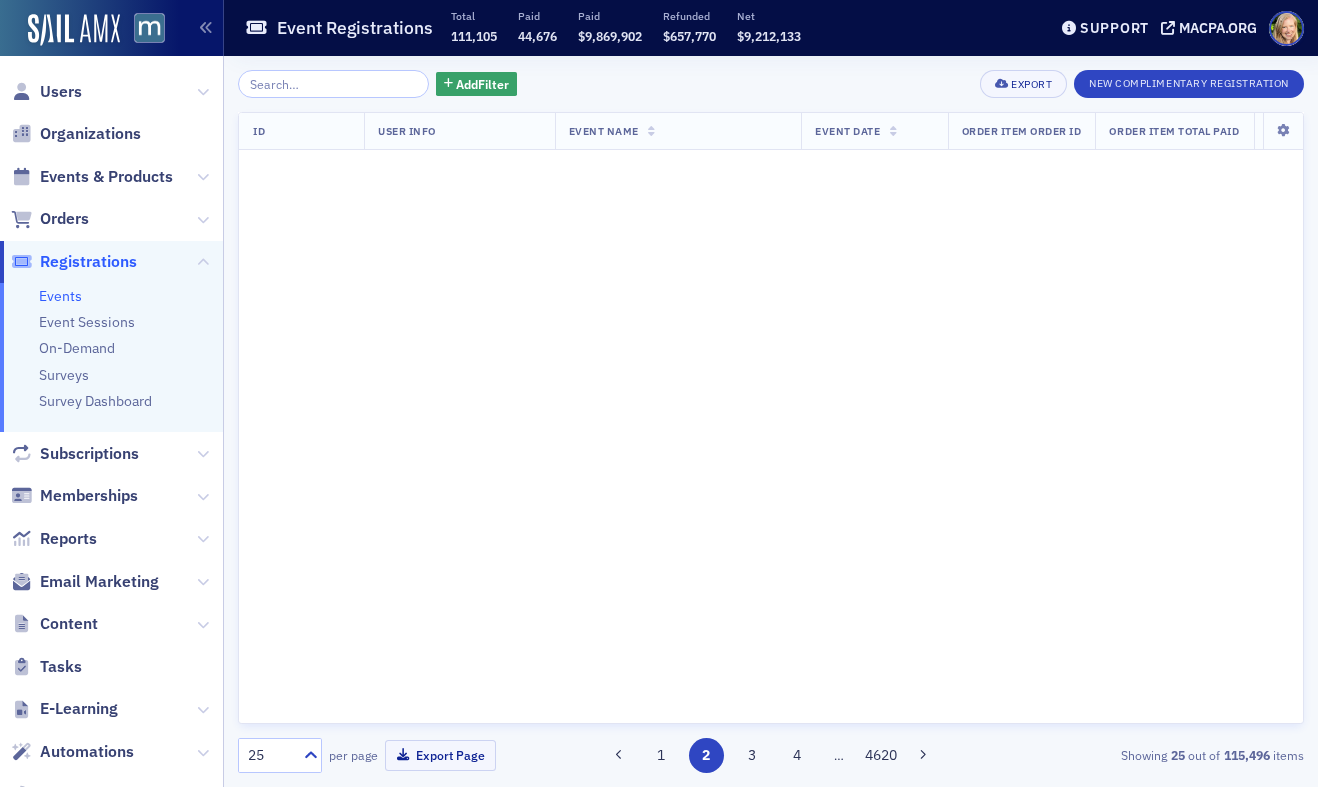 scroll, scrollTop: 0, scrollLeft: 0, axis: both 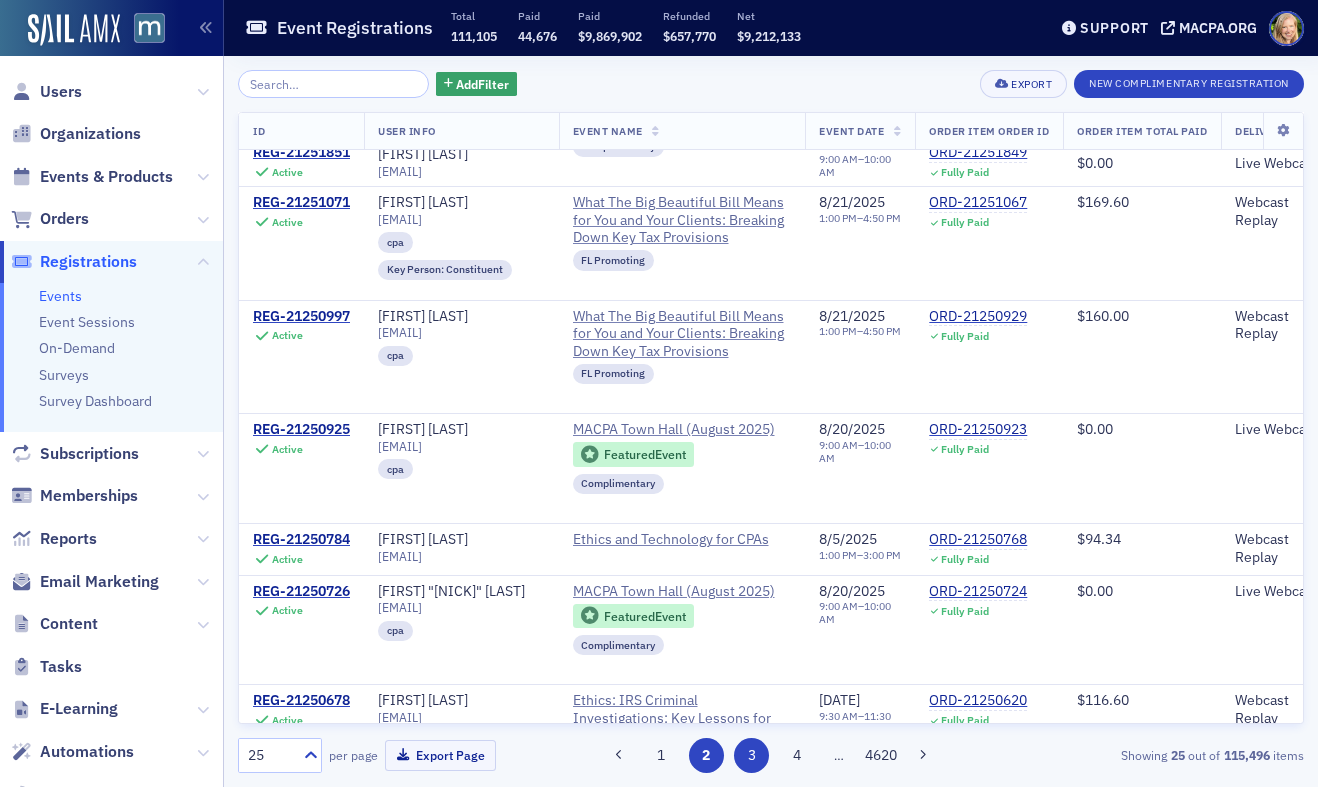 click on "3" 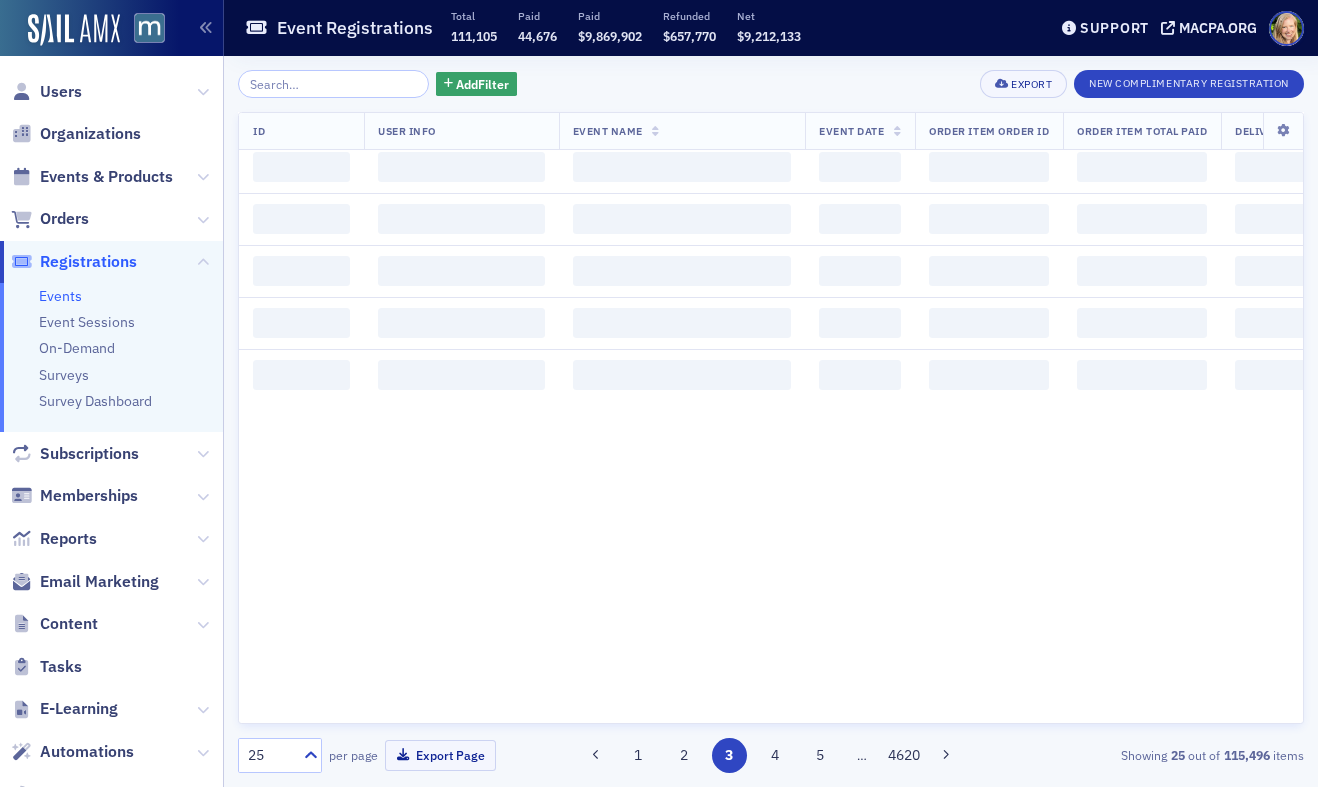 scroll, scrollTop: 0, scrollLeft: 0, axis: both 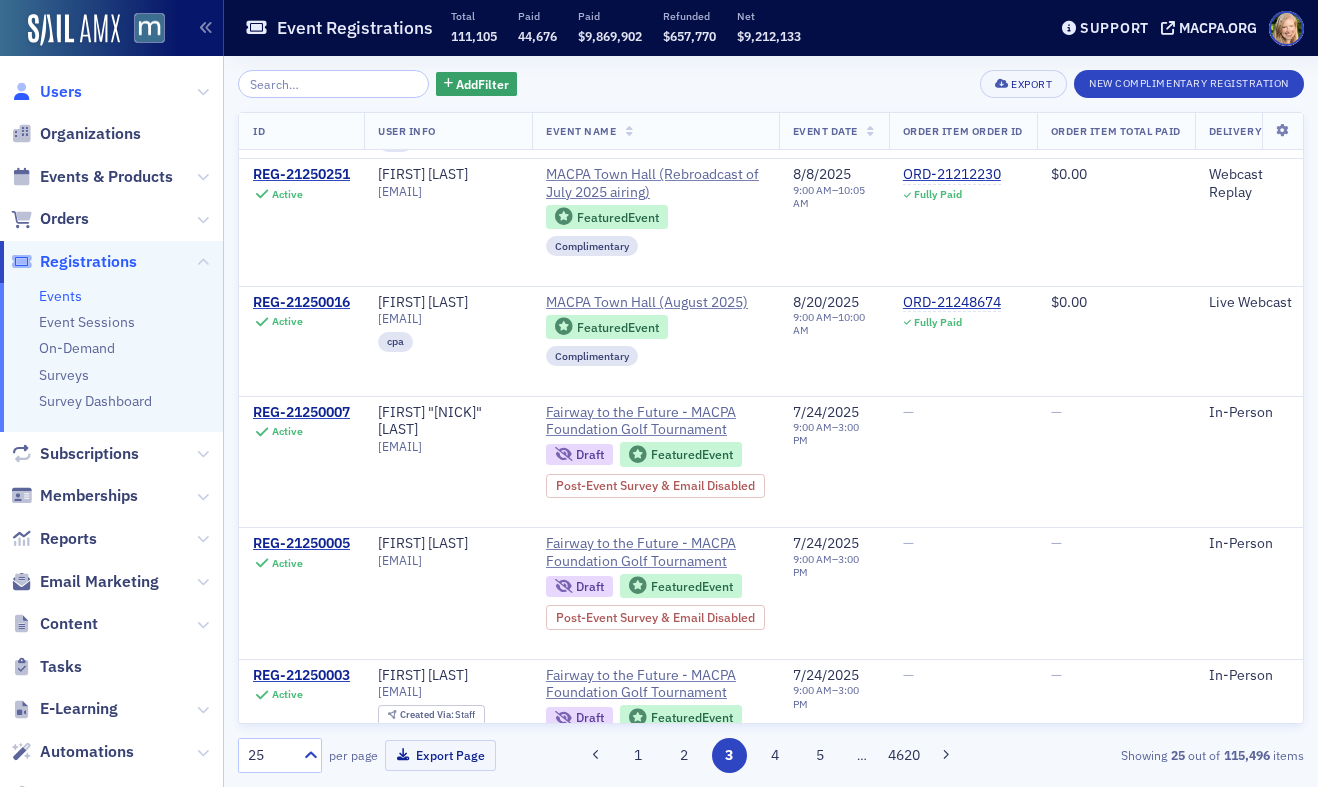 click on "Users" 